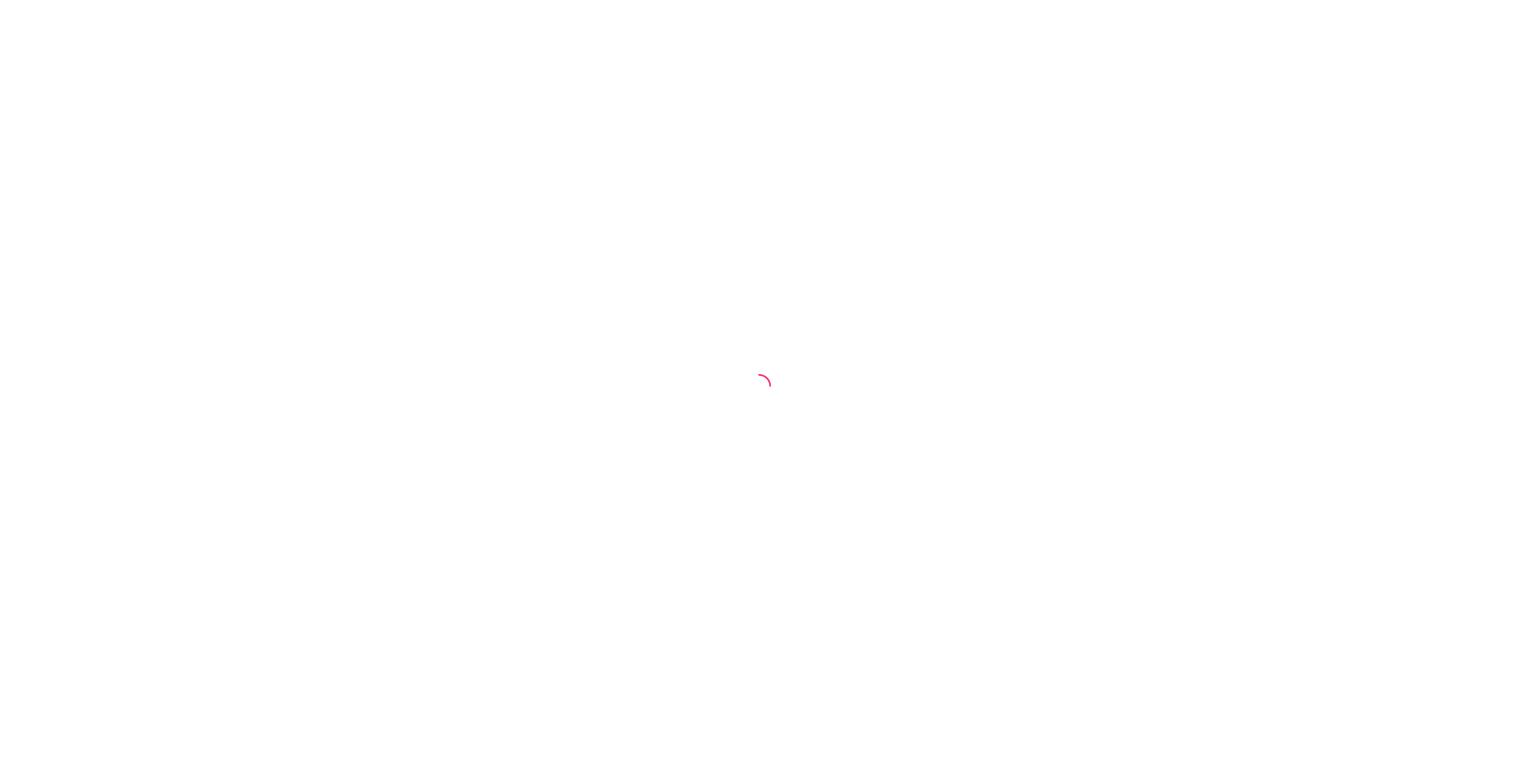 scroll, scrollTop: 0, scrollLeft: 0, axis: both 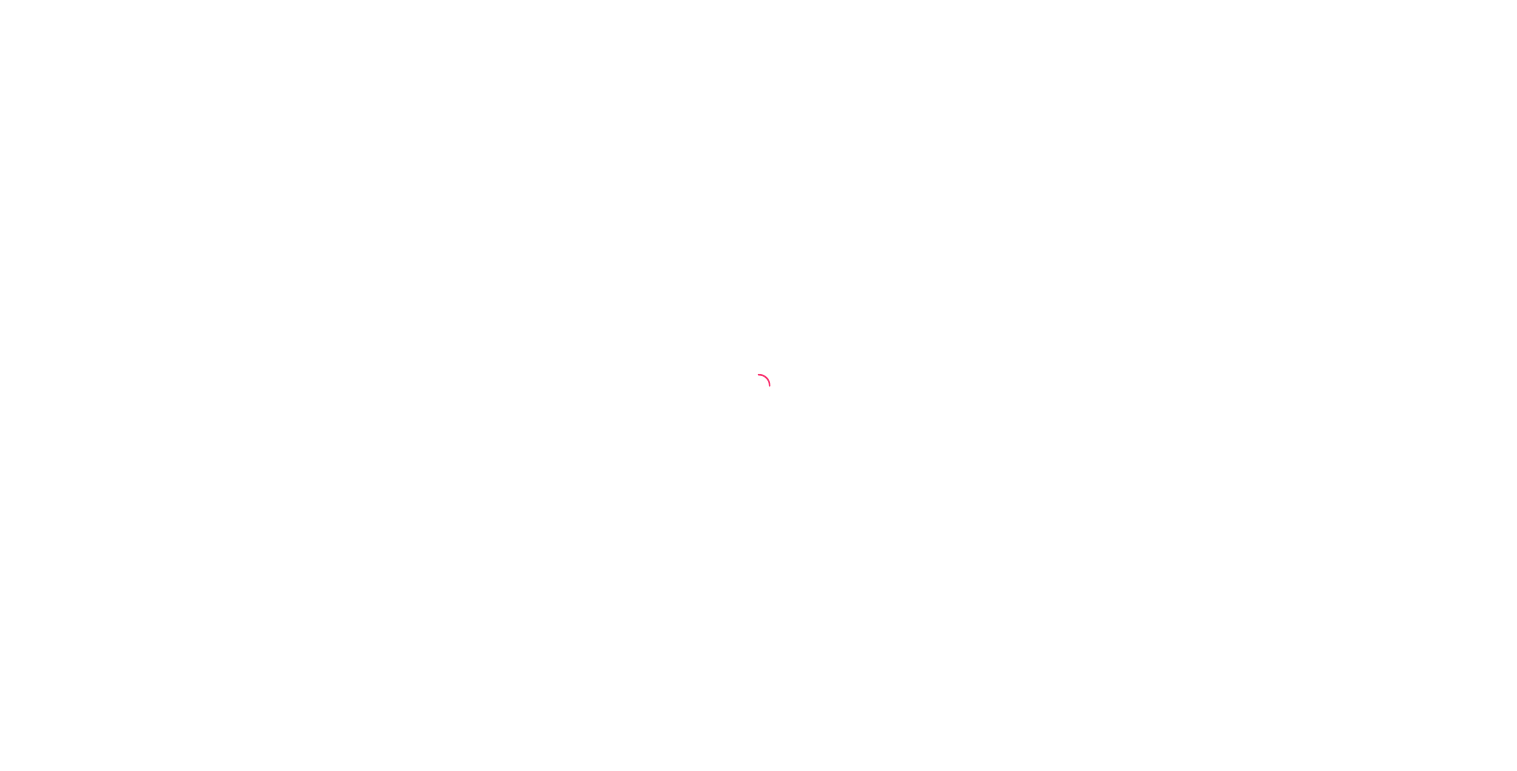 select on "30" 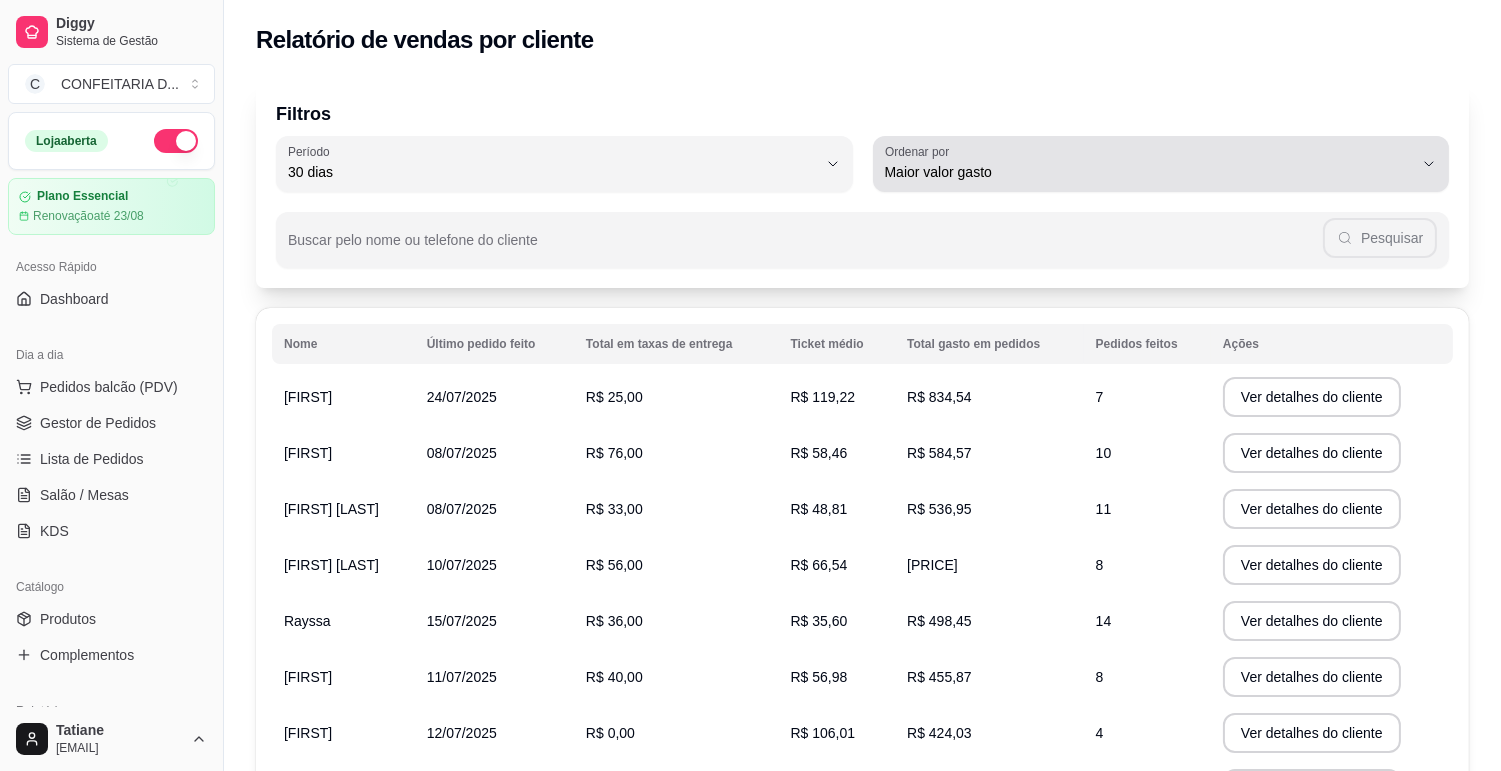 click on "Maior valor gasto" at bounding box center [1149, 164] 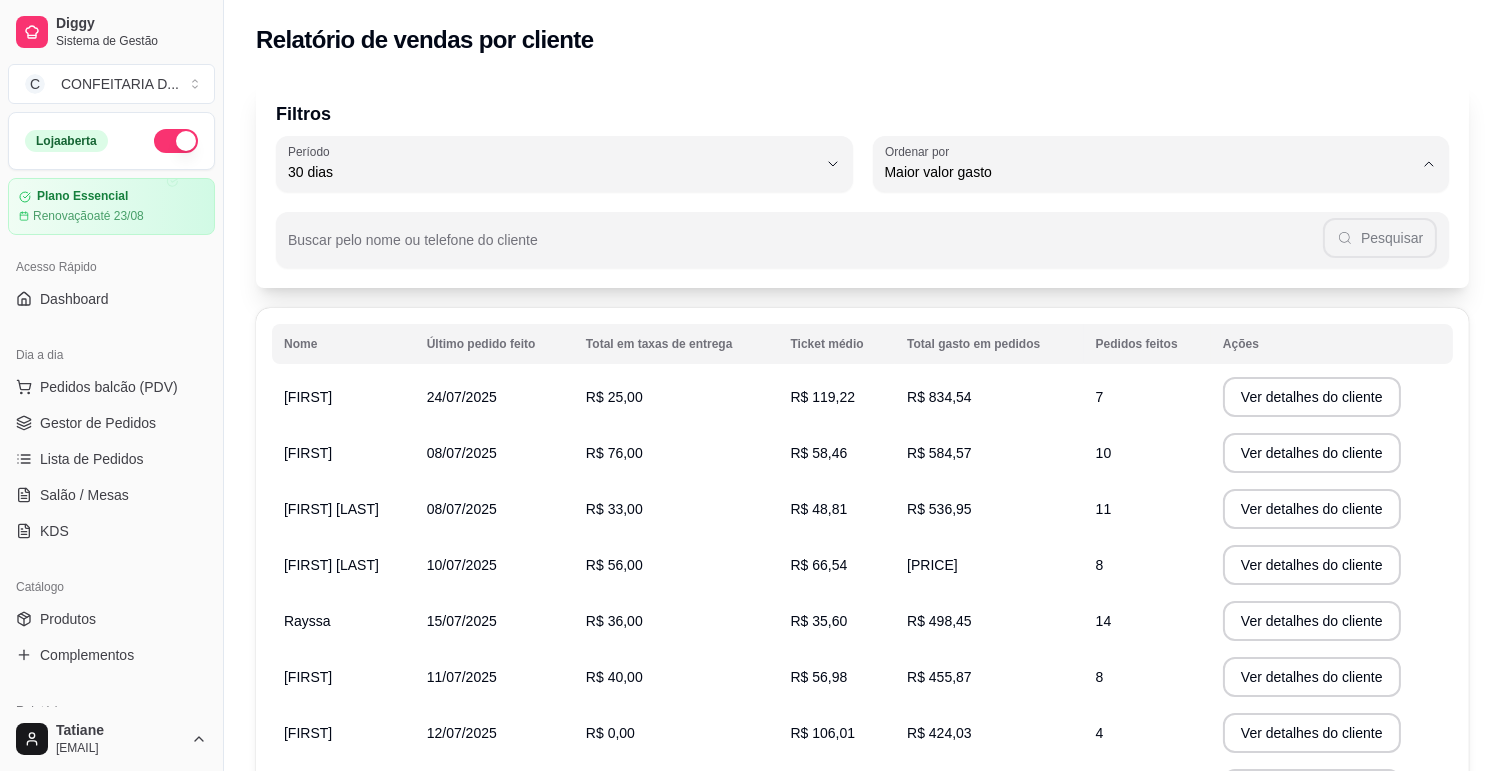 click on "Filtros 30 Período Hoje Ontem 7 dias 15 dias 30 dias 45 dias 60 dias Período 30 dias HIGHEST_TOTAL_SPENT_WITH_ORDERS Ordenar por Maior número de pedidos Maior ticket médio Maior valor gasto Último pedido feito Ordenar por Maior valor gasto Buscar pelo nome ou telefone do cliente Pesquisar" at bounding box center [862, 184] 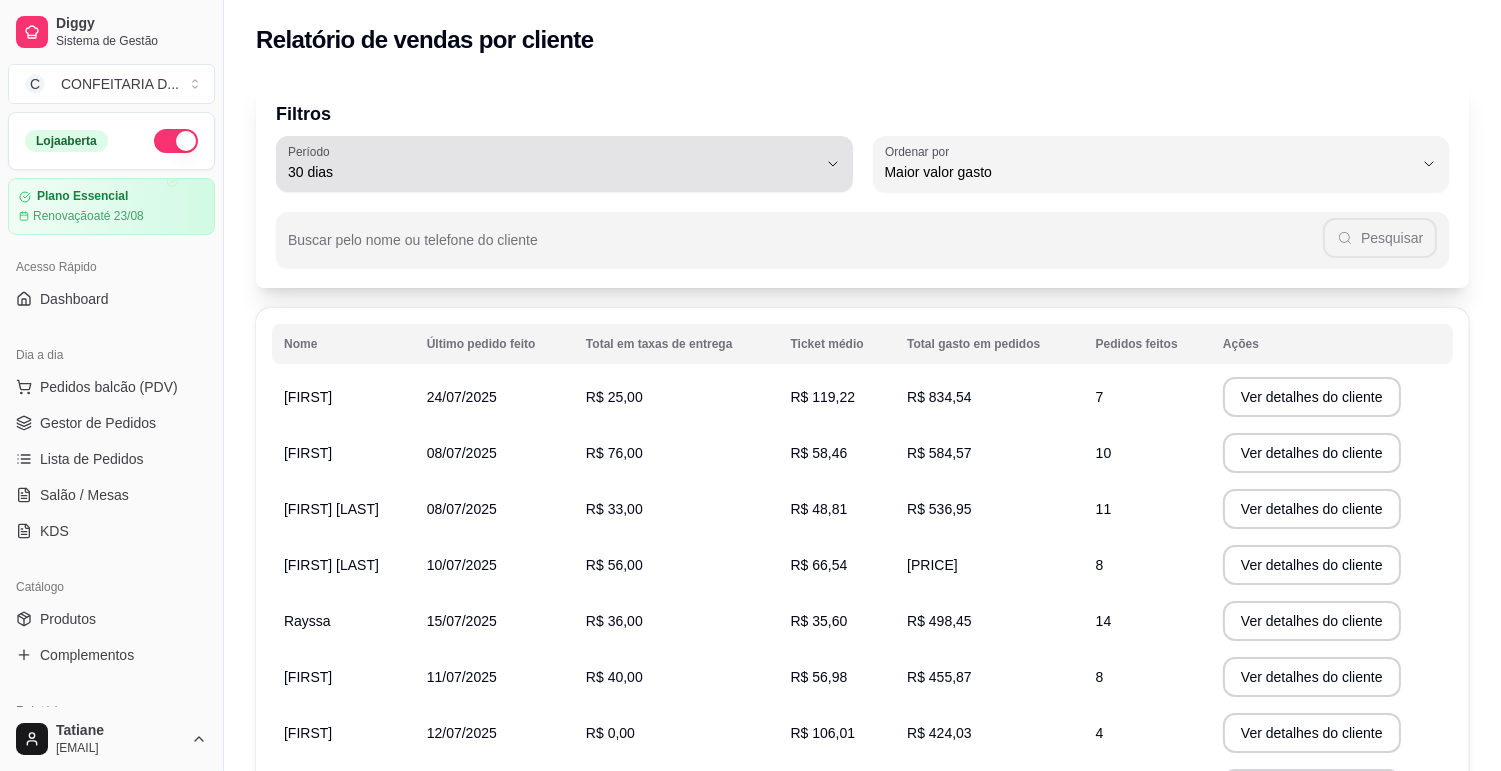 click on "30 dias" at bounding box center [552, 164] 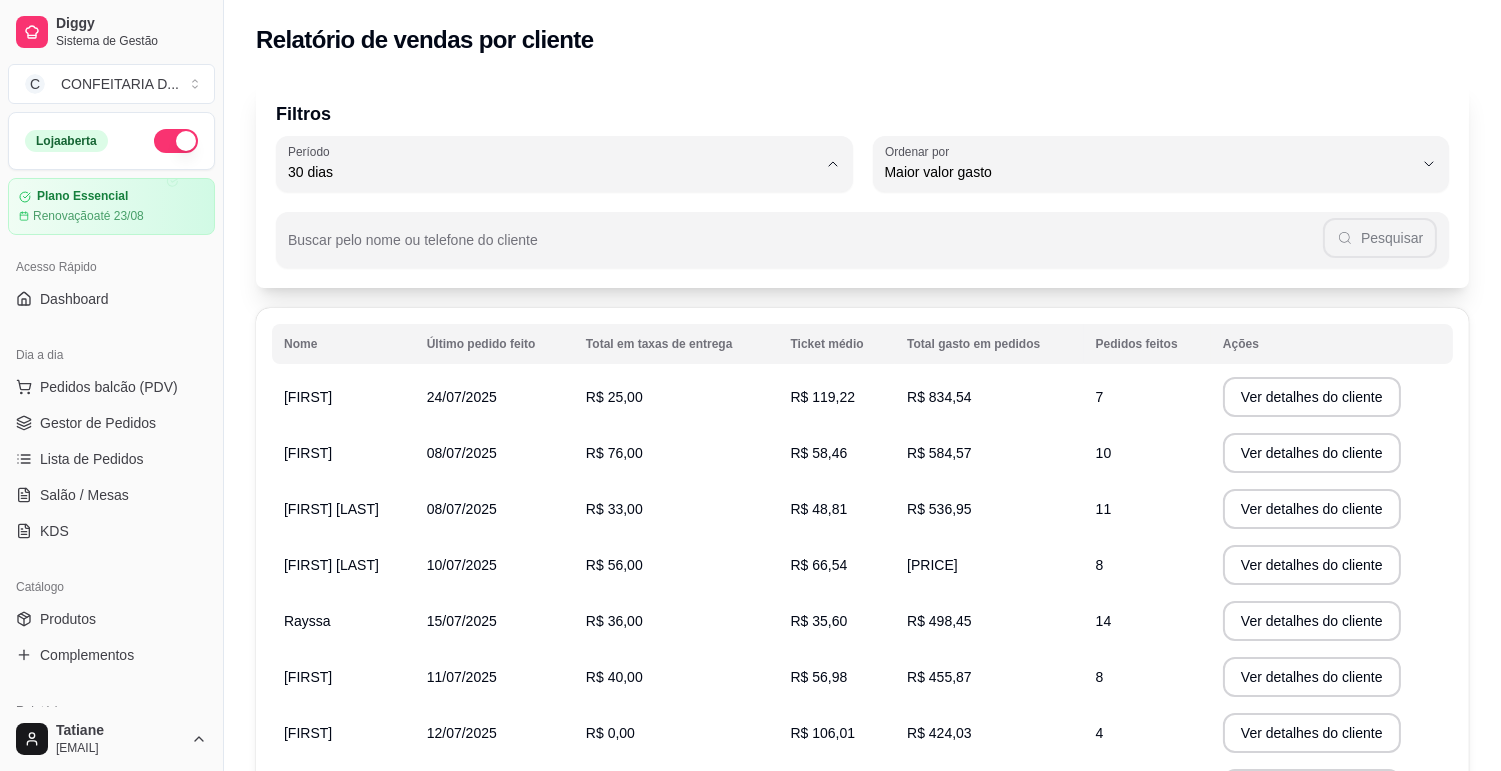 click on "60 dias" at bounding box center [555, 414] 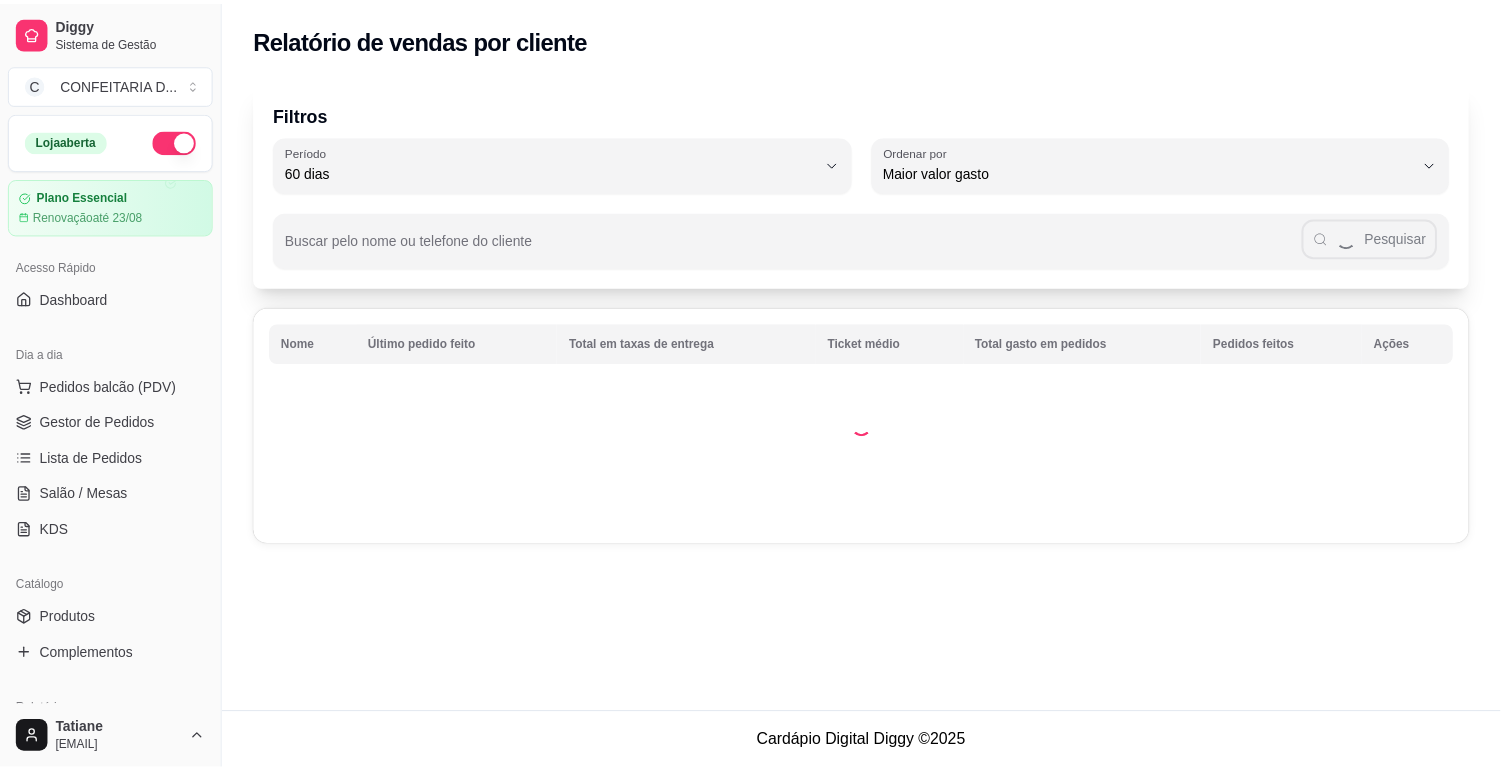 scroll, scrollTop: 18, scrollLeft: 0, axis: vertical 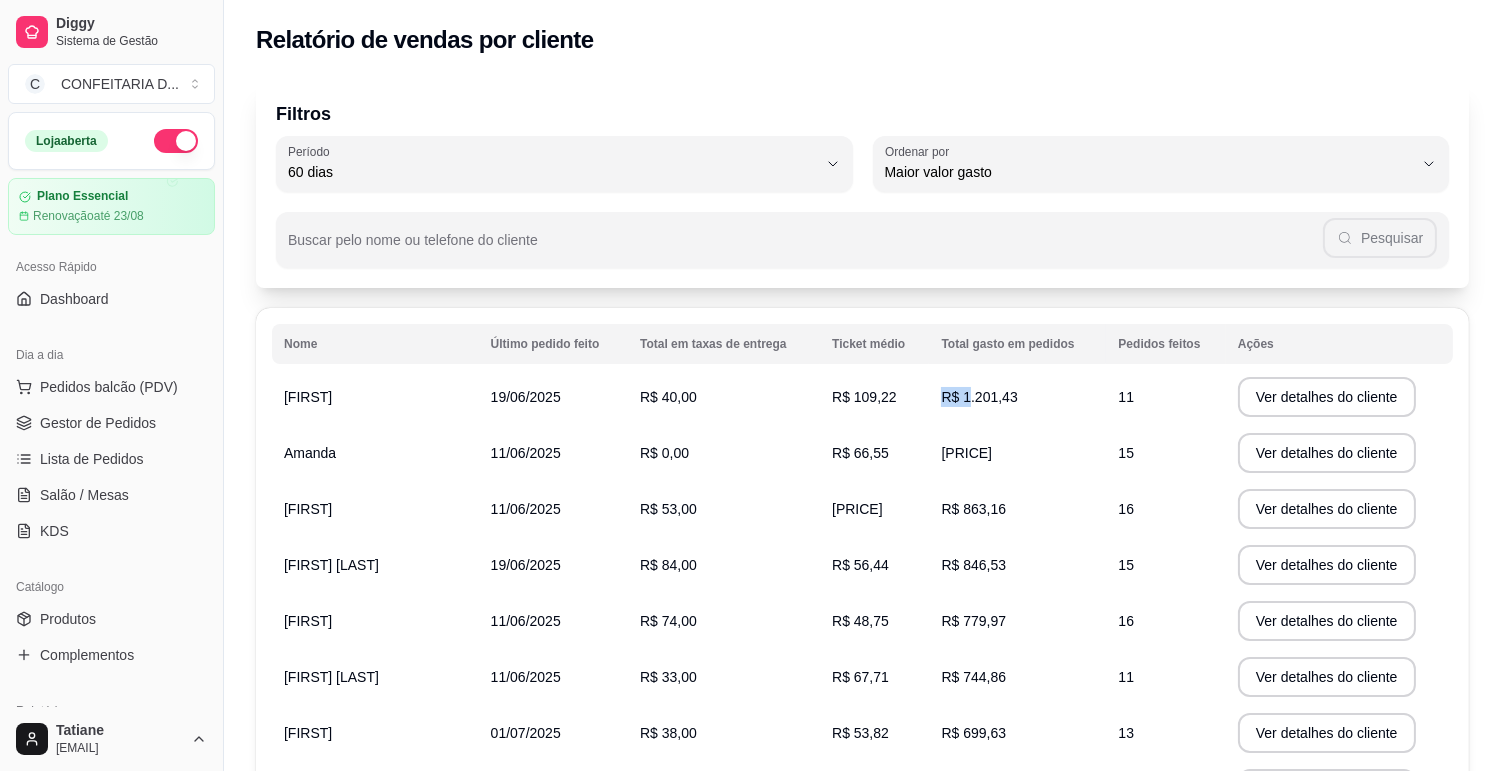 drag, startPoint x: 1000, startPoint y: 396, endPoint x: 1057, endPoint y: 396, distance: 57 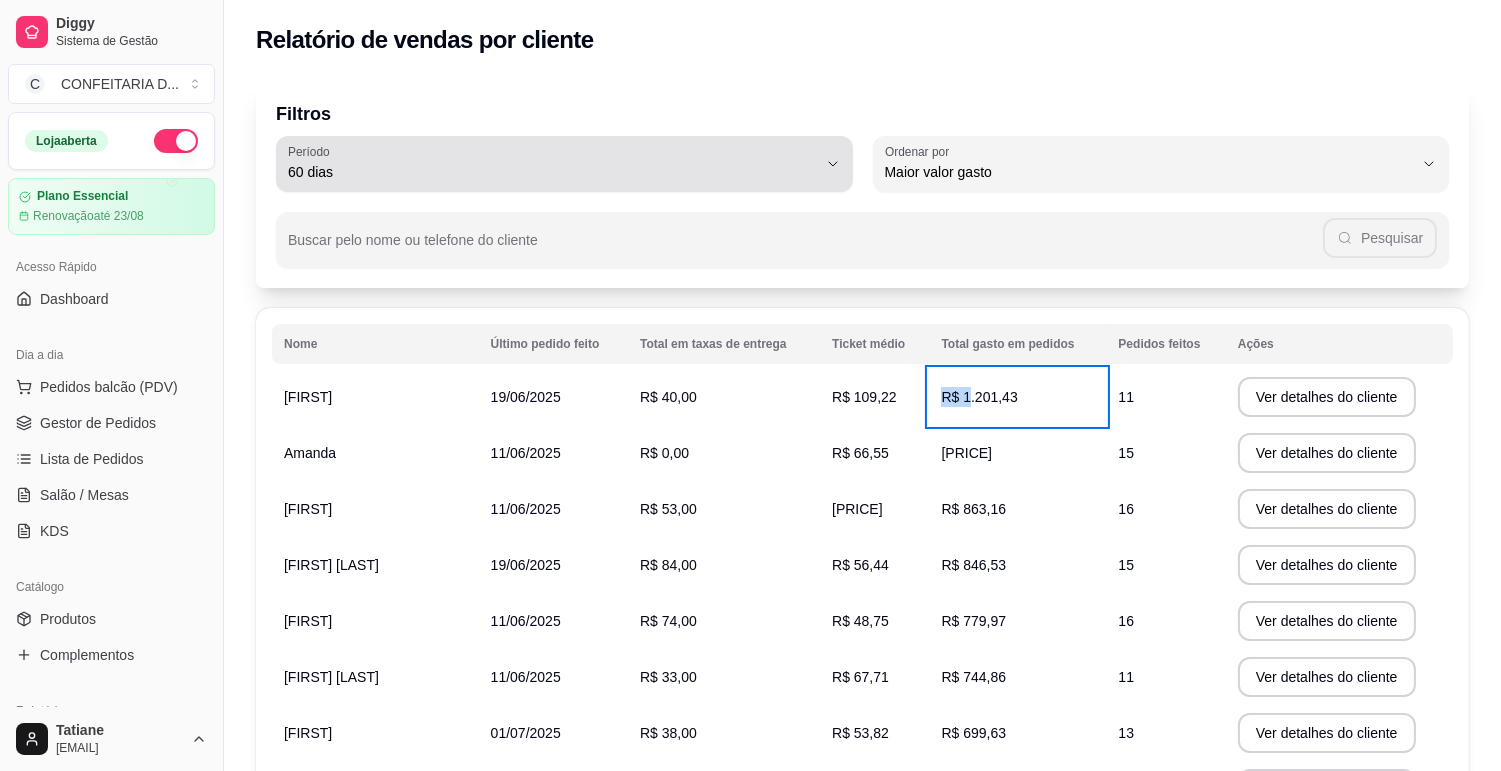 click on "Período 60 dias" at bounding box center [564, 164] 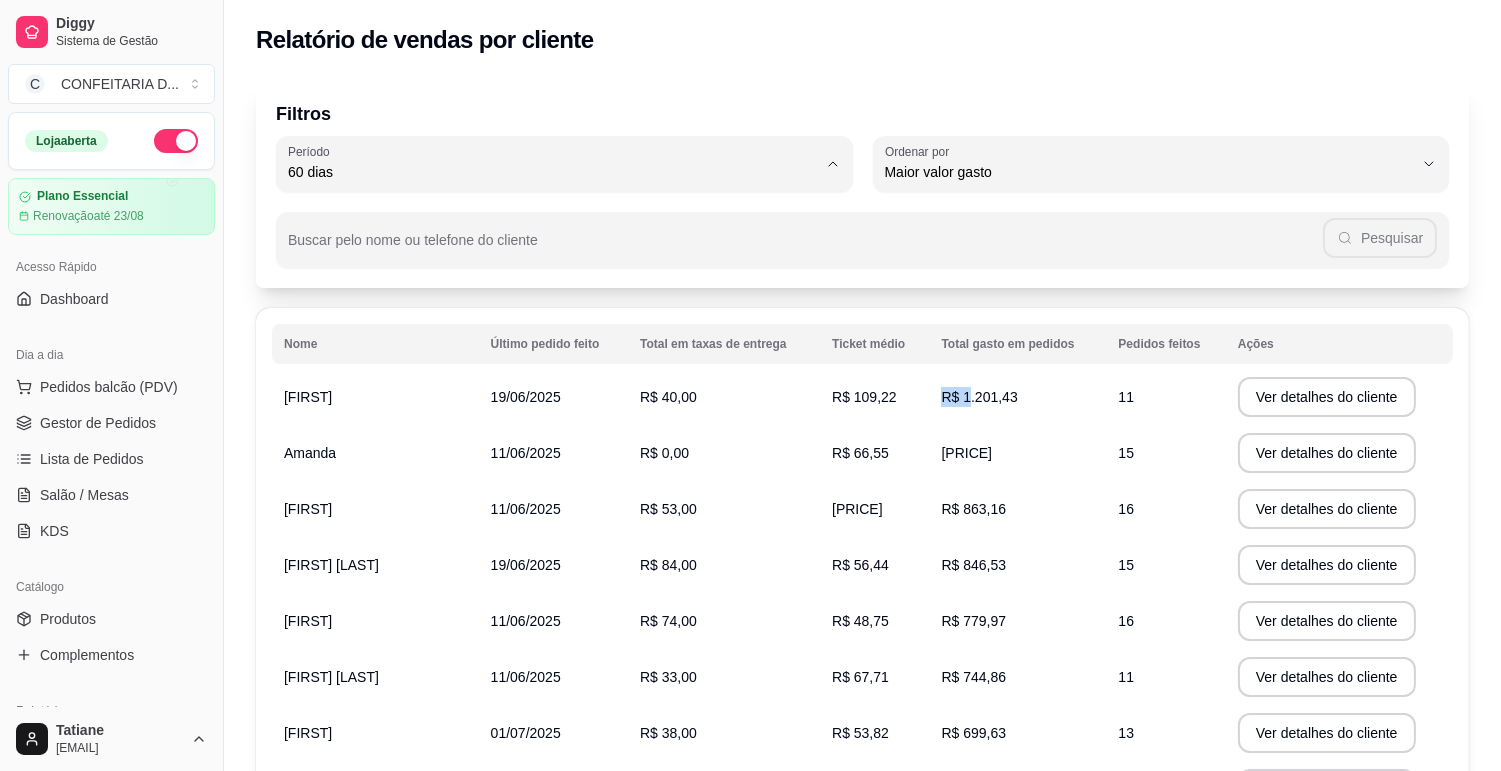 click on "Hoje" at bounding box center [555, 218] 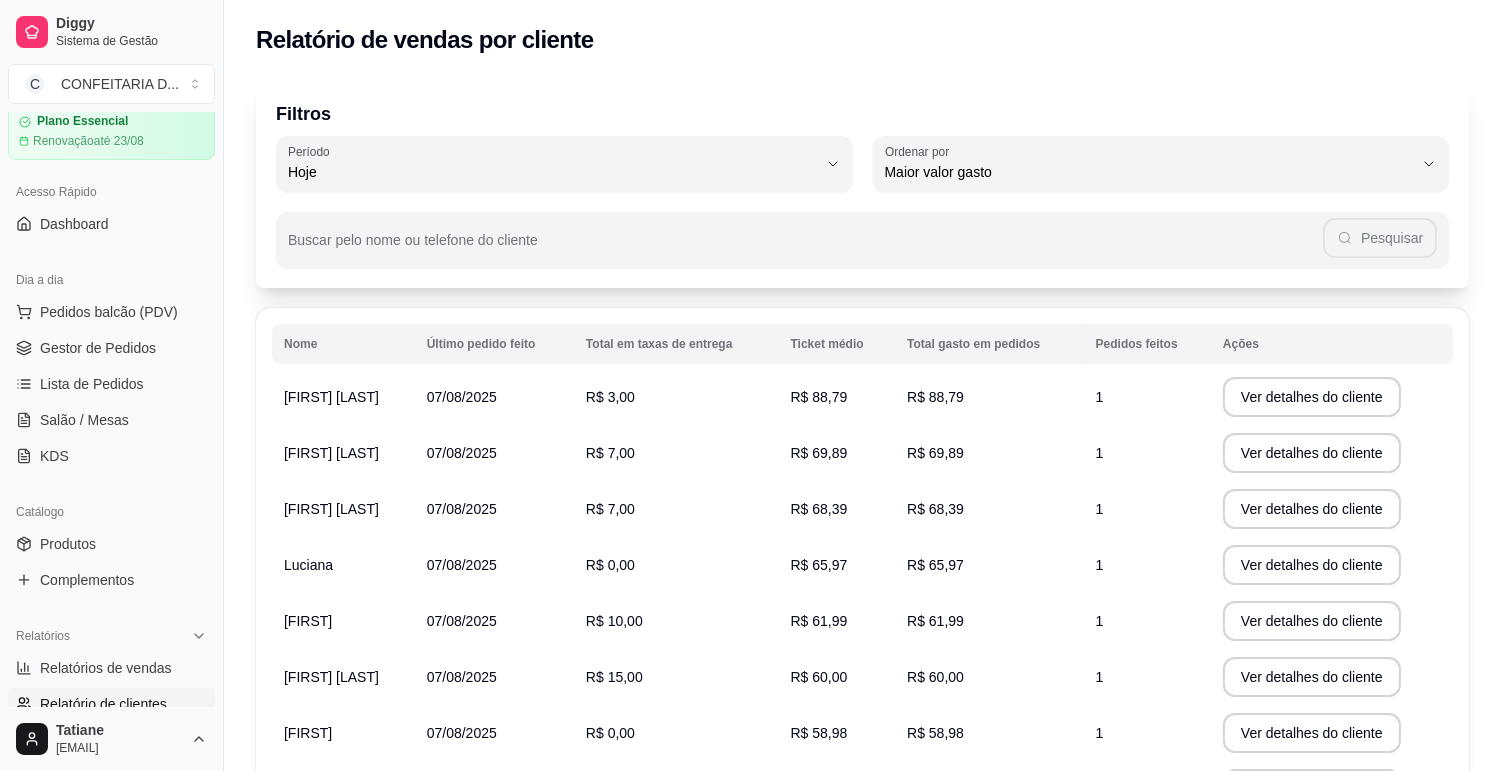 scroll, scrollTop: 0, scrollLeft: 0, axis: both 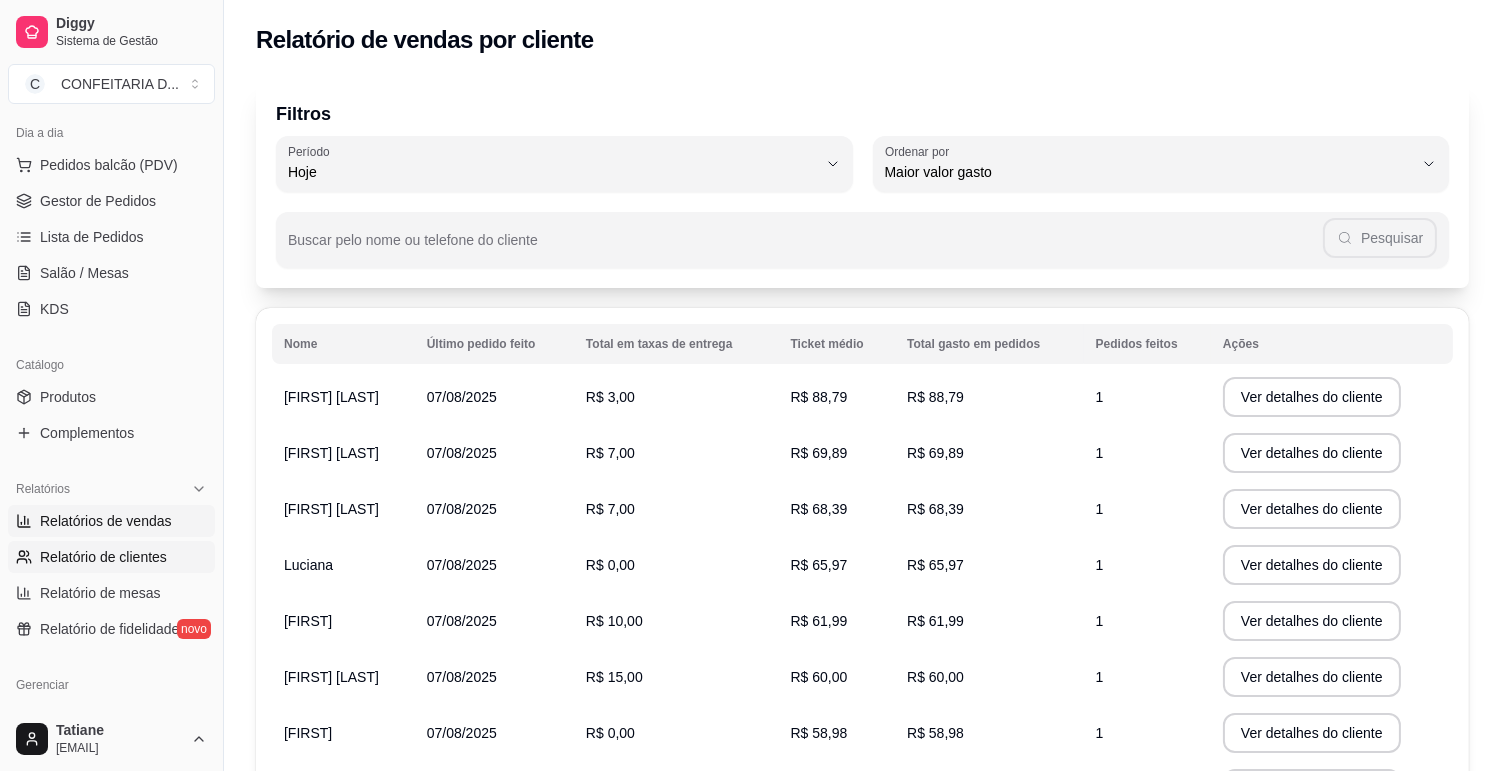 click on "Relatórios de vendas" at bounding box center (111, 521) 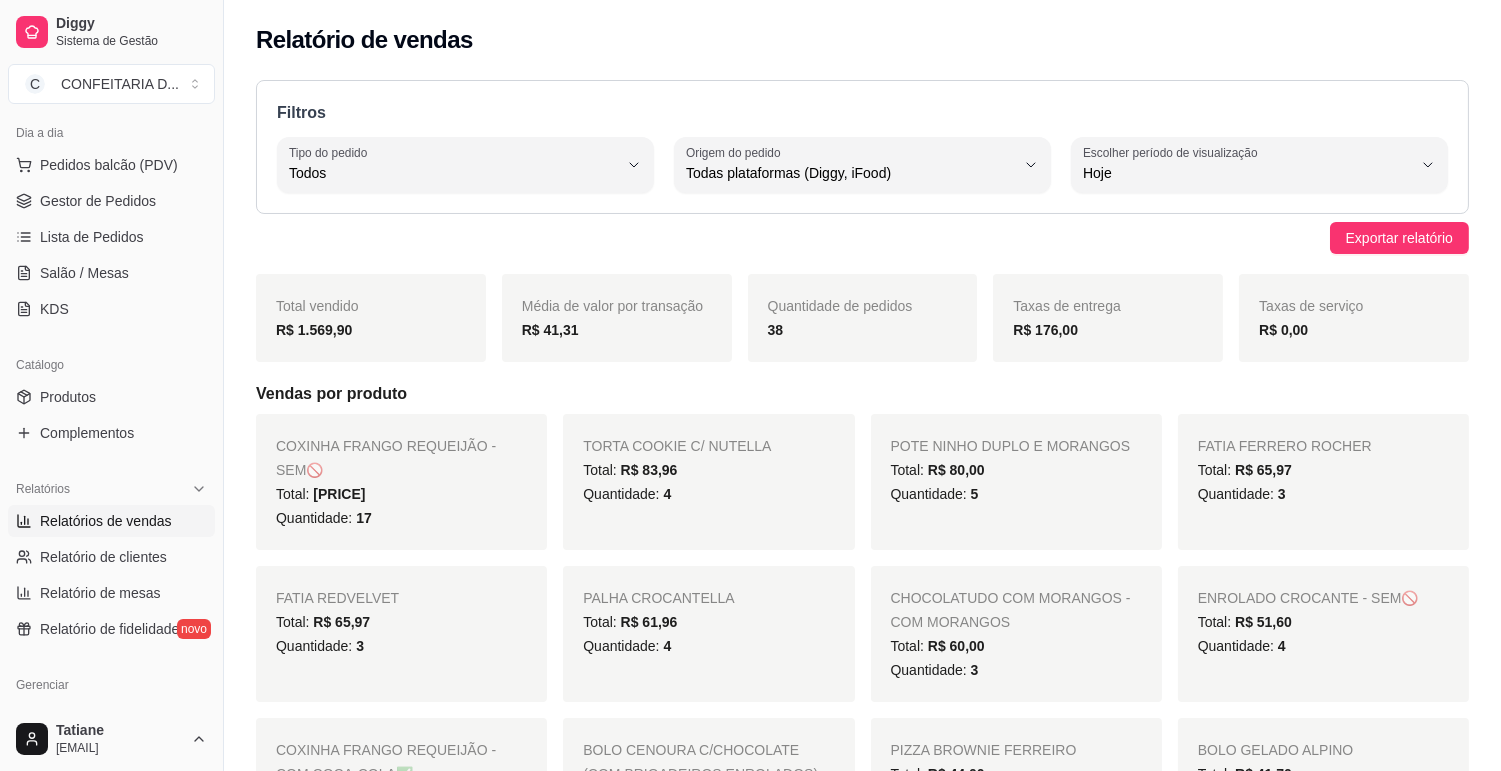 click on "Pedidos balcão (PDV) Gestor de Pedidos Lista de Pedidos Salão / Mesas KDS" at bounding box center (111, 237) 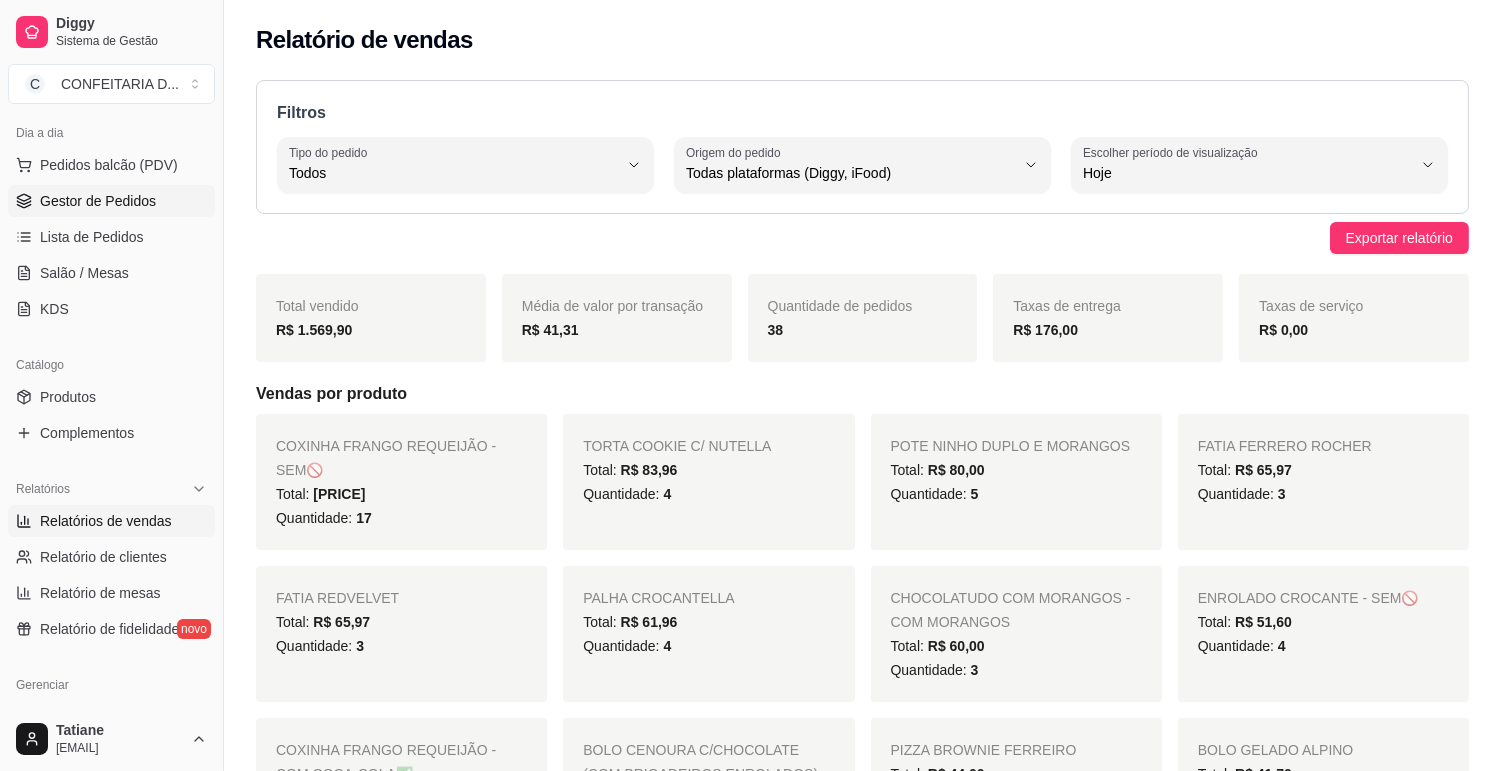 click on "Gestor de Pedidos" at bounding box center [98, 201] 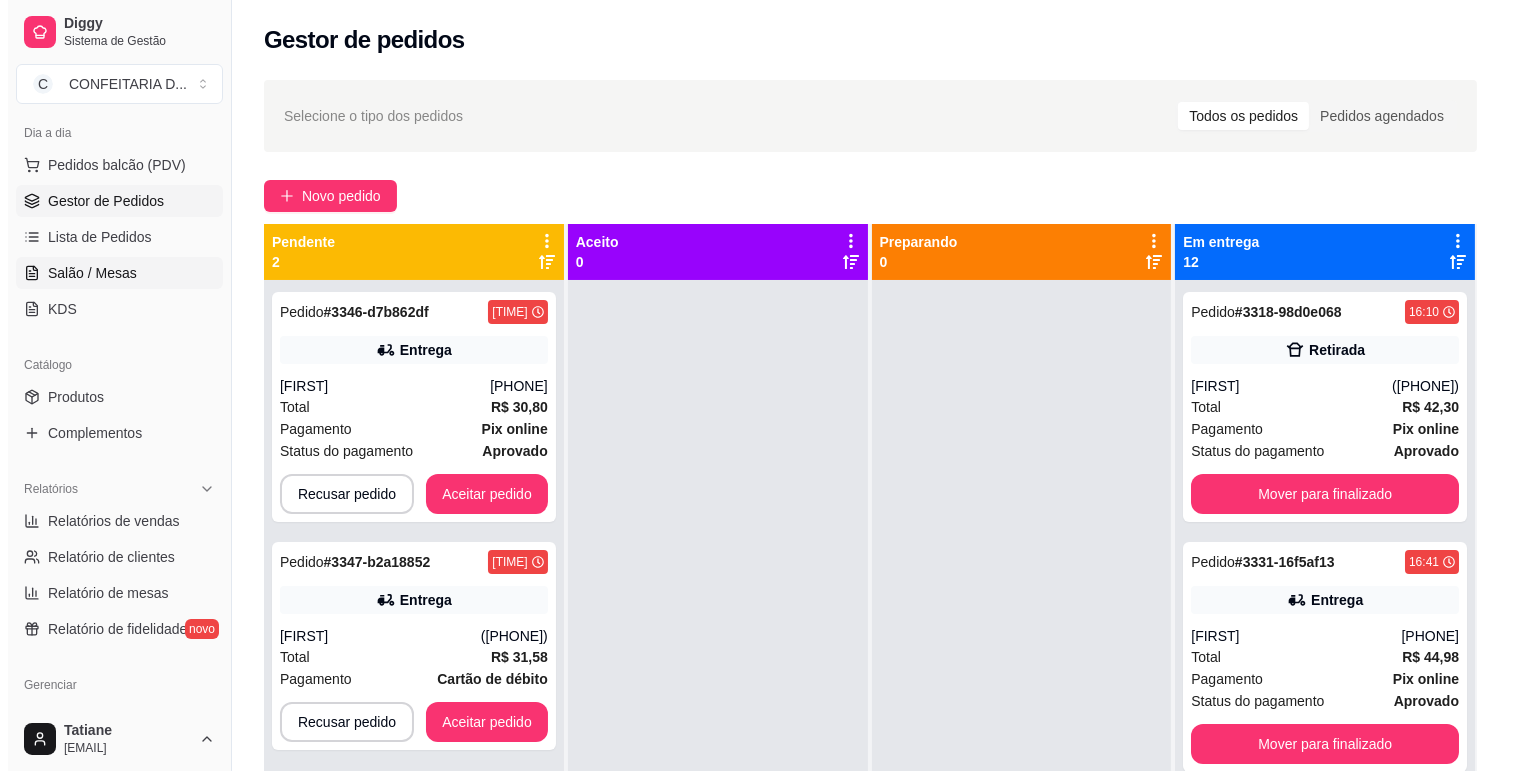 scroll, scrollTop: 0, scrollLeft: 0, axis: both 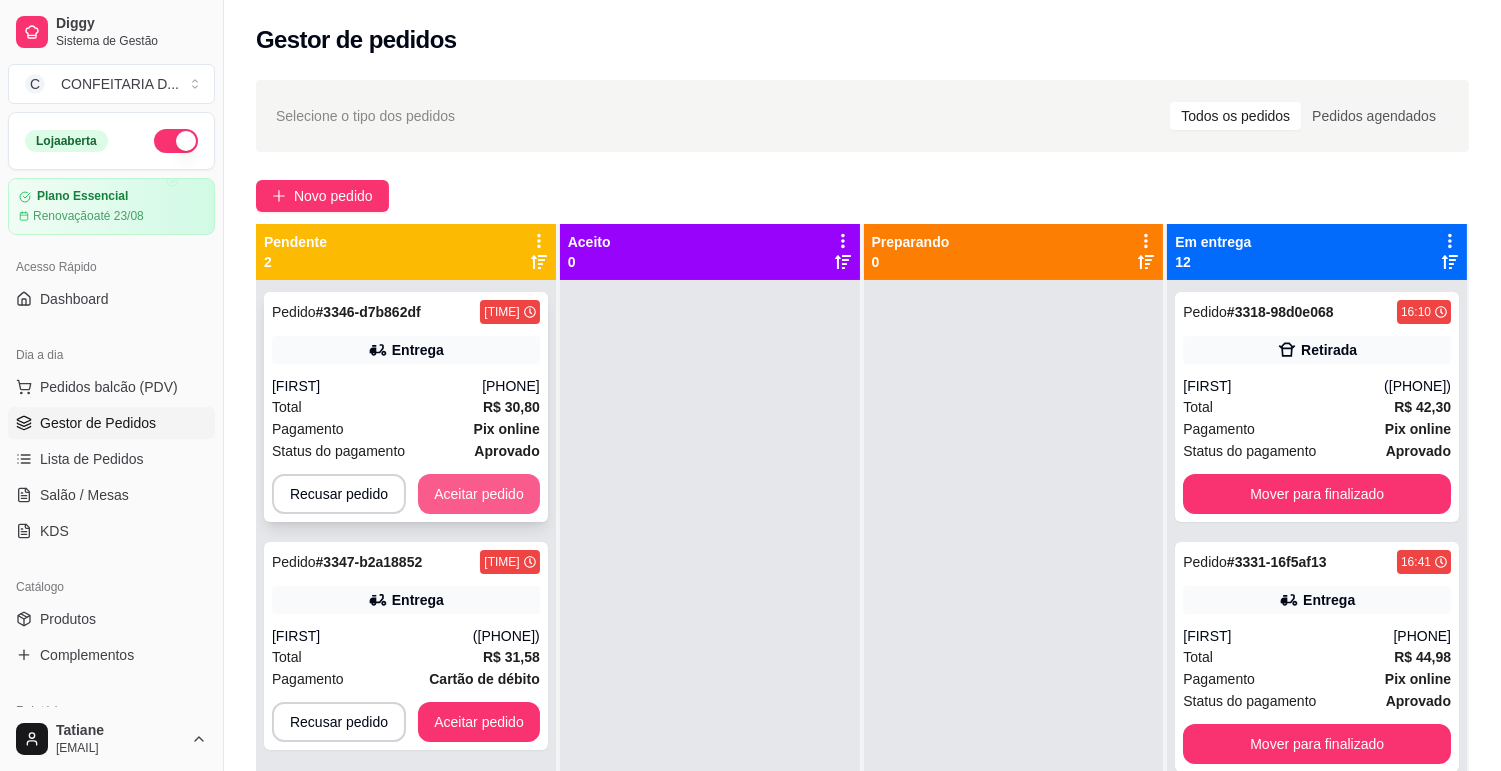 click on "Aceitar pedido" at bounding box center [479, 494] 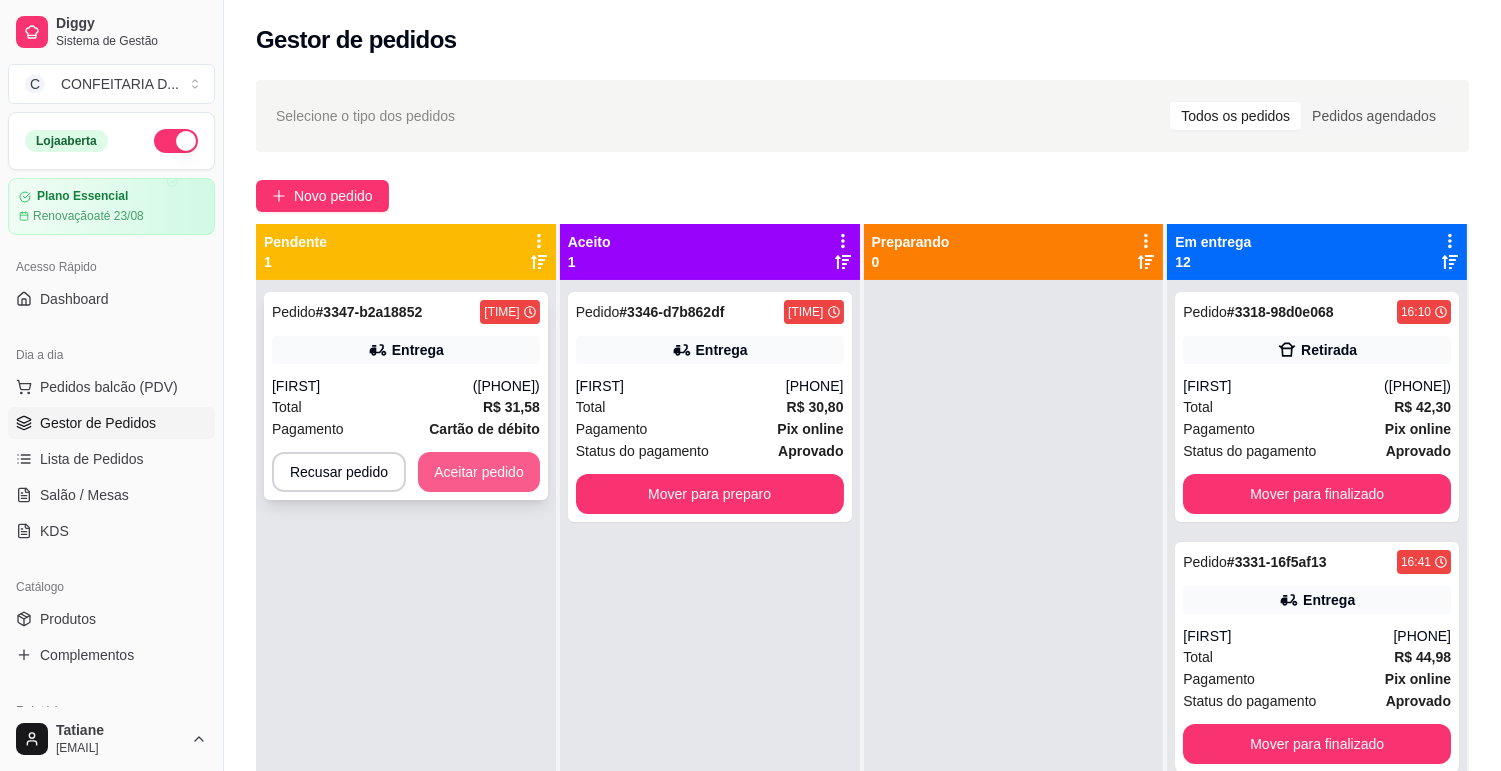 click on "Aceitar pedido" at bounding box center [479, 472] 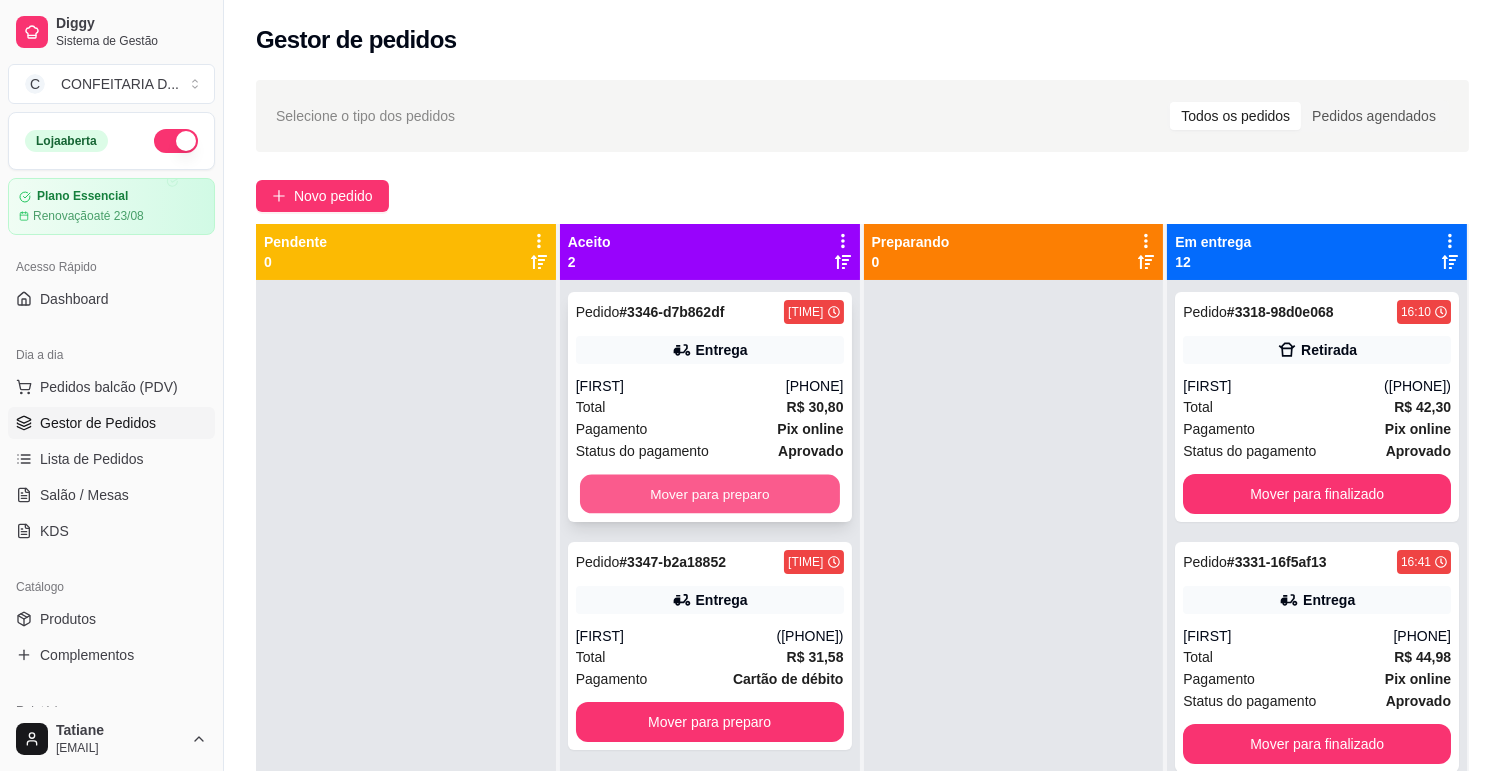 click on "Mover para preparo" at bounding box center (710, 494) 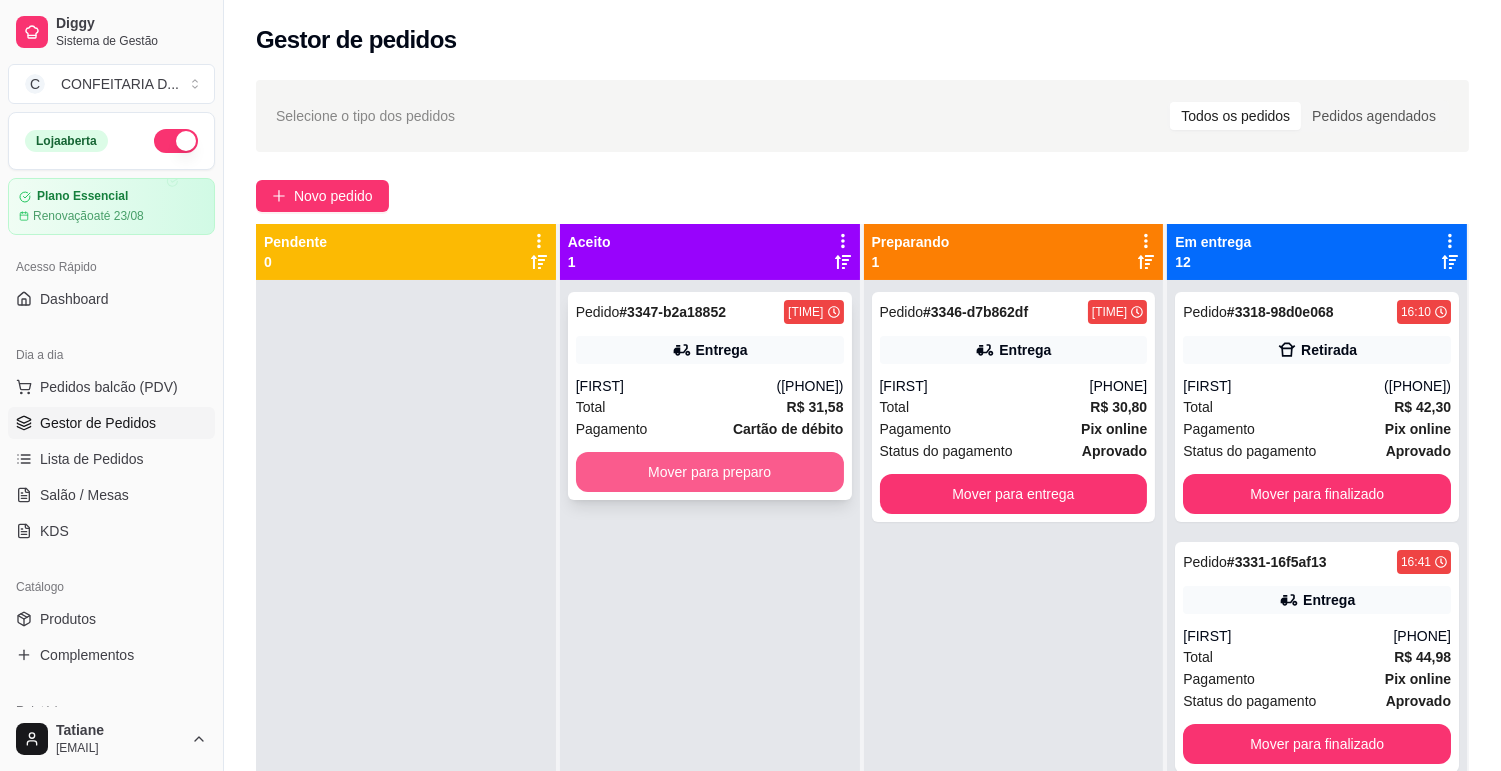 click on "Mover para preparo" at bounding box center [710, 472] 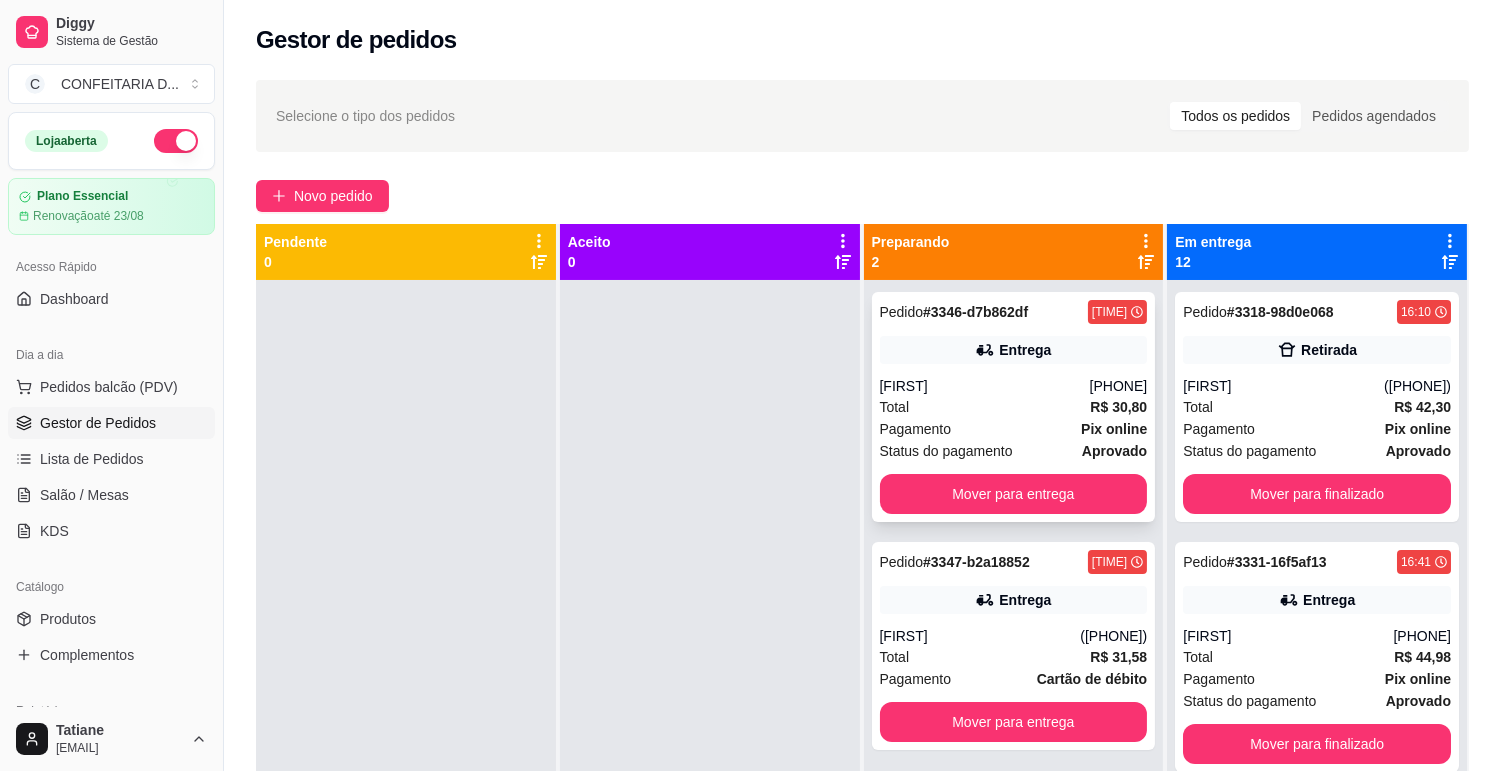 click on "[FIRST]" at bounding box center [985, 386] 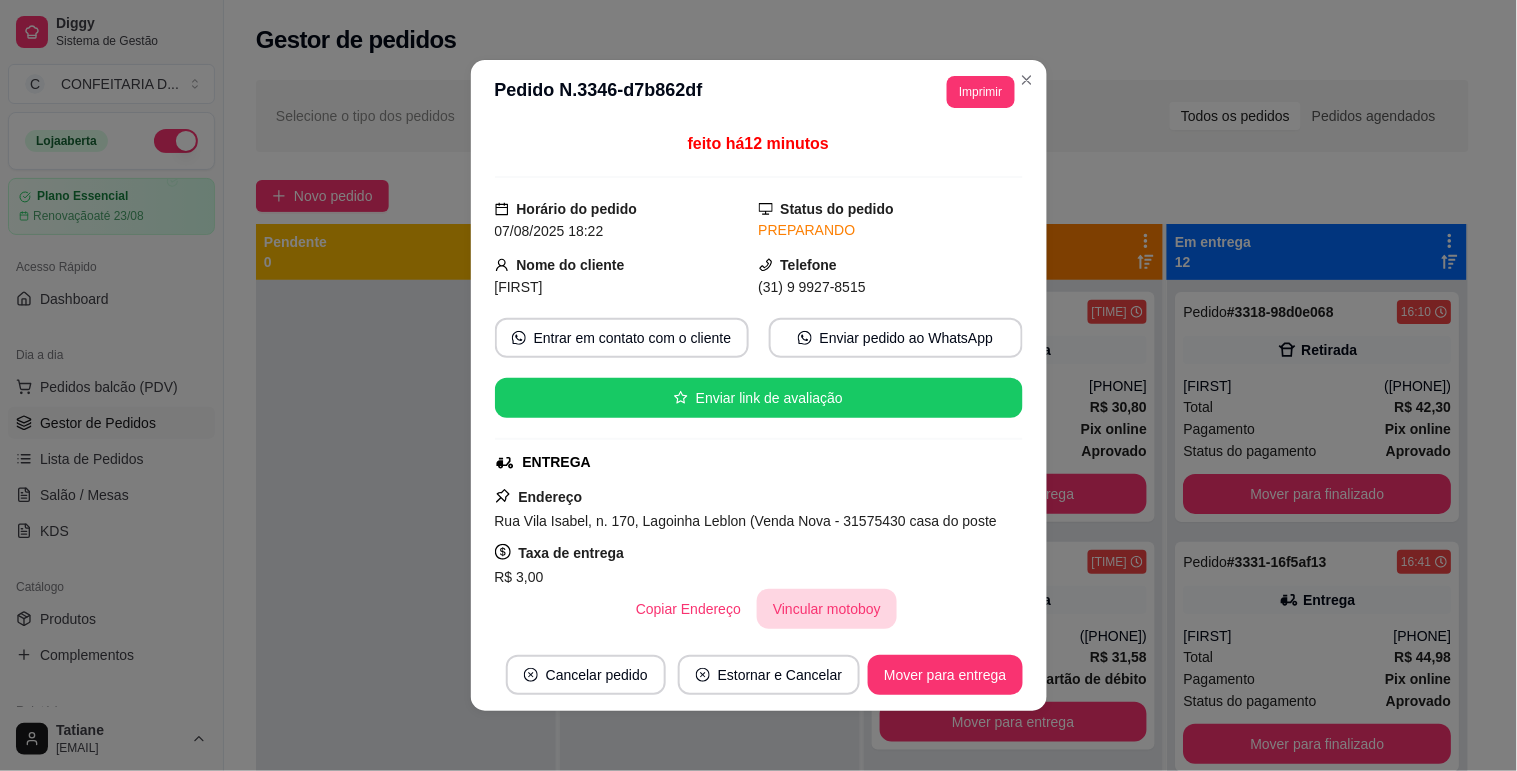 click on "Vincular motoboy" at bounding box center [827, 609] 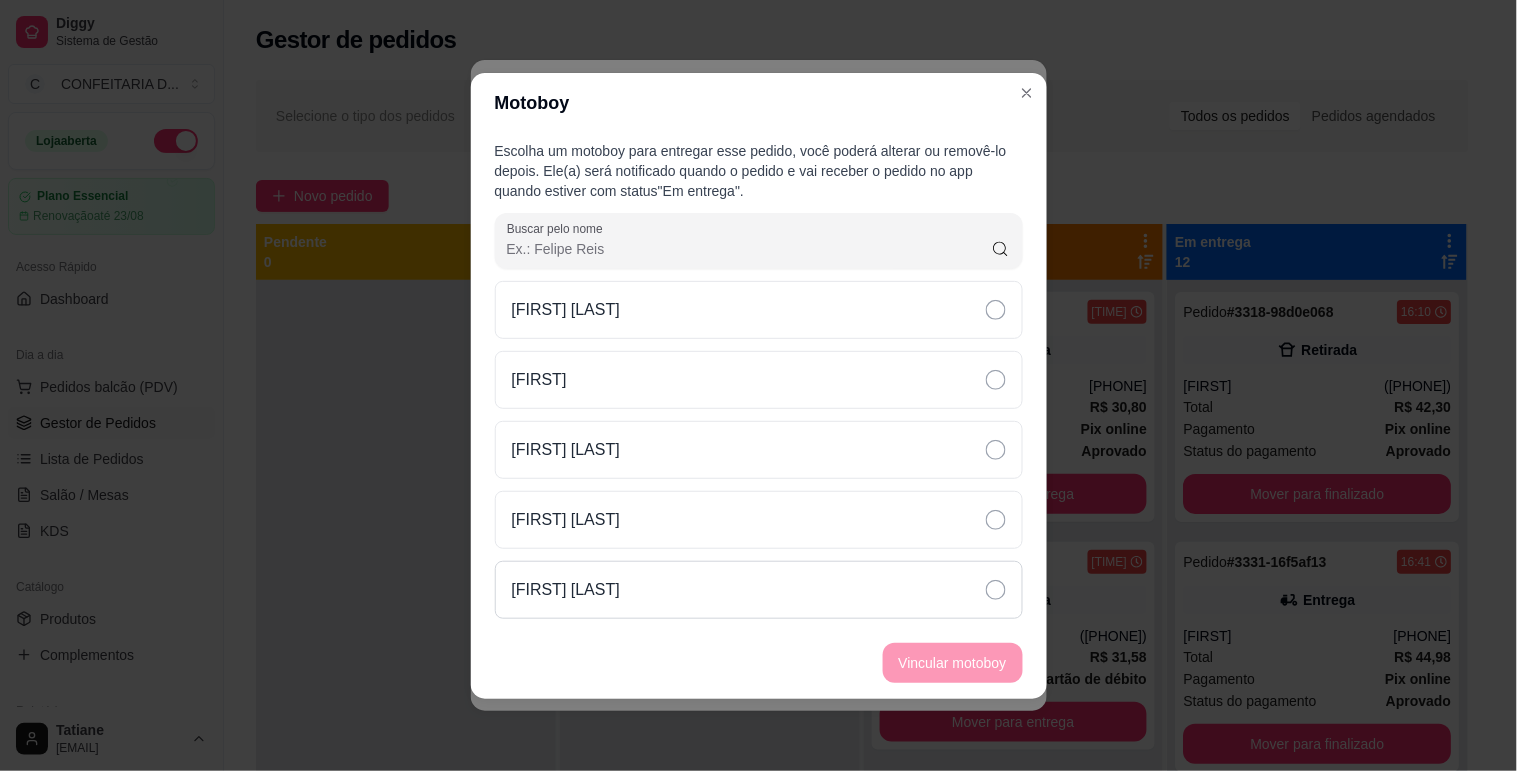click on "[FIRST] [LAST]" at bounding box center [566, 590] 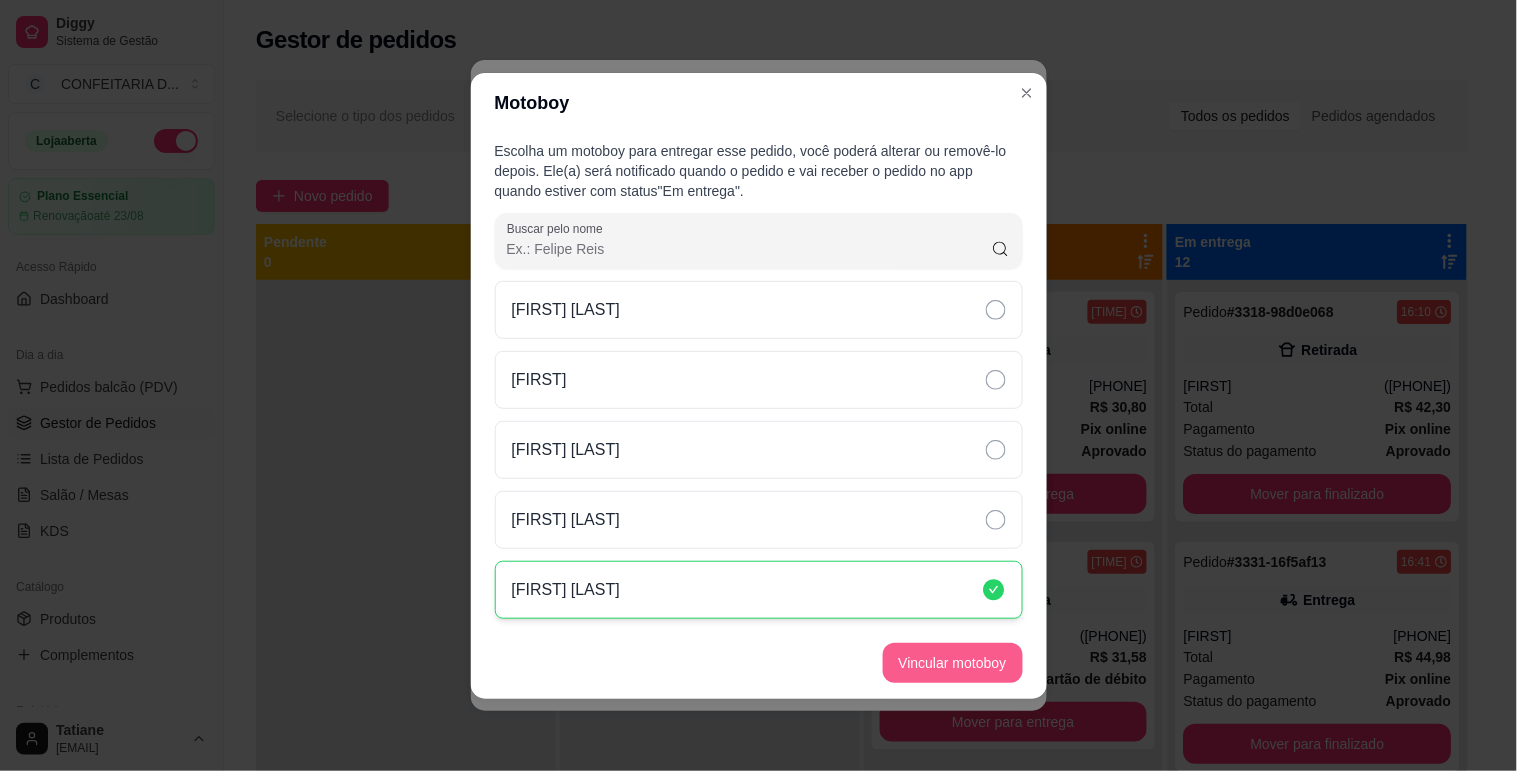 click on "Vincular motoboy" at bounding box center [953, 663] 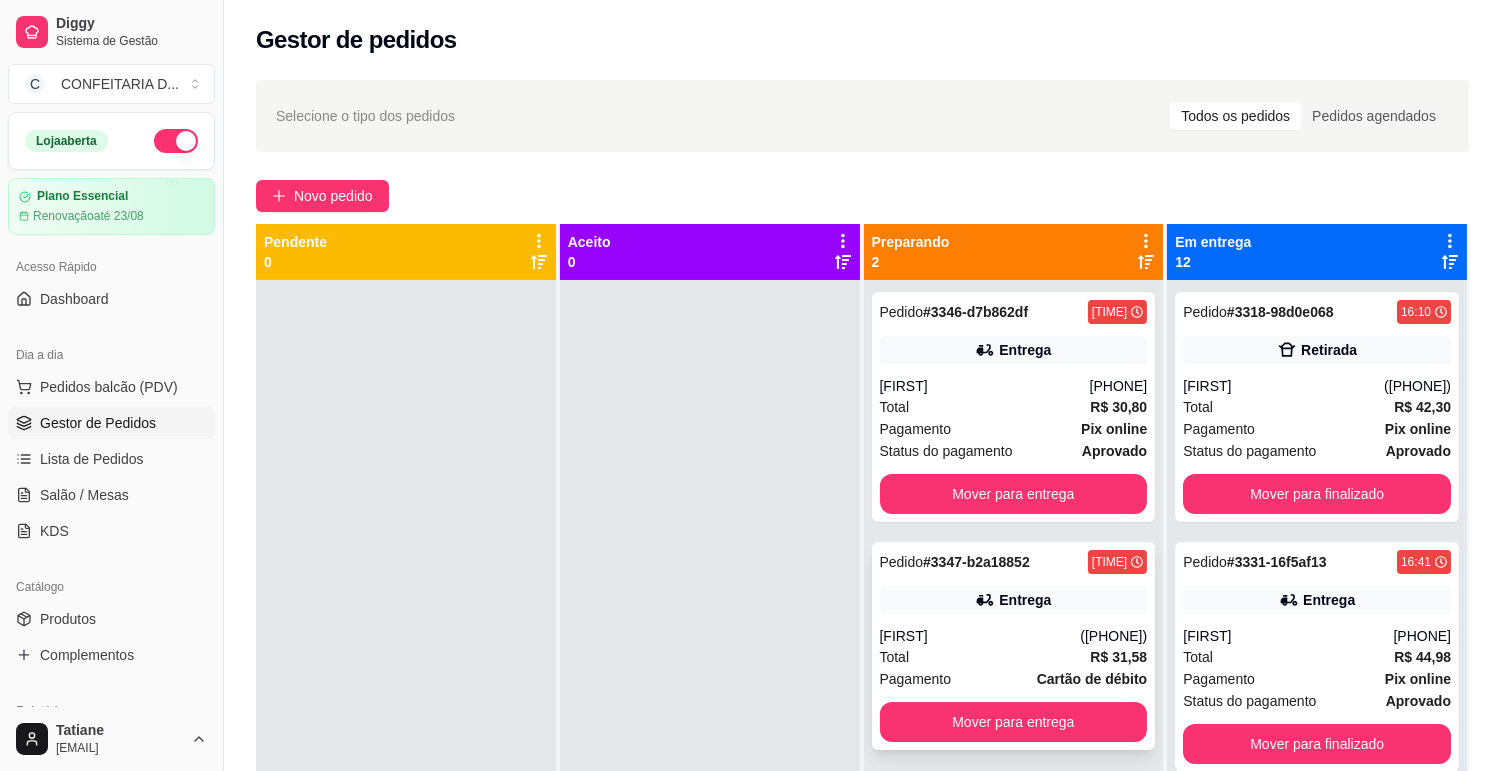 click 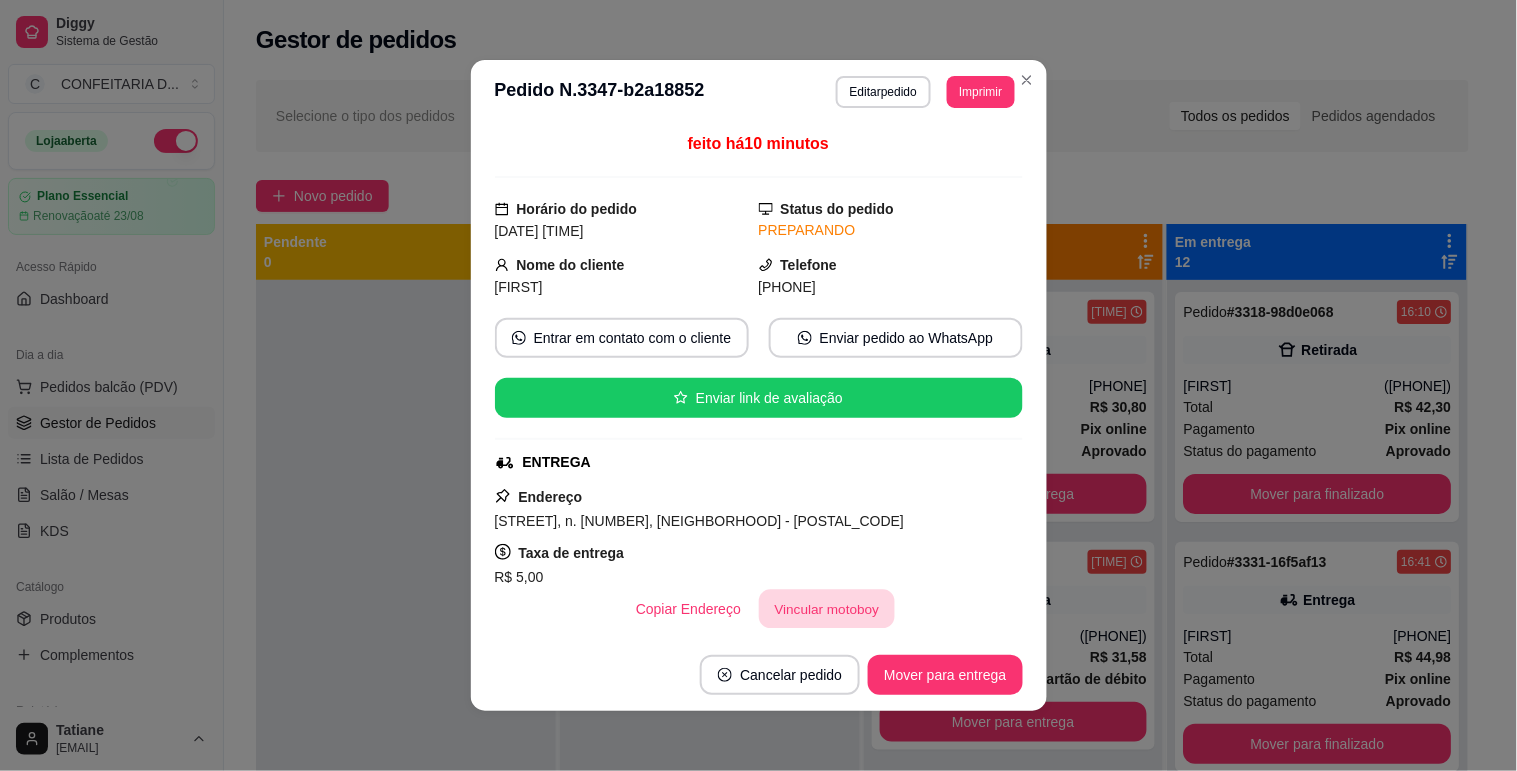 click on "Vincular motoboy" at bounding box center [827, 609] 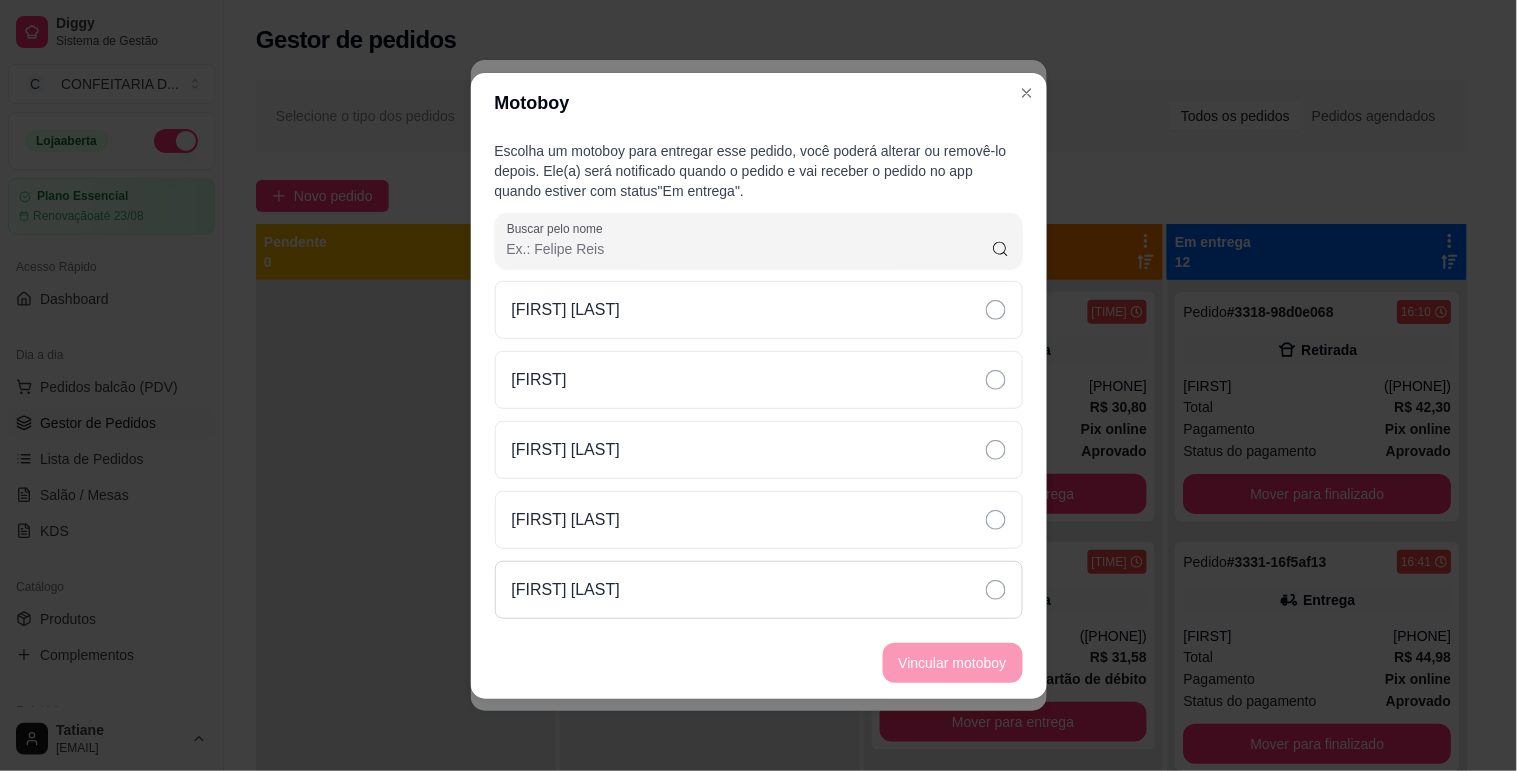 click on "[FIRST] [LAST]" at bounding box center (759, 590) 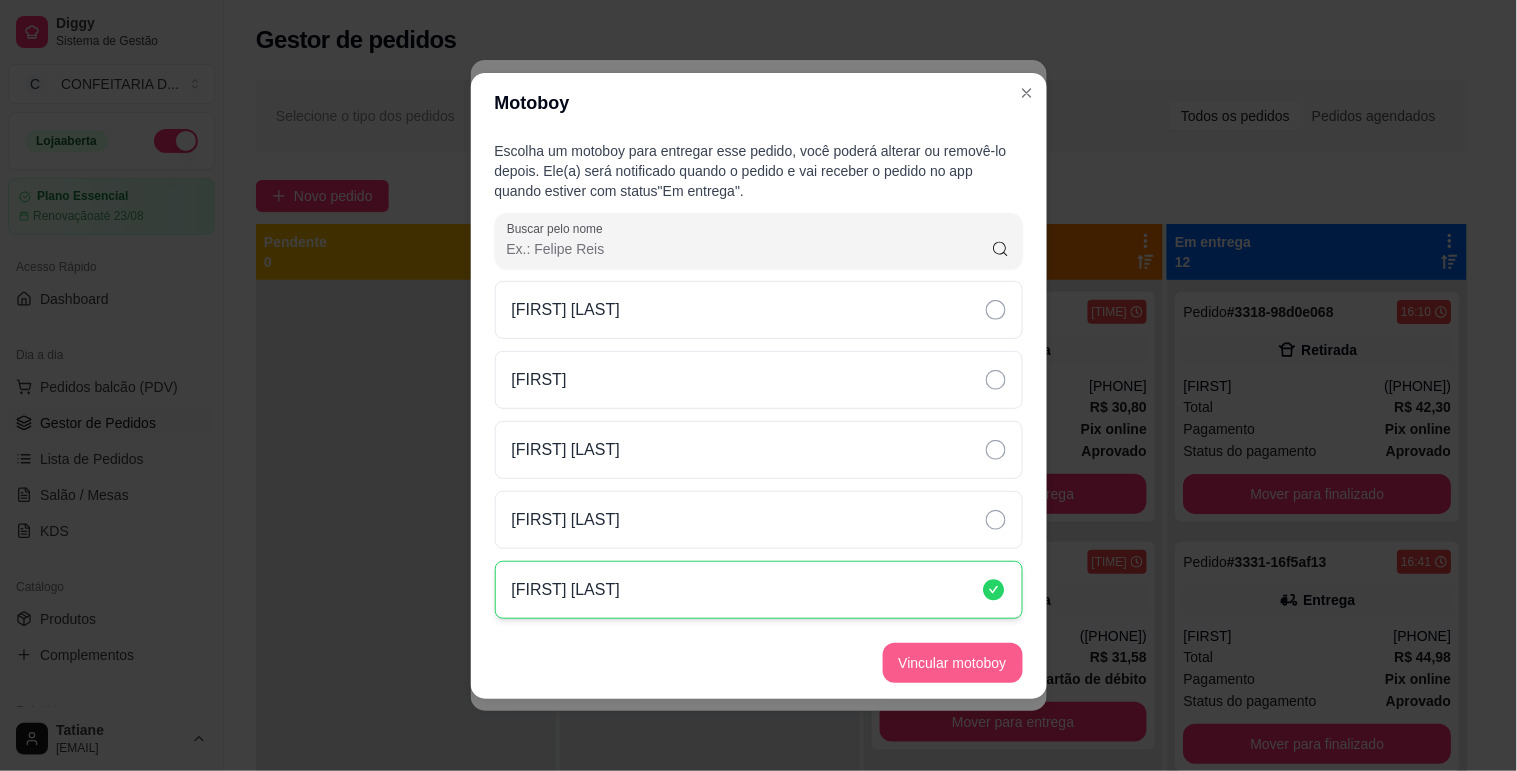 click on "Vincular motoboy" at bounding box center (953, 663) 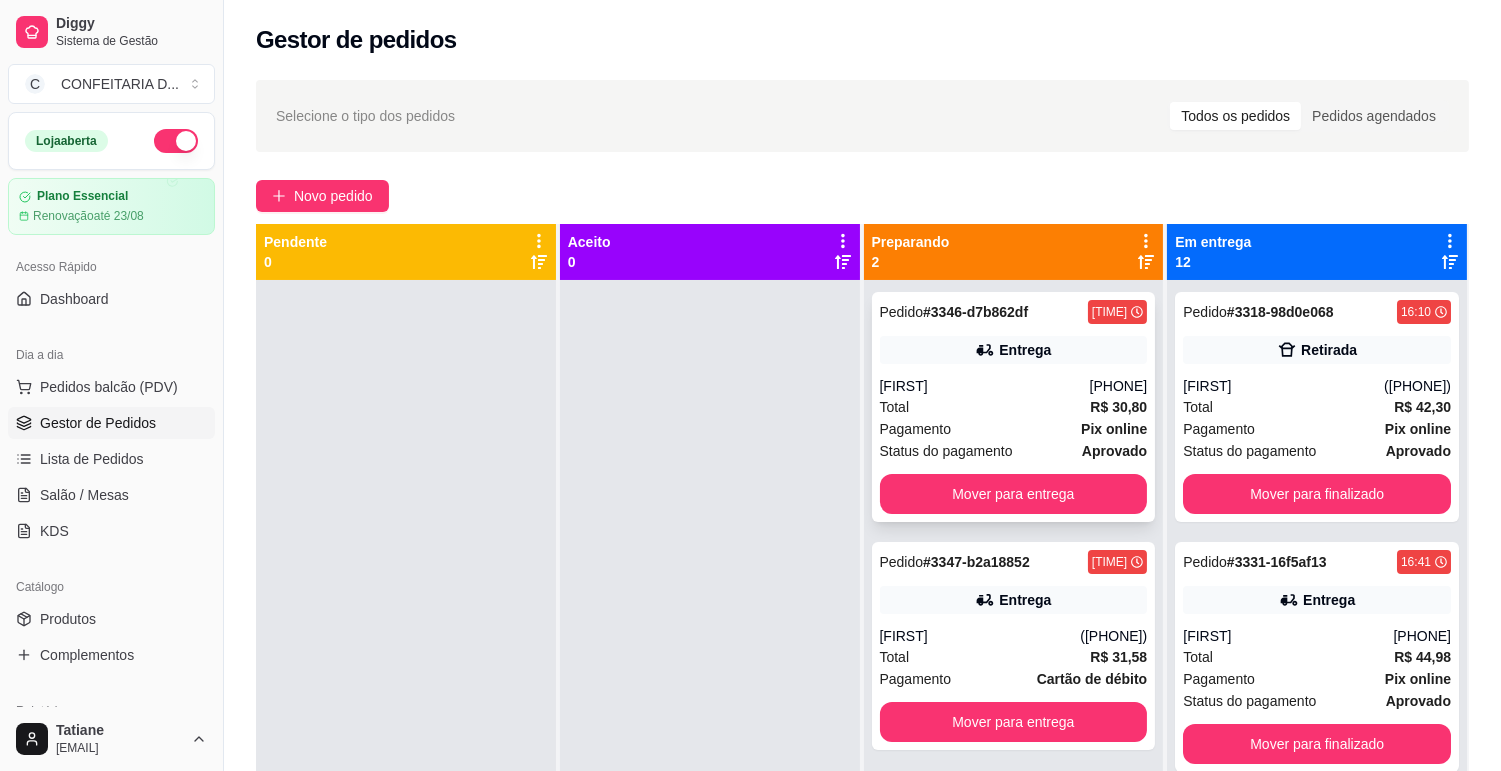 click on "Mover para entrega" at bounding box center (1014, 494) 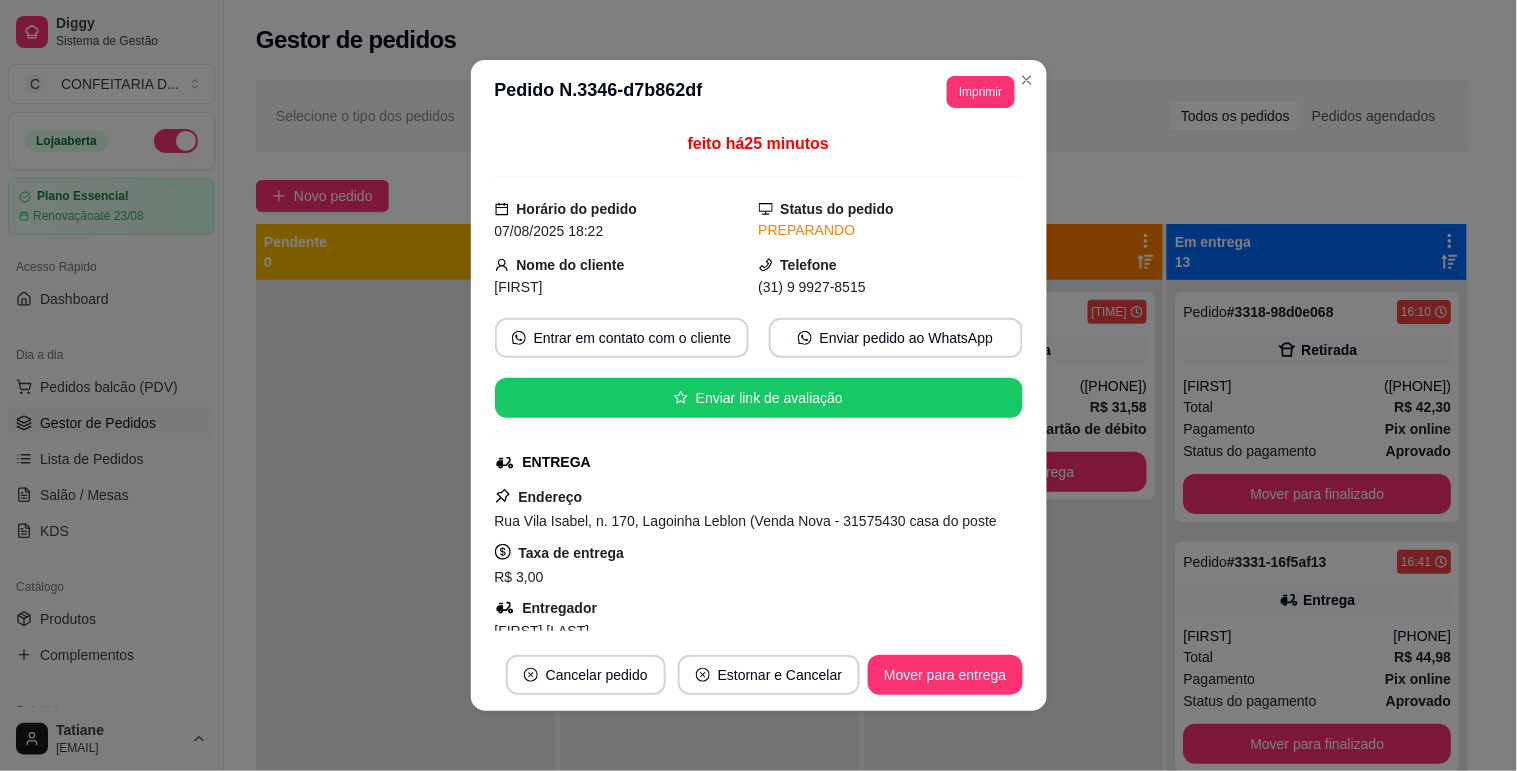 scroll, scrollTop: 111, scrollLeft: 0, axis: vertical 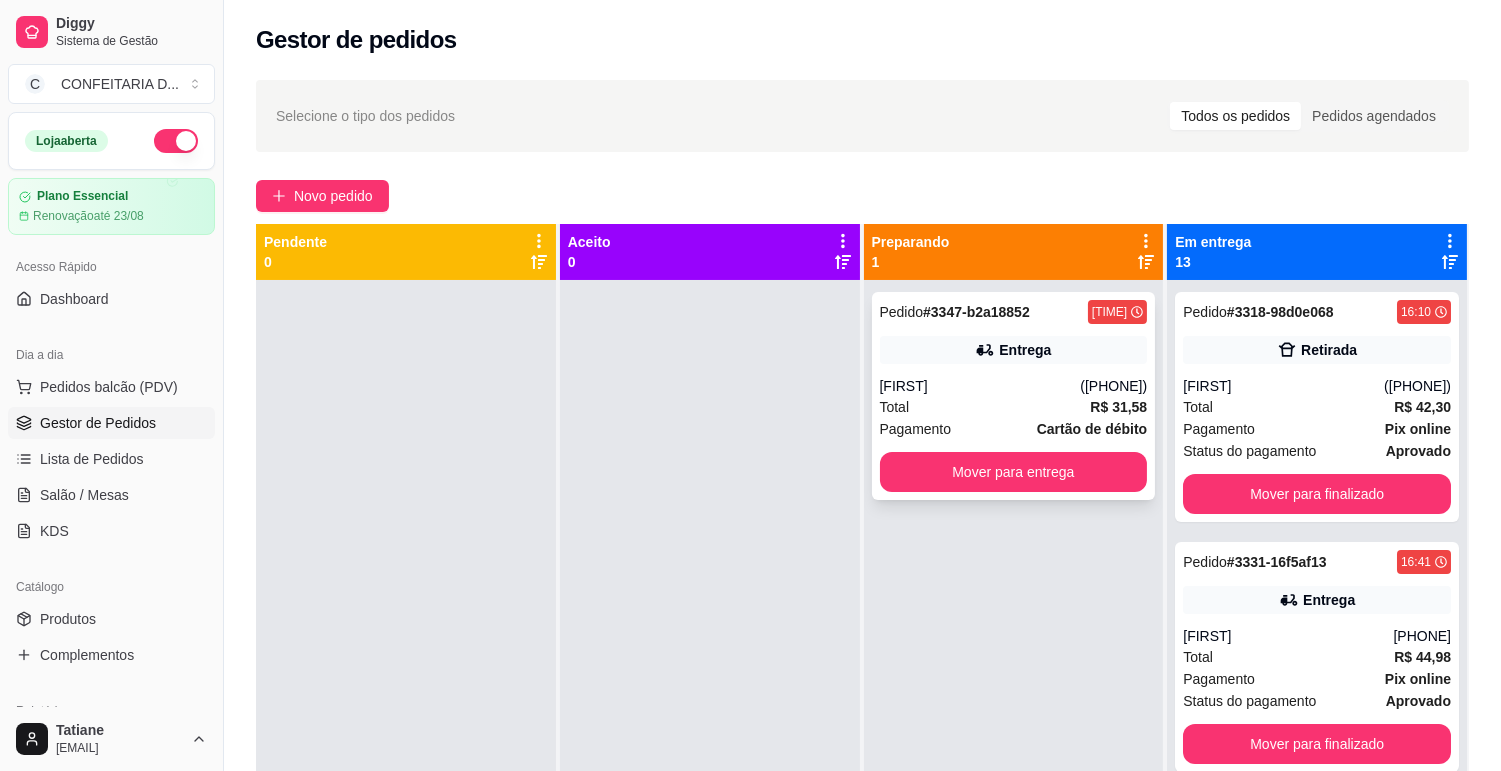 click on "Cartão de débito" at bounding box center (1092, 429) 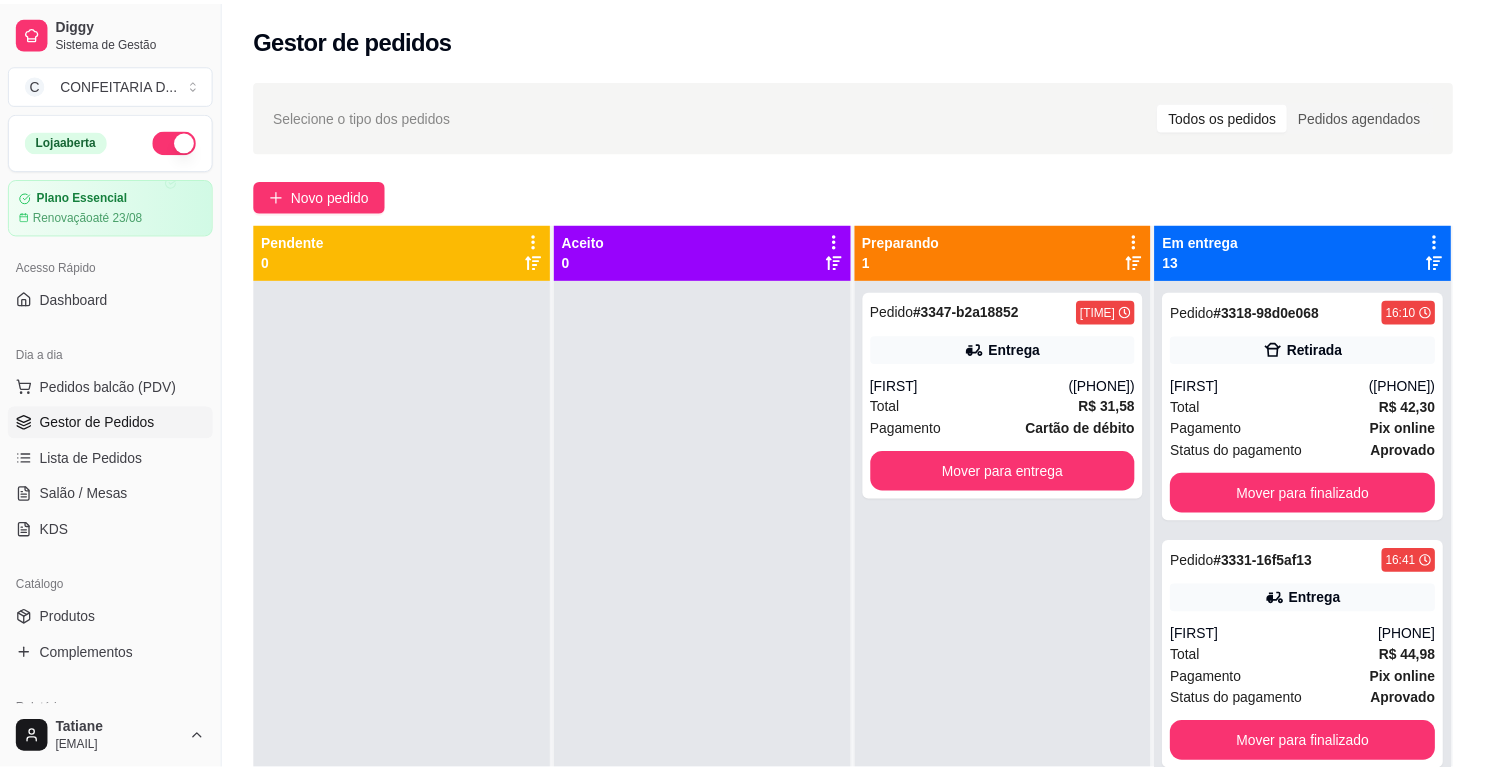 scroll, scrollTop: 111, scrollLeft: 0, axis: vertical 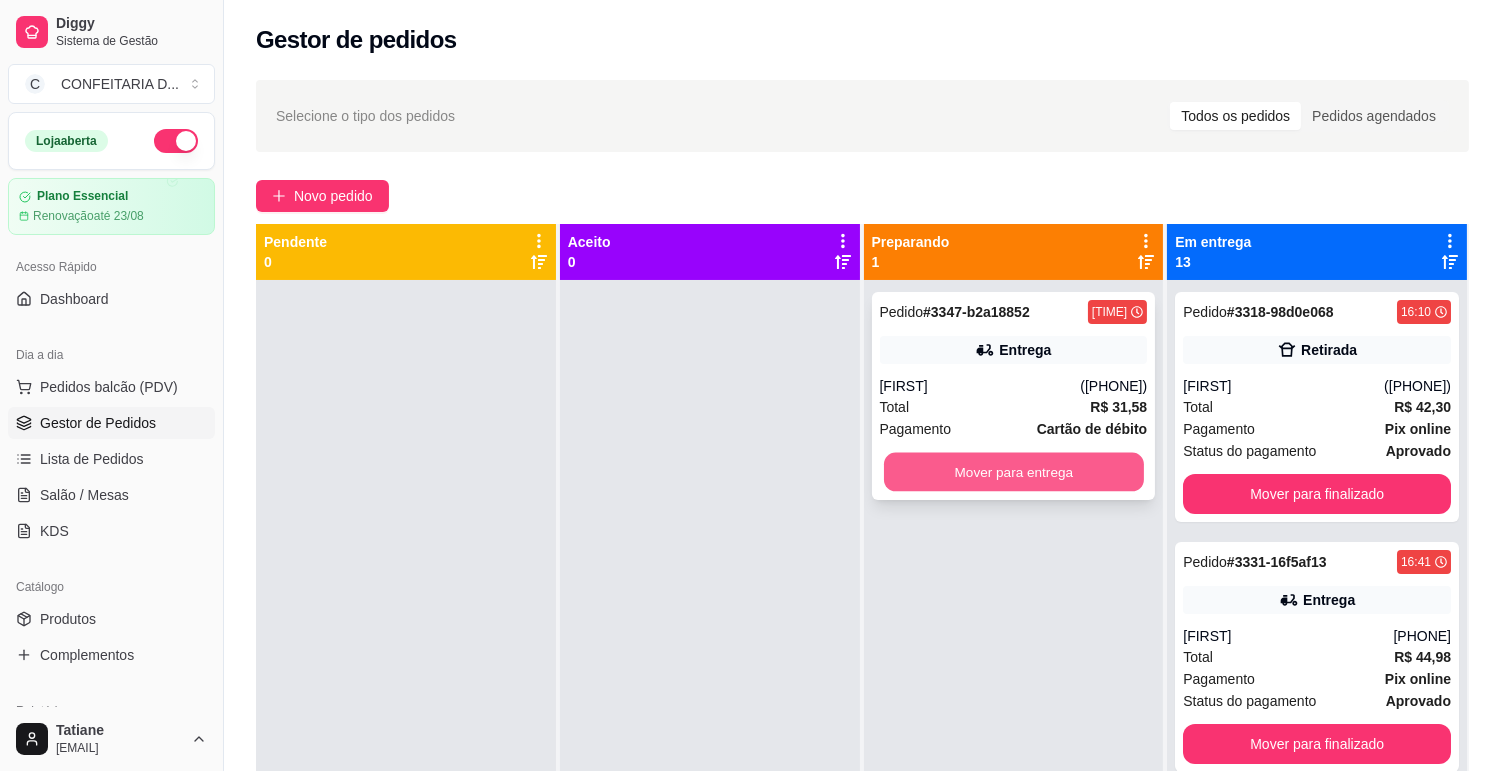 click on "Mover para entrega" at bounding box center [1014, 472] 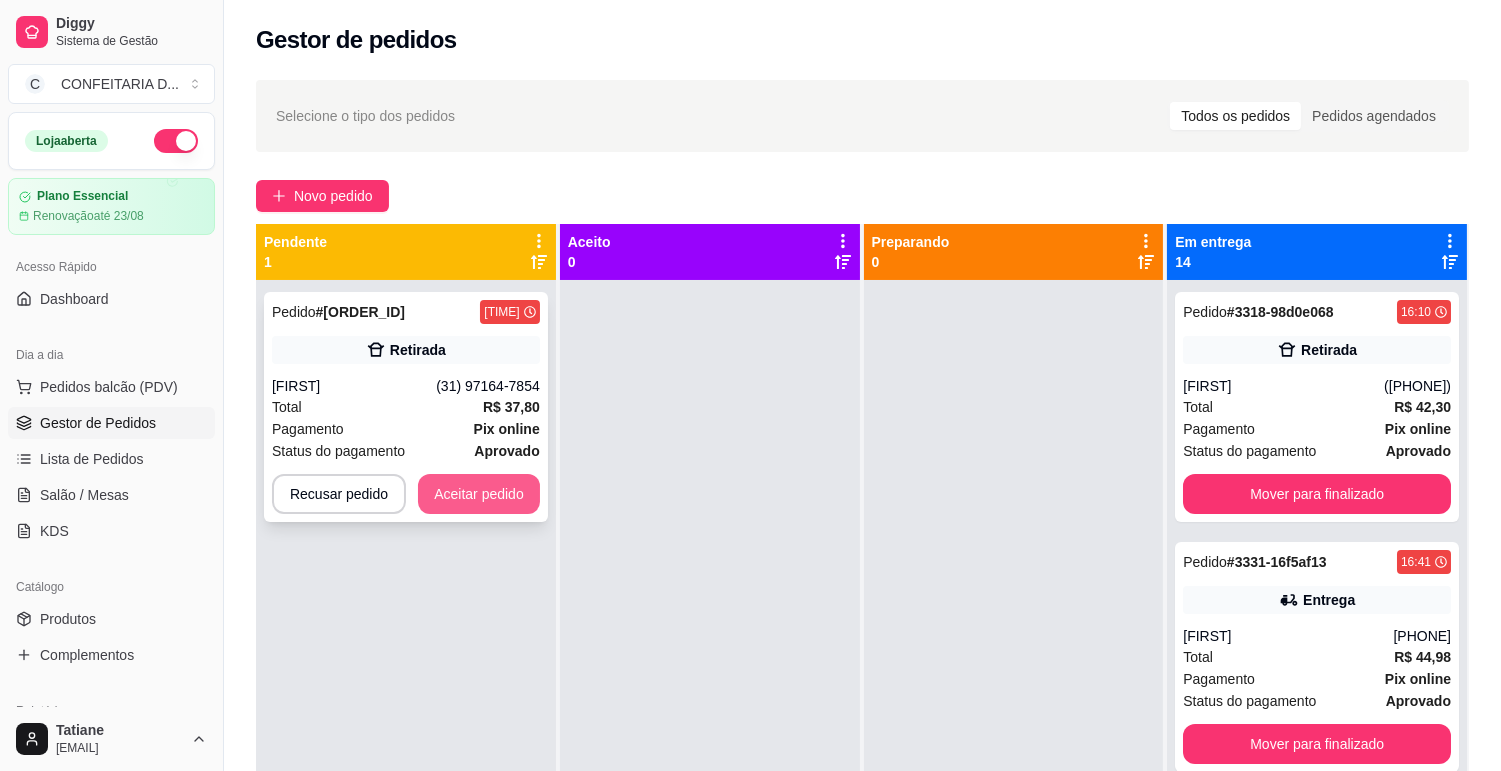 click on "Aceitar pedido" at bounding box center (479, 494) 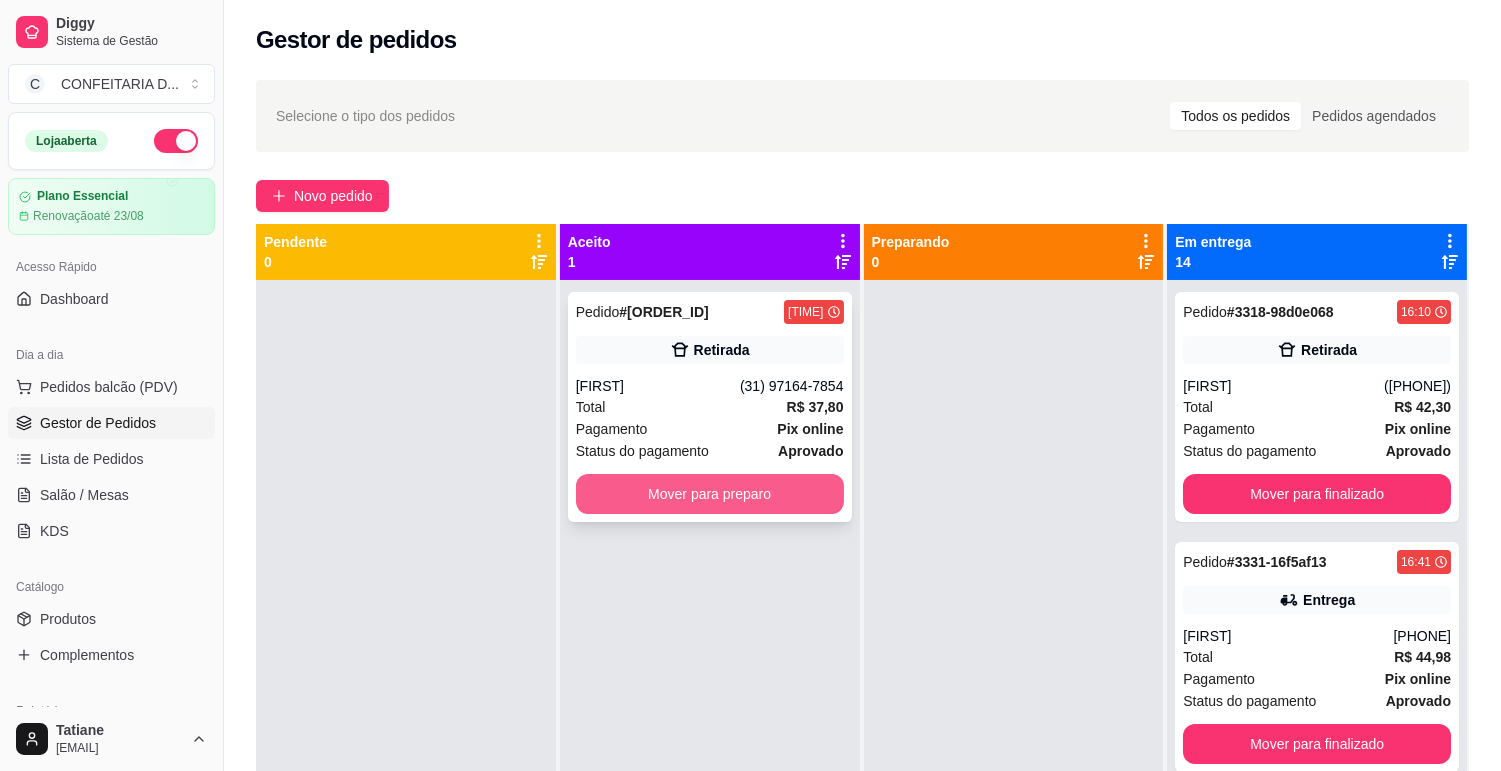 click on "Mover para preparo" at bounding box center (710, 494) 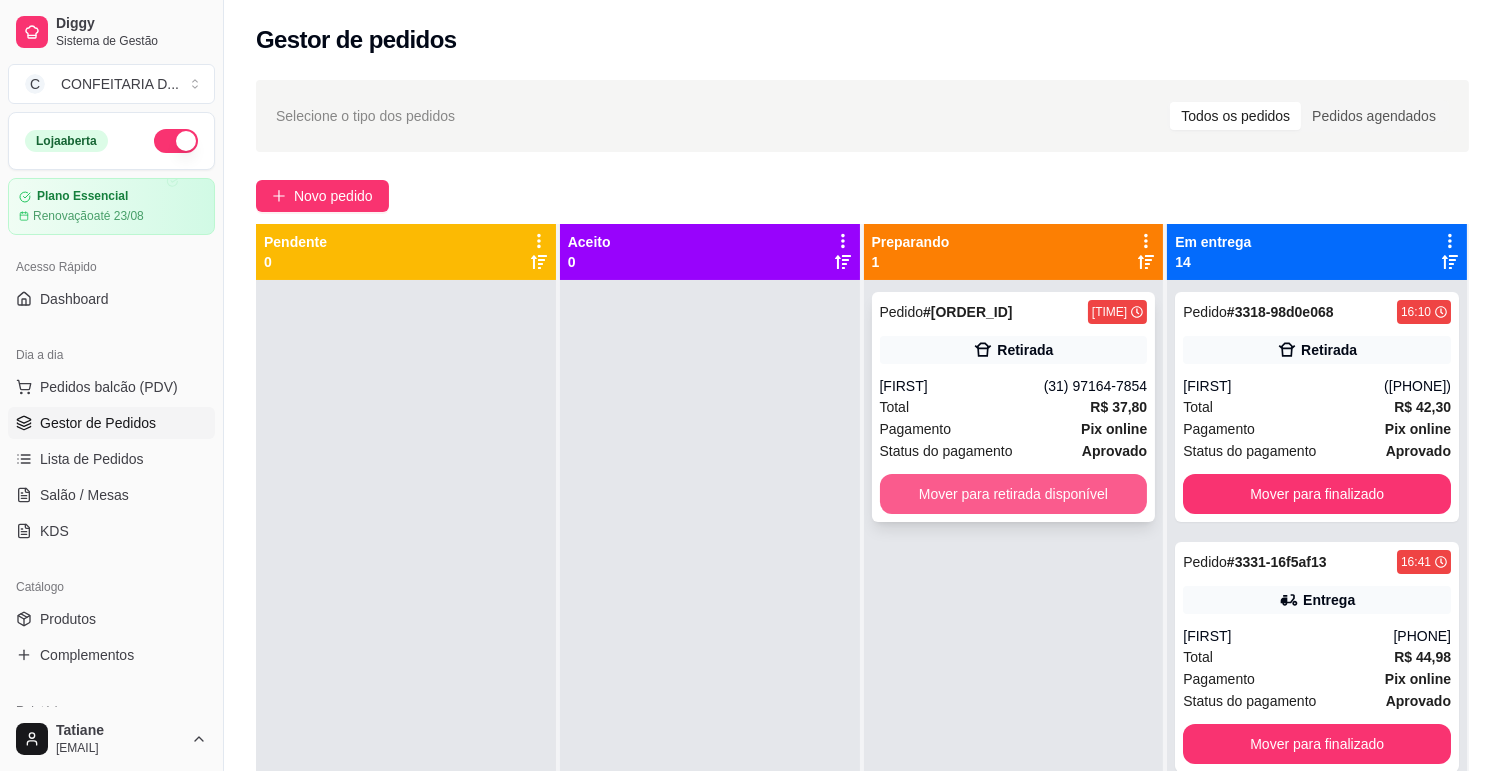 click on "Mover para retirada disponível" at bounding box center [1014, 494] 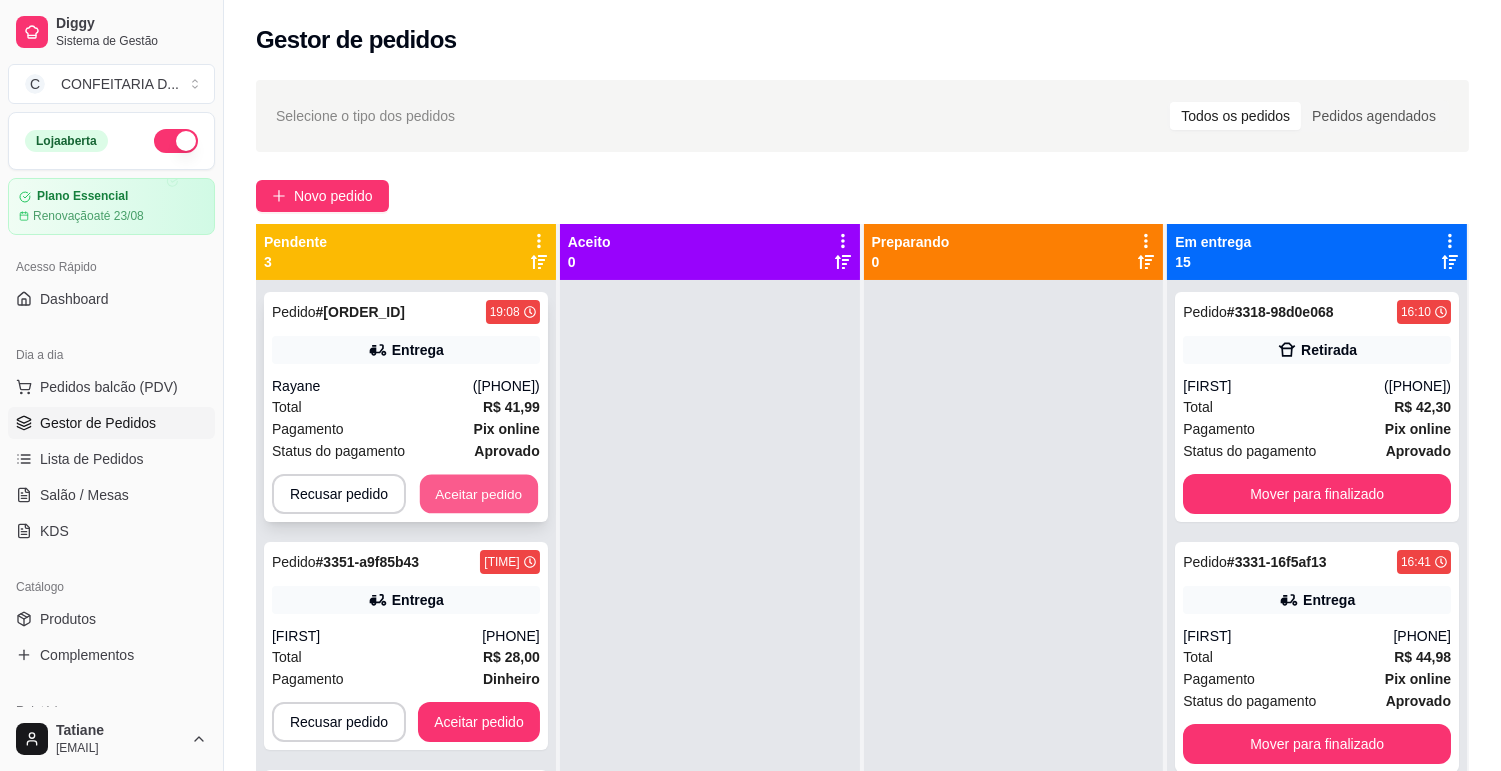 click on "Aceitar pedido" at bounding box center [479, 494] 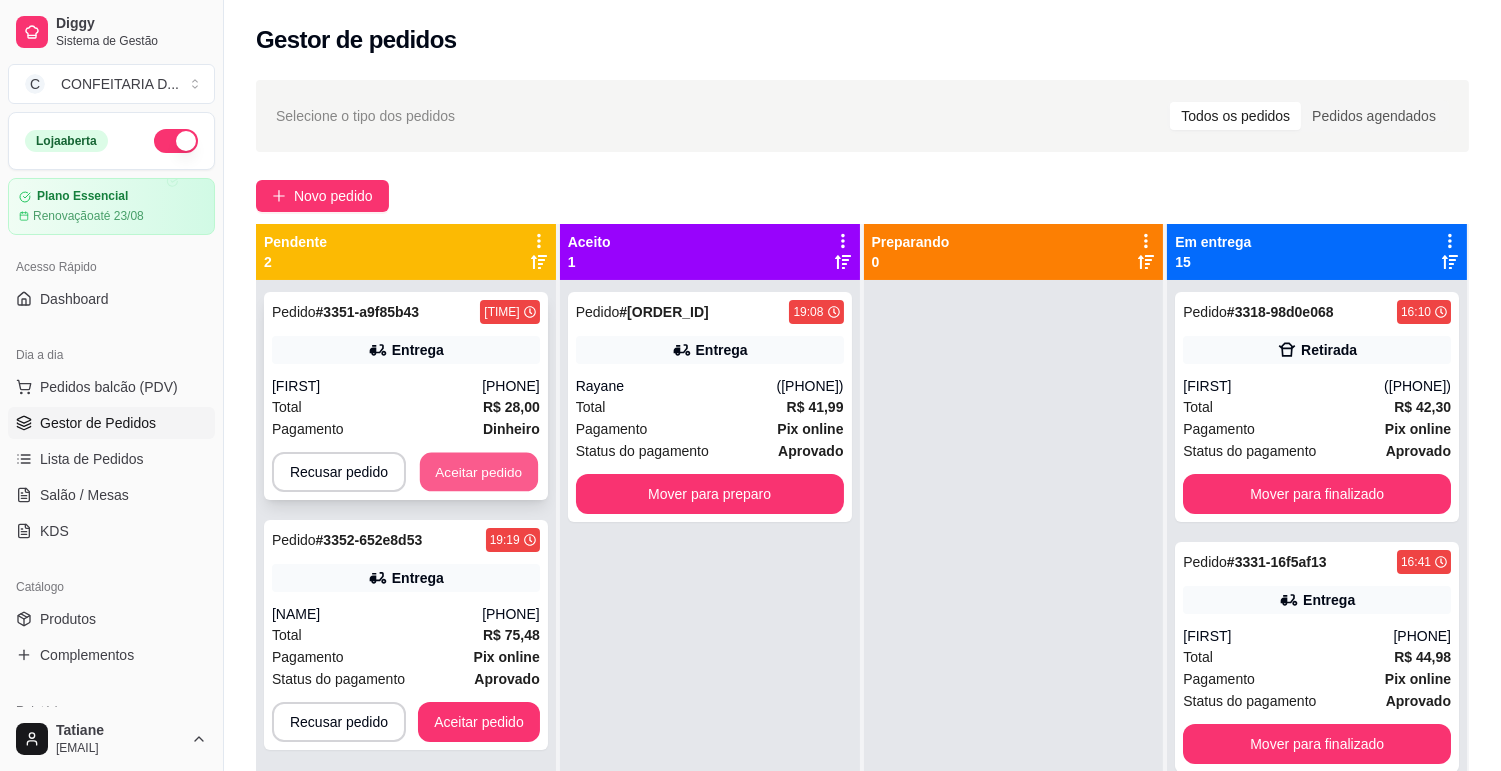 click on "Aceitar pedido" at bounding box center [479, 472] 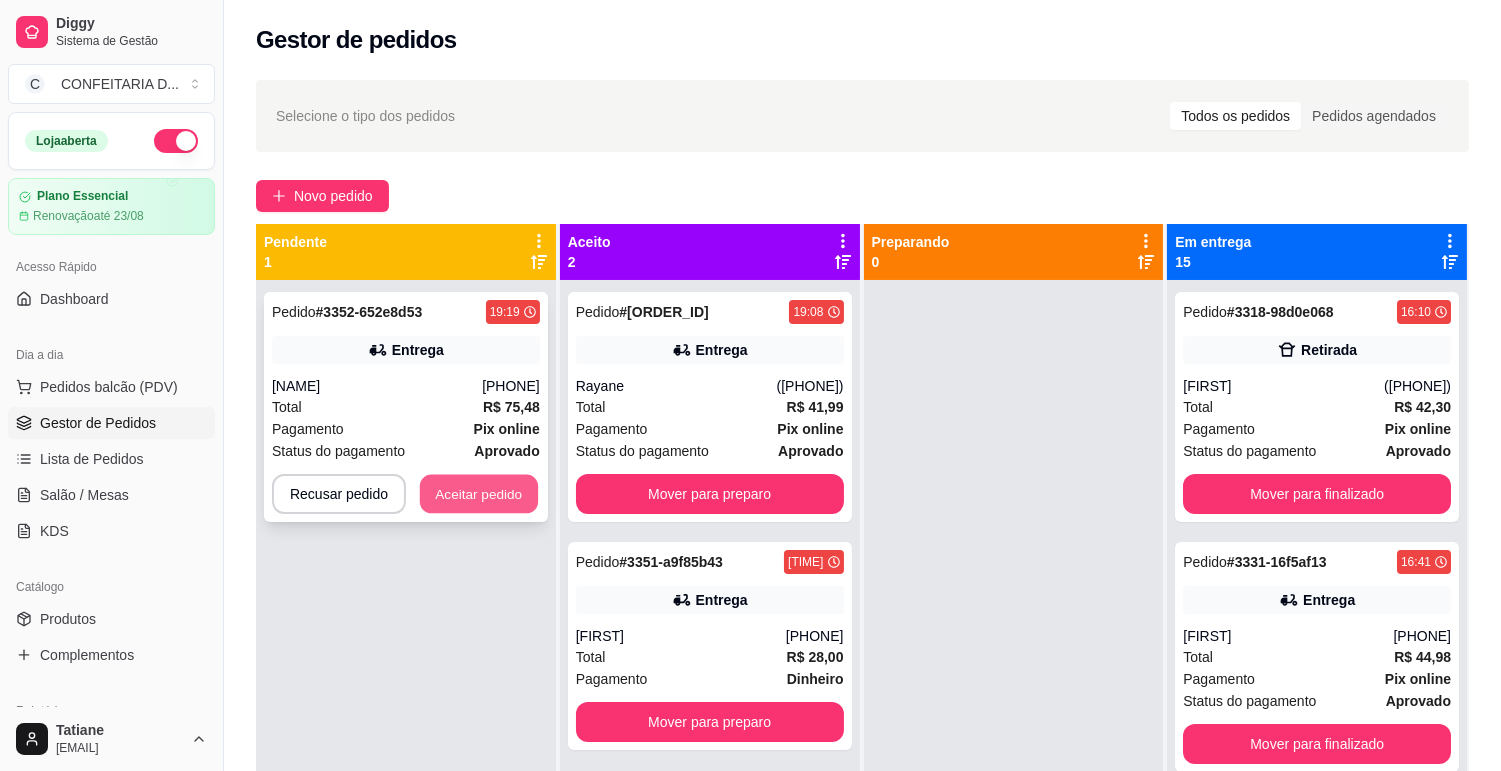 click on "Aceitar pedido" at bounding box center (479, 494) 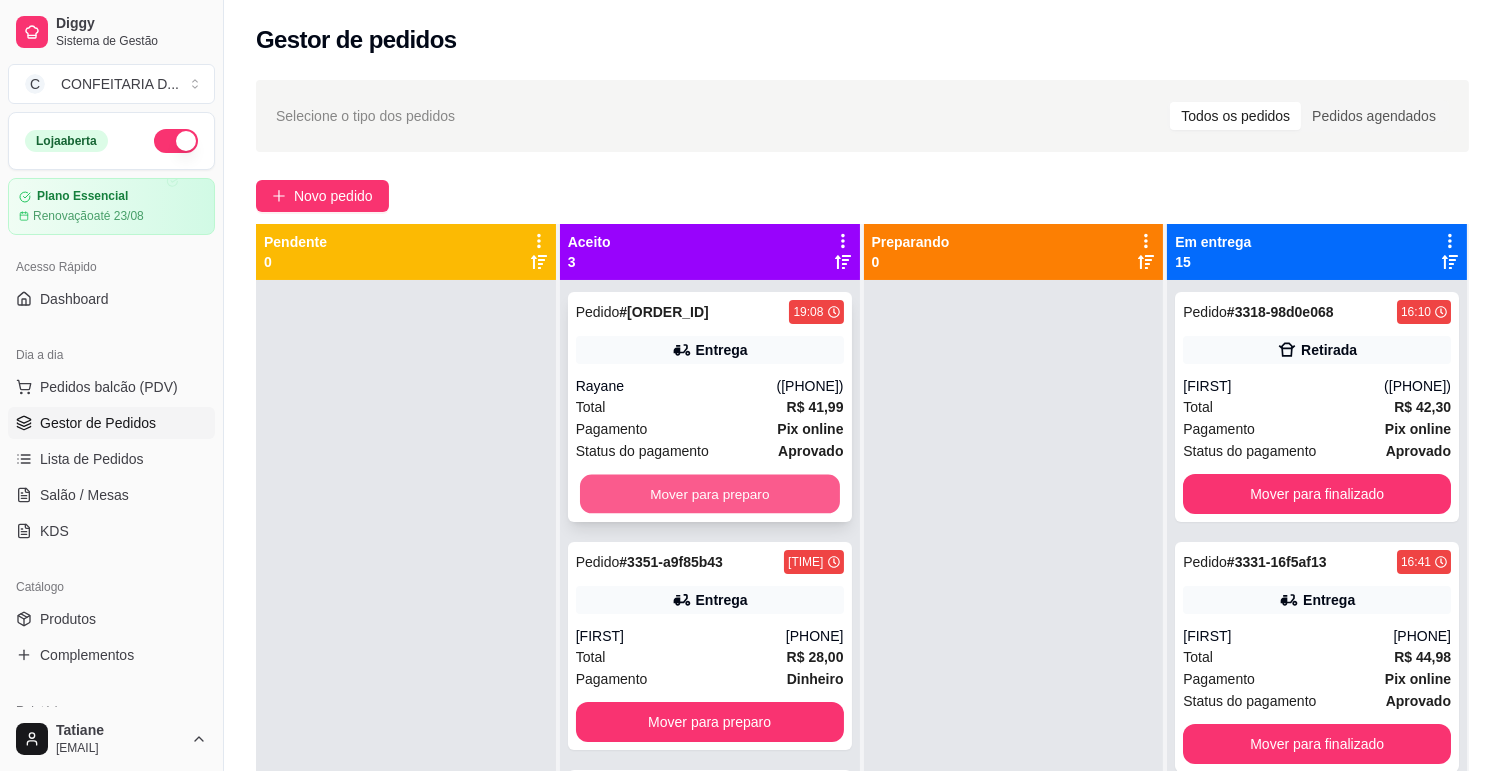 click on "Mover para preparo" at bounding box center [710, 494] 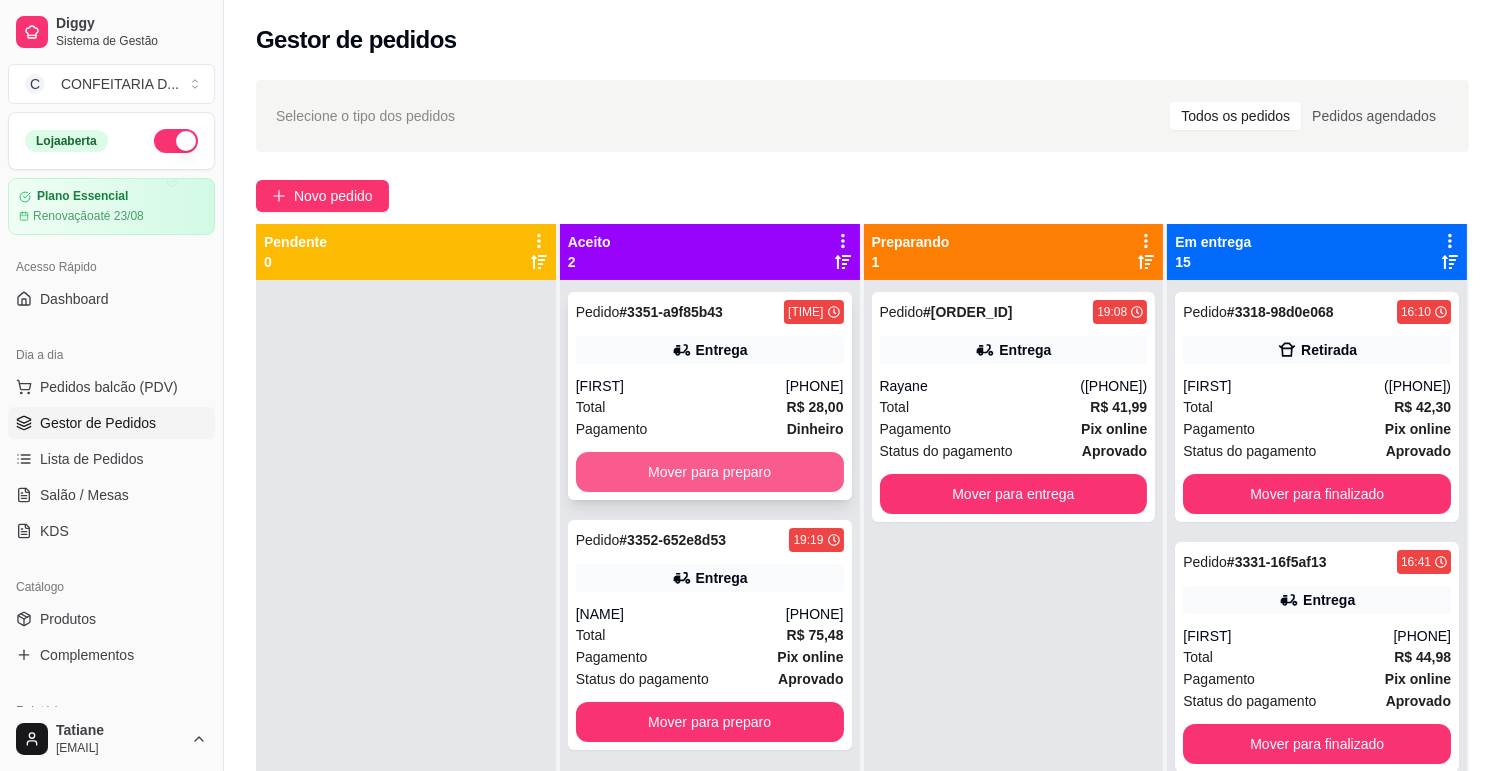 click on "Mover para preparo" at bounding box center (710, 472) 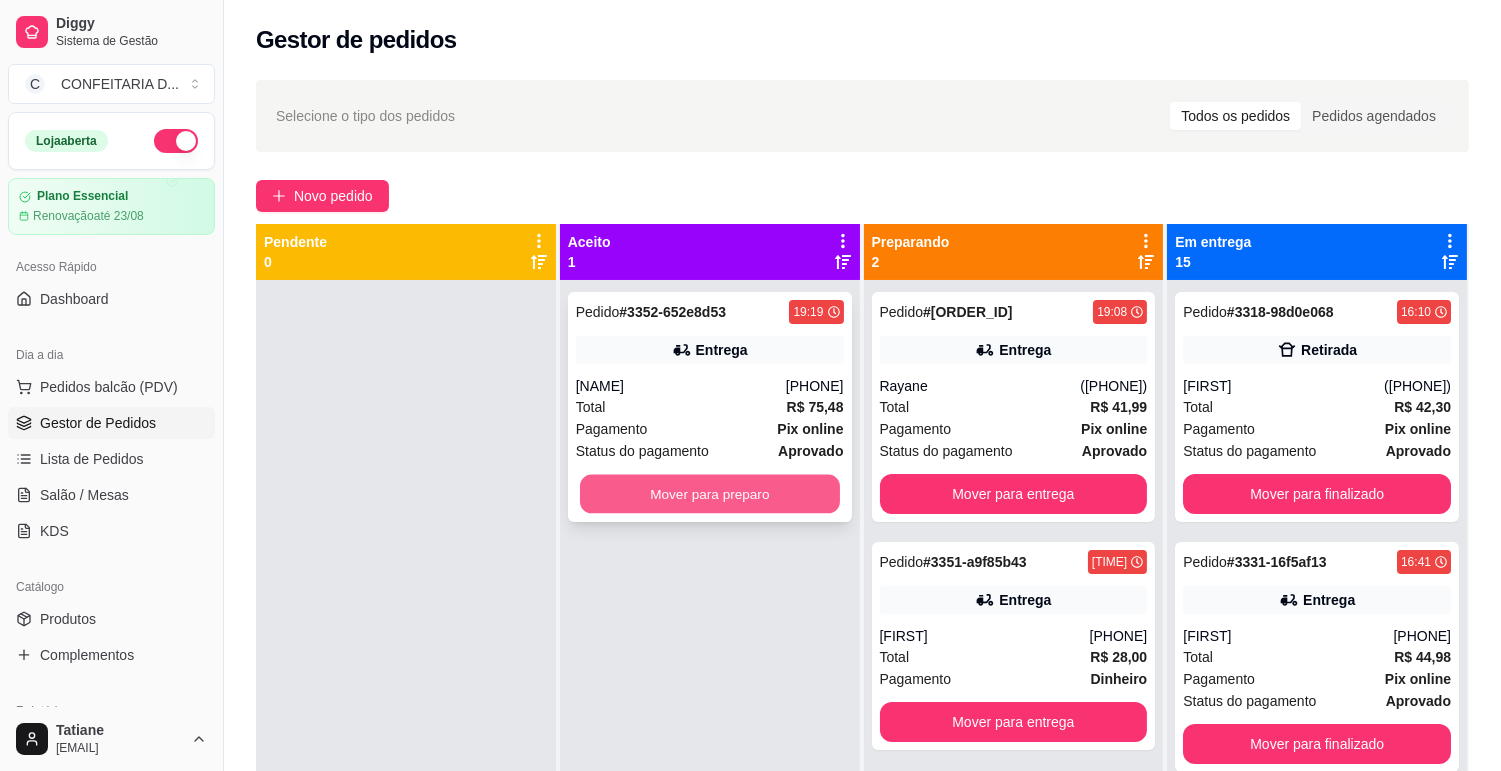 click on "Mover para preparo" at bounding box center [710, 494] 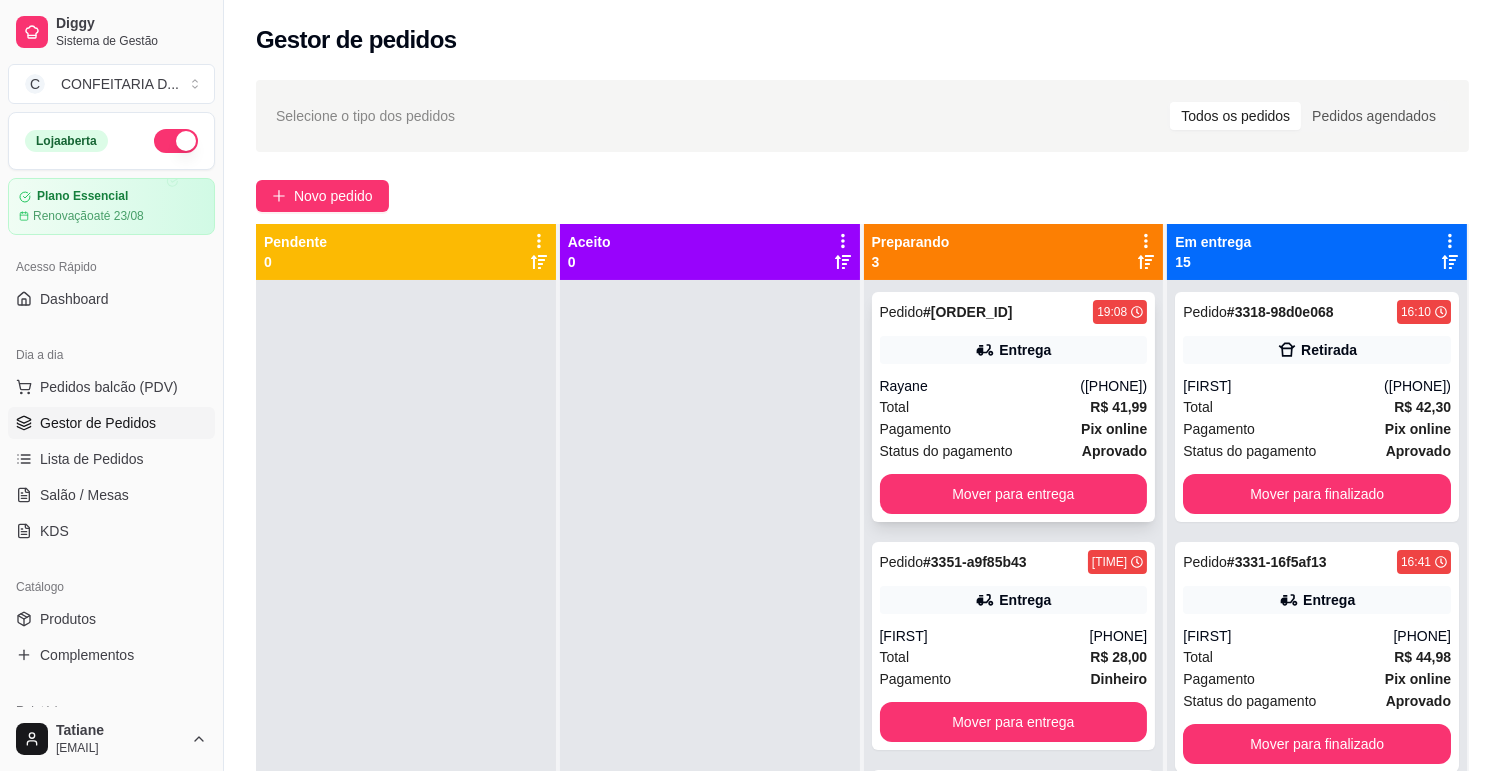 click on "([PHONE])" at bounding box center [1113, 386] 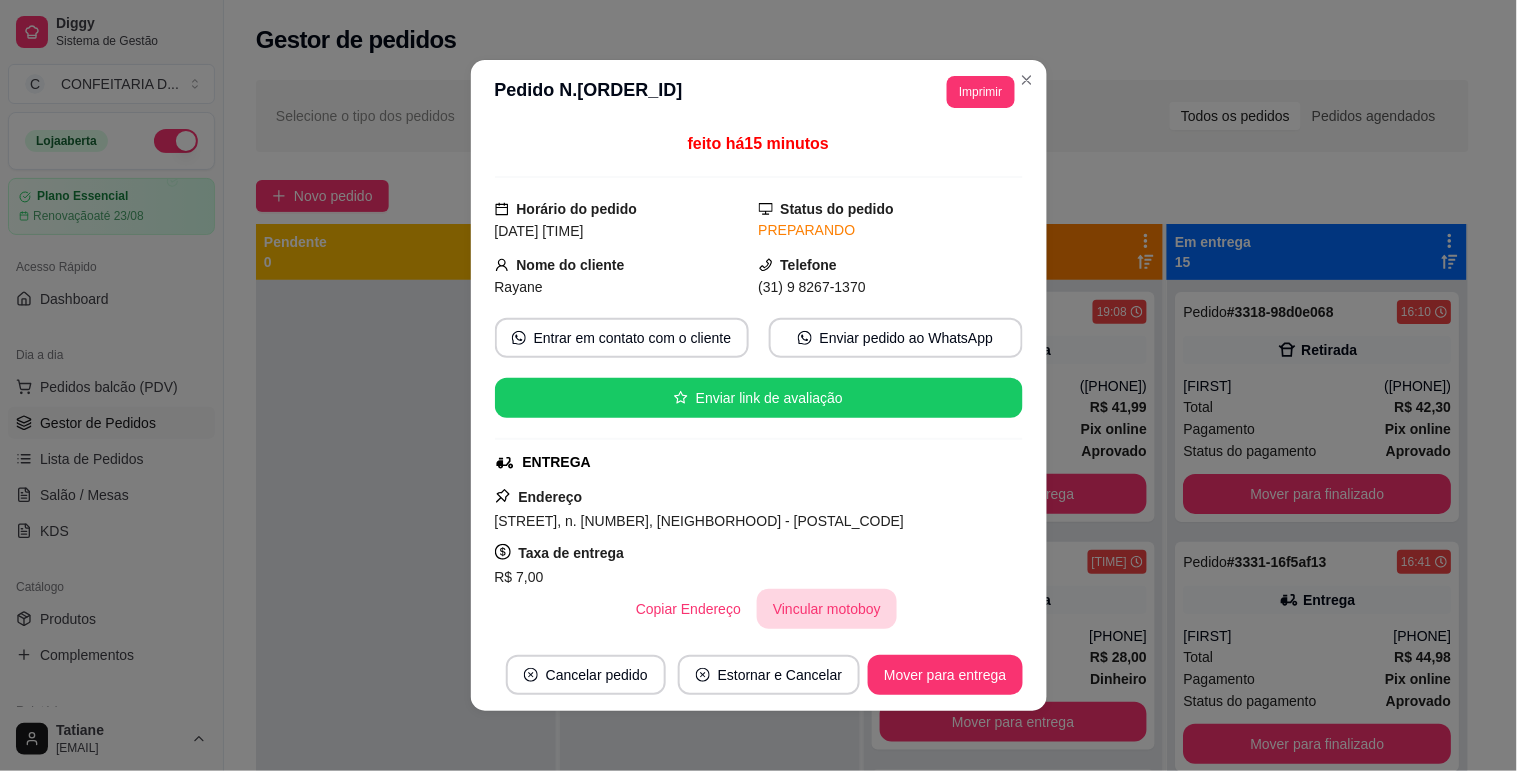 click on "Vincular motoboy" at bounding box center (827, 609) 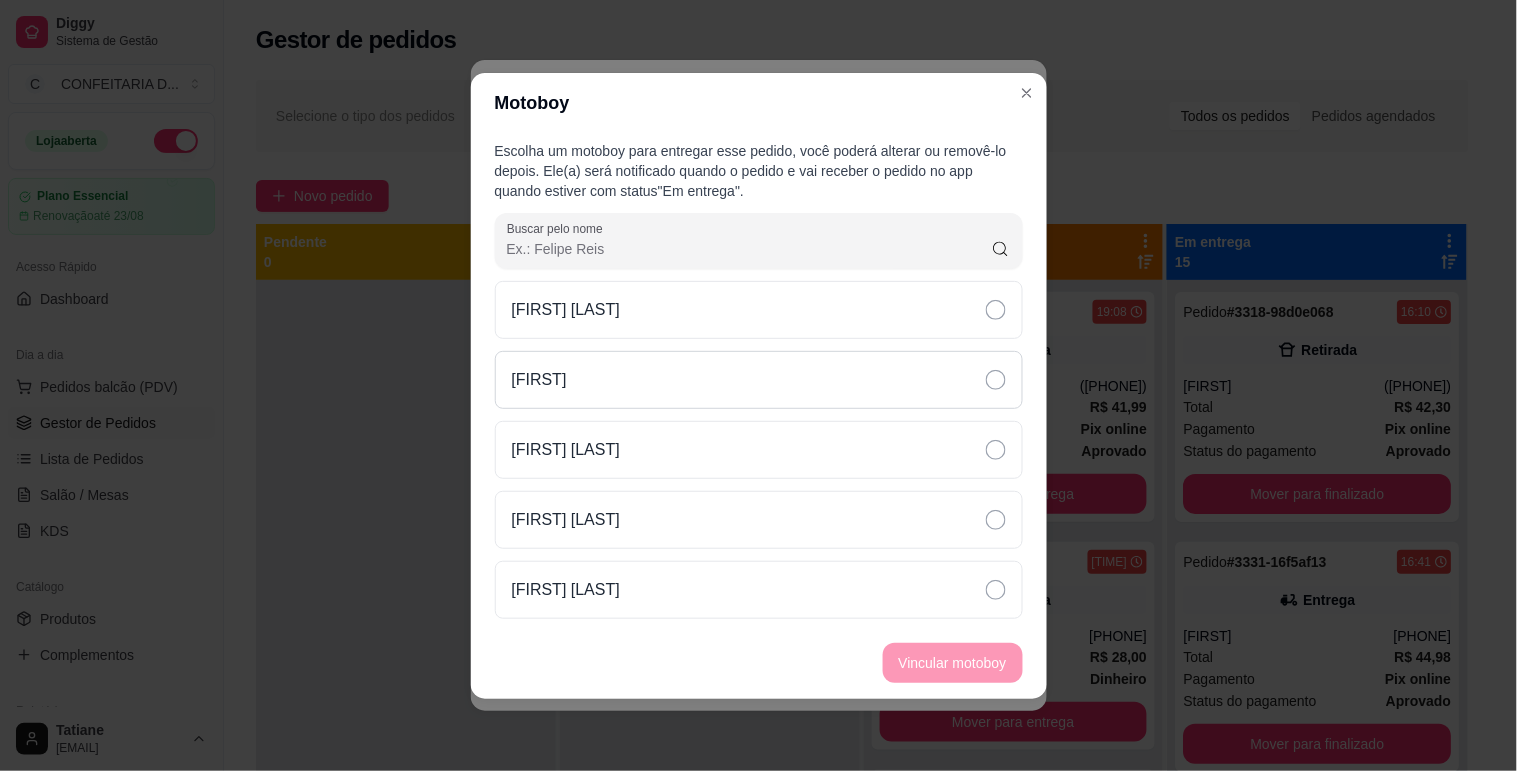 click on "[FIRST]" at bounding box center (759, 380) 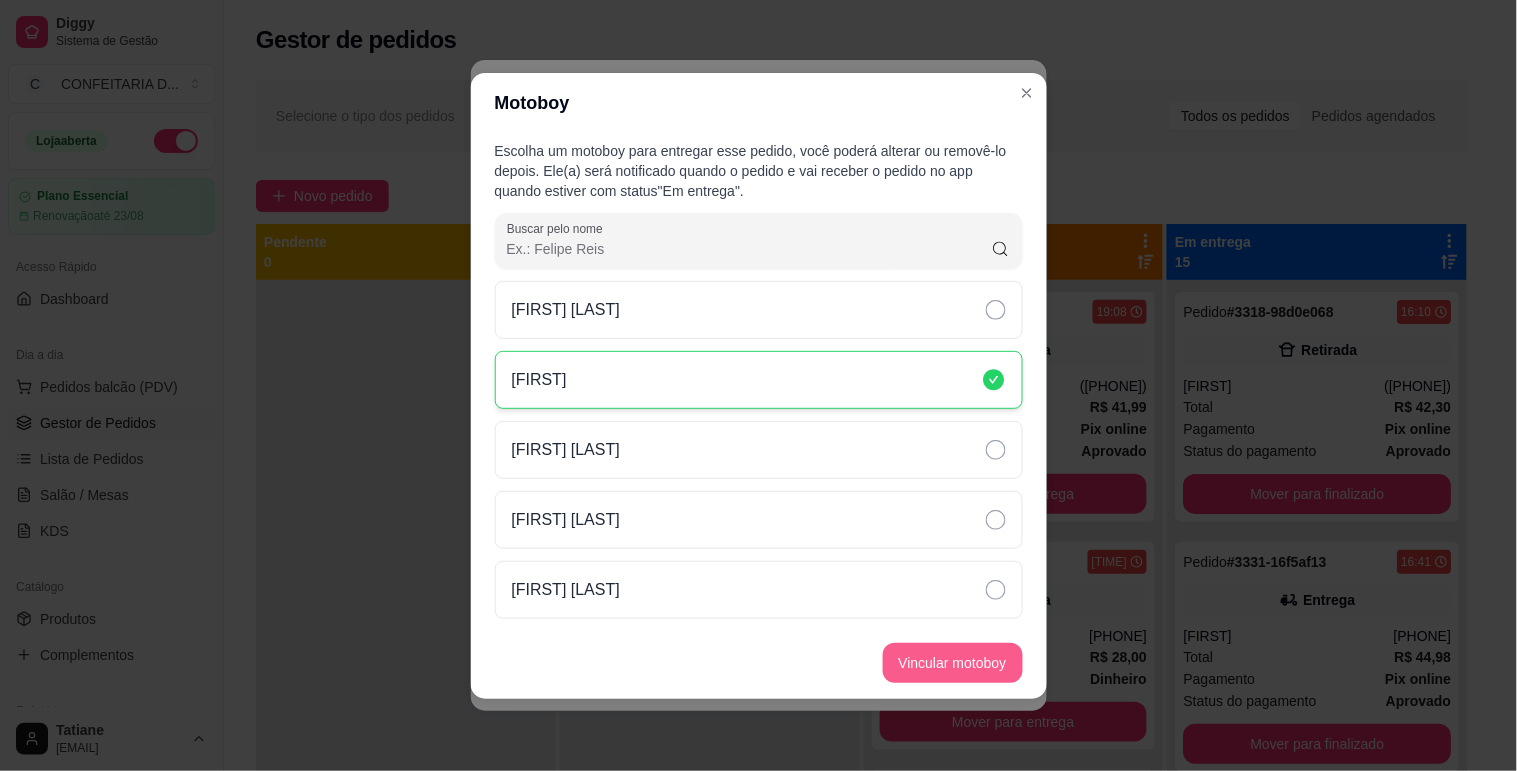 click on "Vincular motoboy" at bounding box center (953, 663) 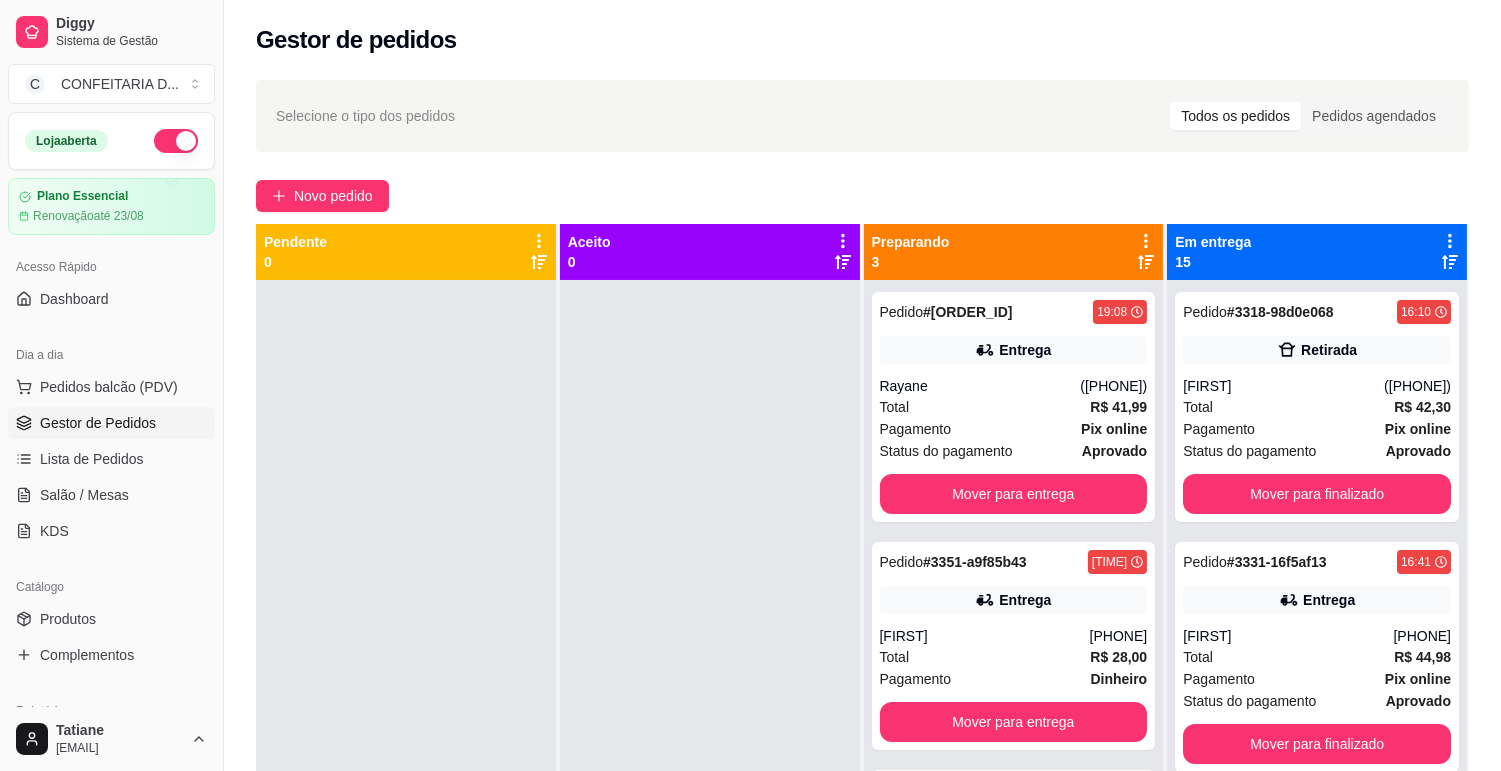 click on "Entrega" at bounding box center [1014, 600] 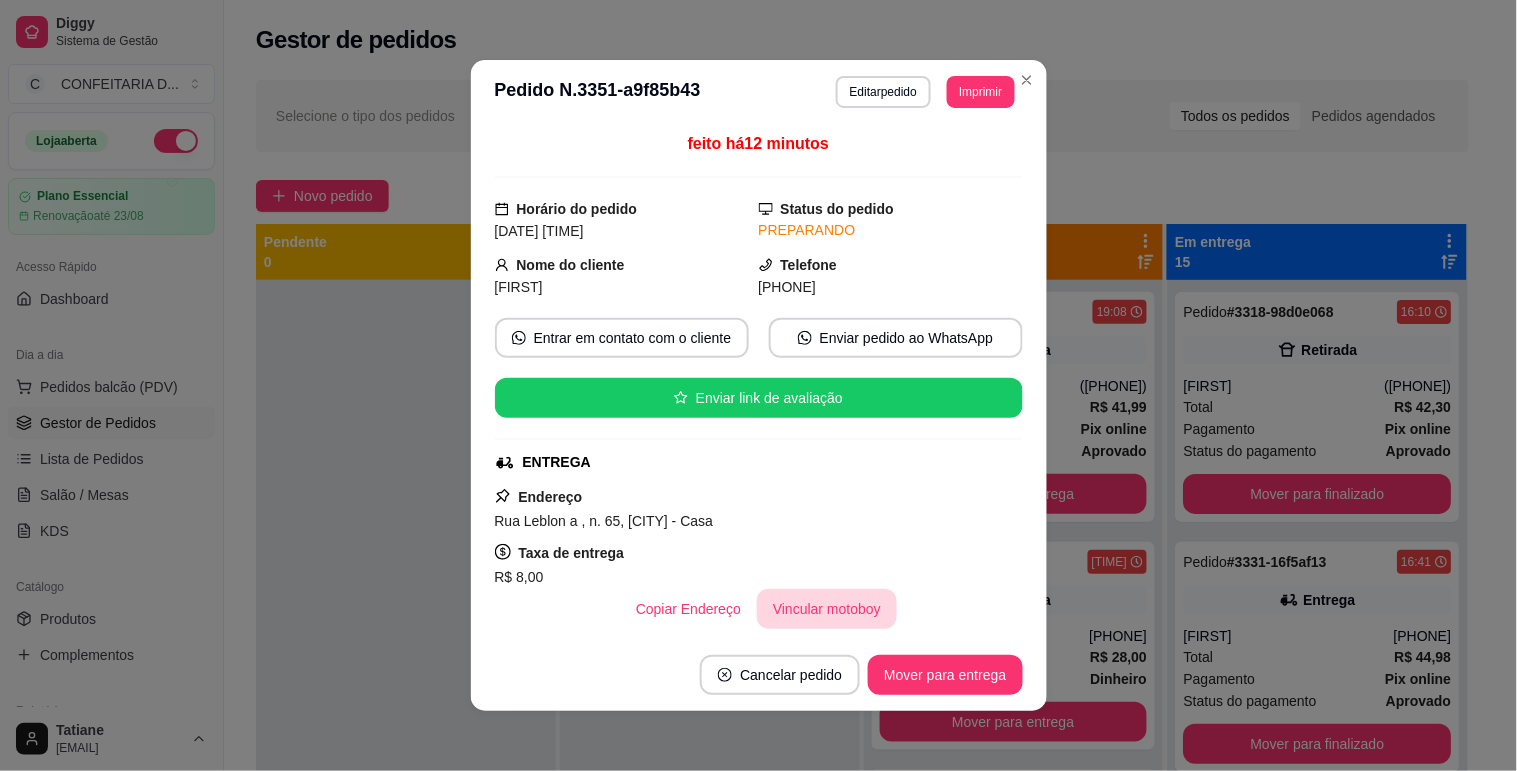 click on "Vincular motoboy" at bounding box center (827, 609) 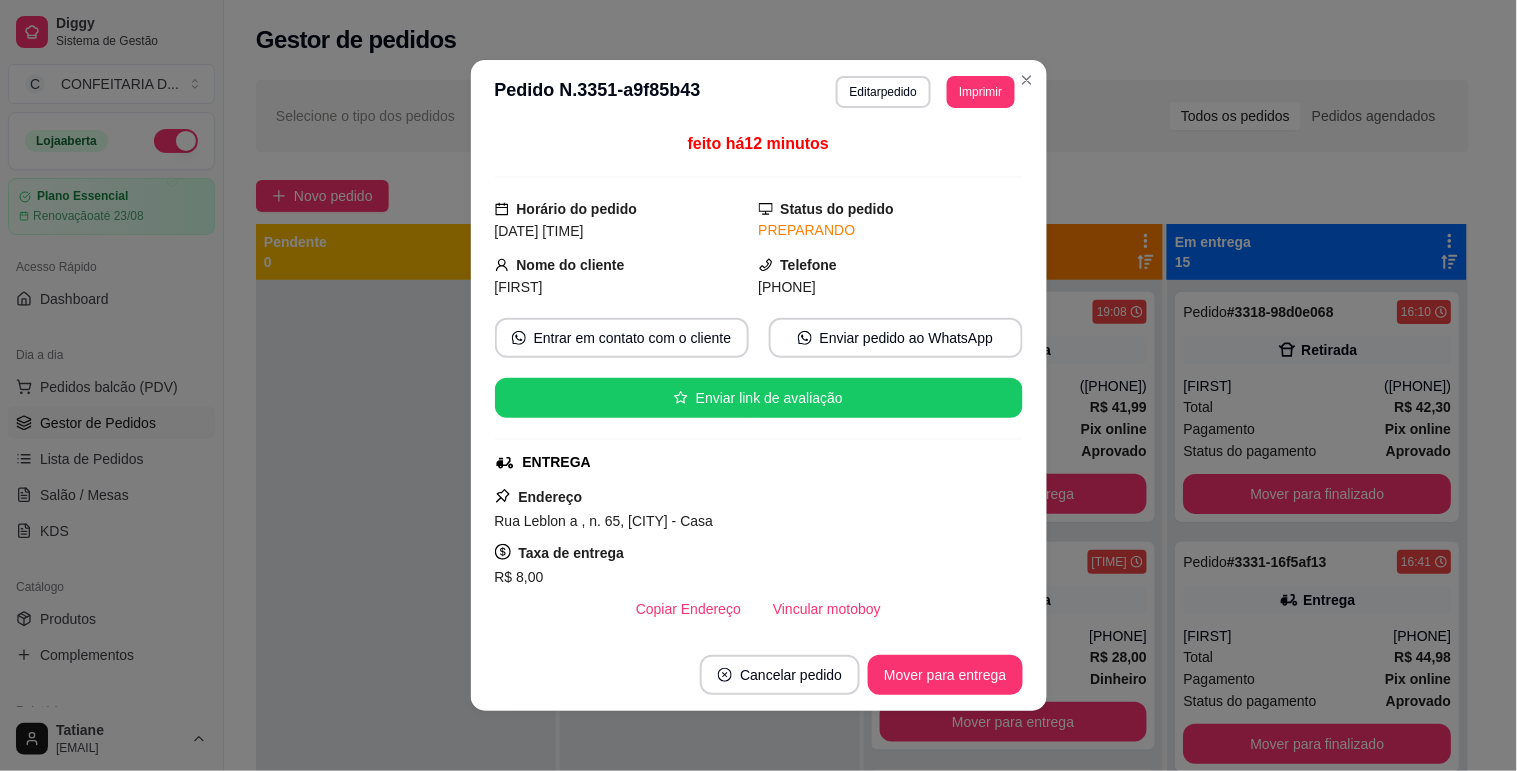 click on "[FIRST] [LAST]" at bounding box center [759, 450] 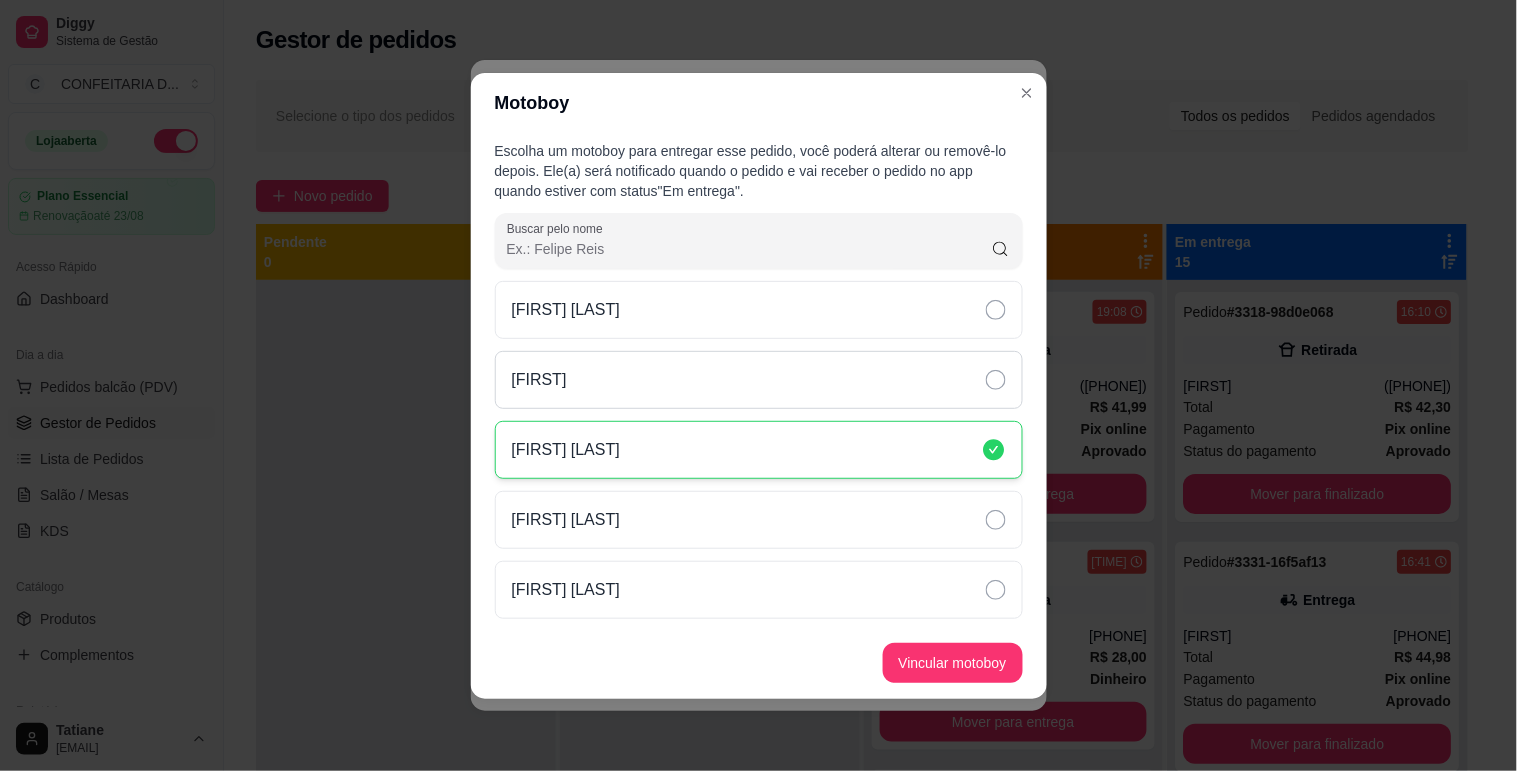 click on "[FIRST]" at bounding box center (759, 380) 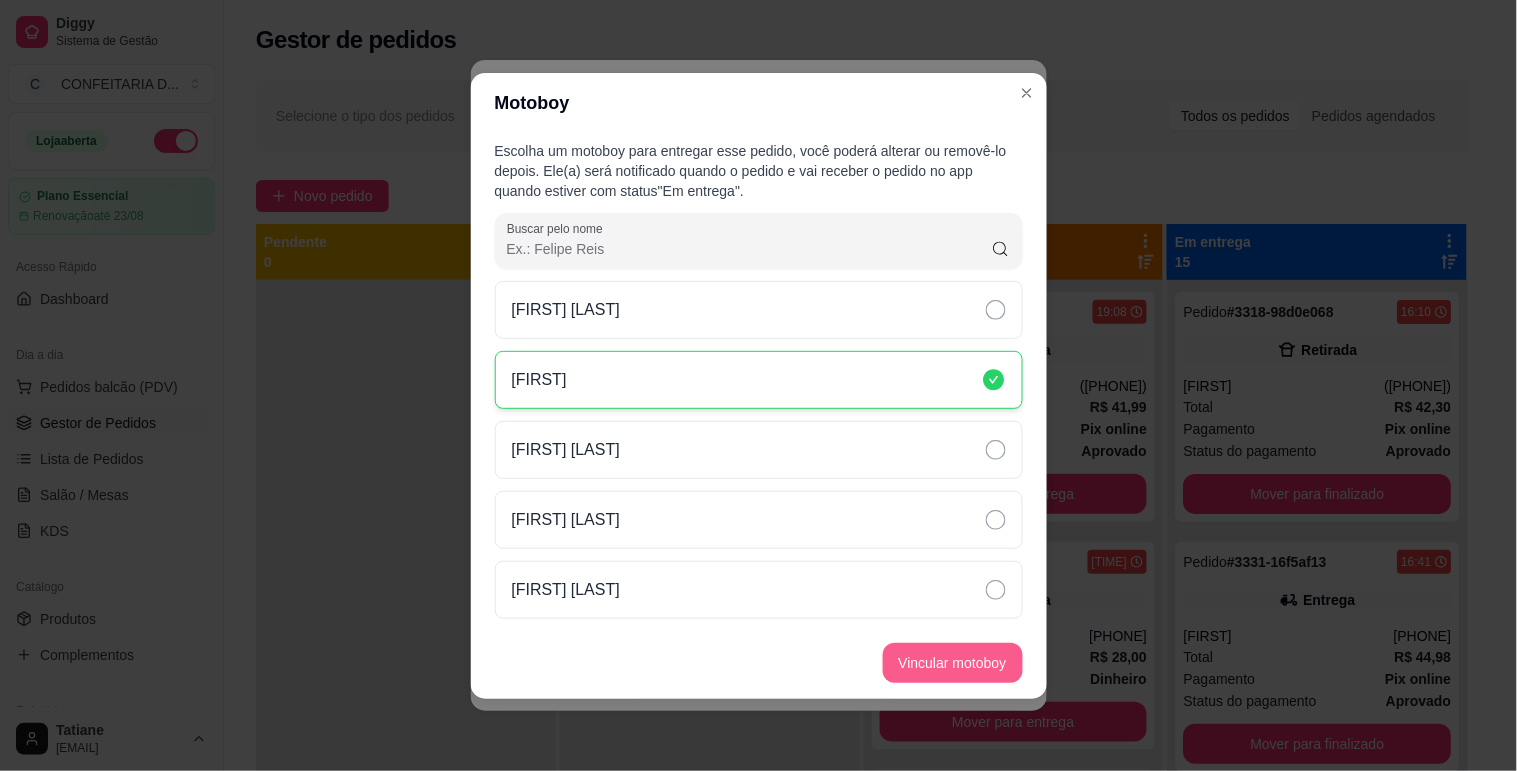 click on "Vincular motoboy" at bounding box center [953, 663] 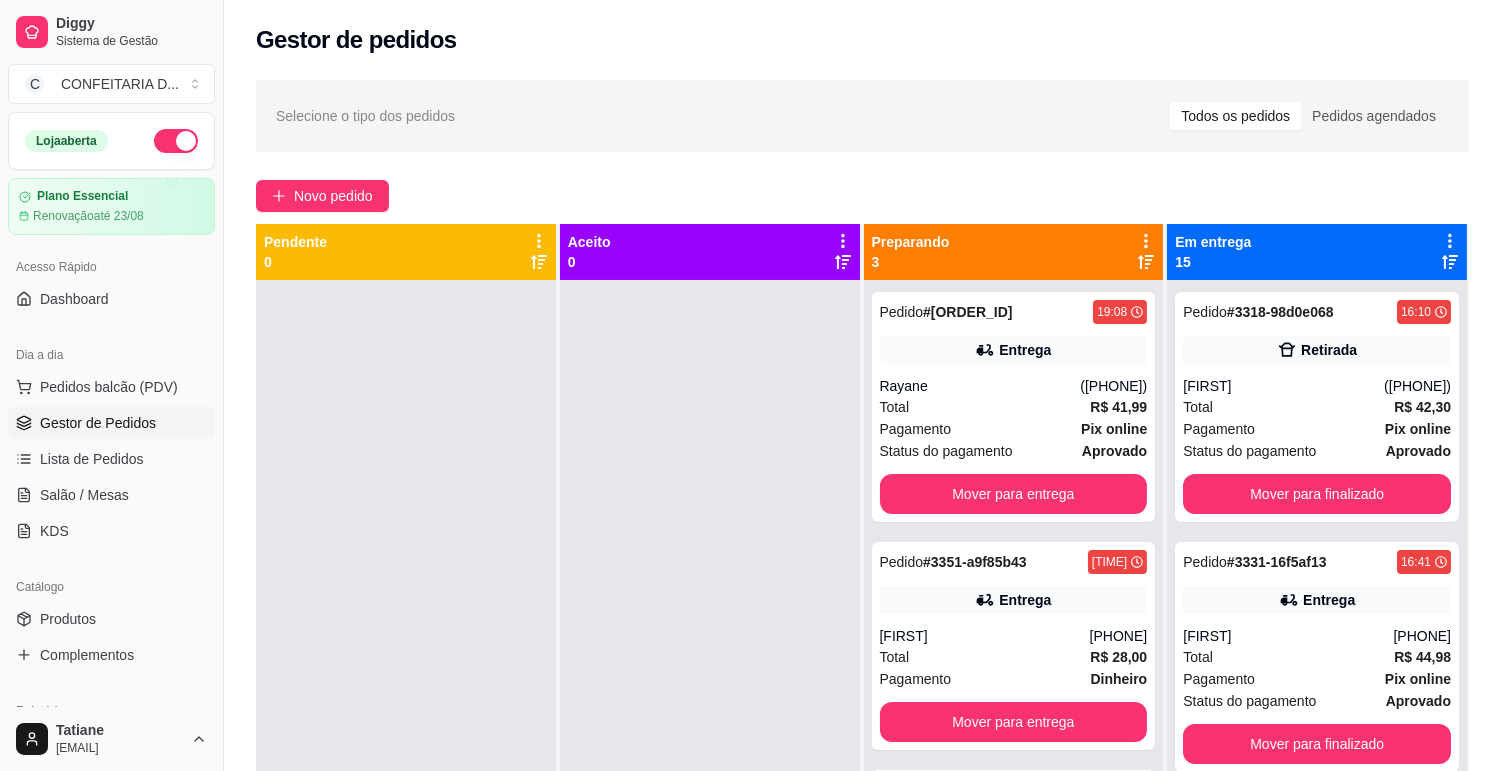 scroll, scrollTop: 55, scrollLeft: 0, axis: vertical 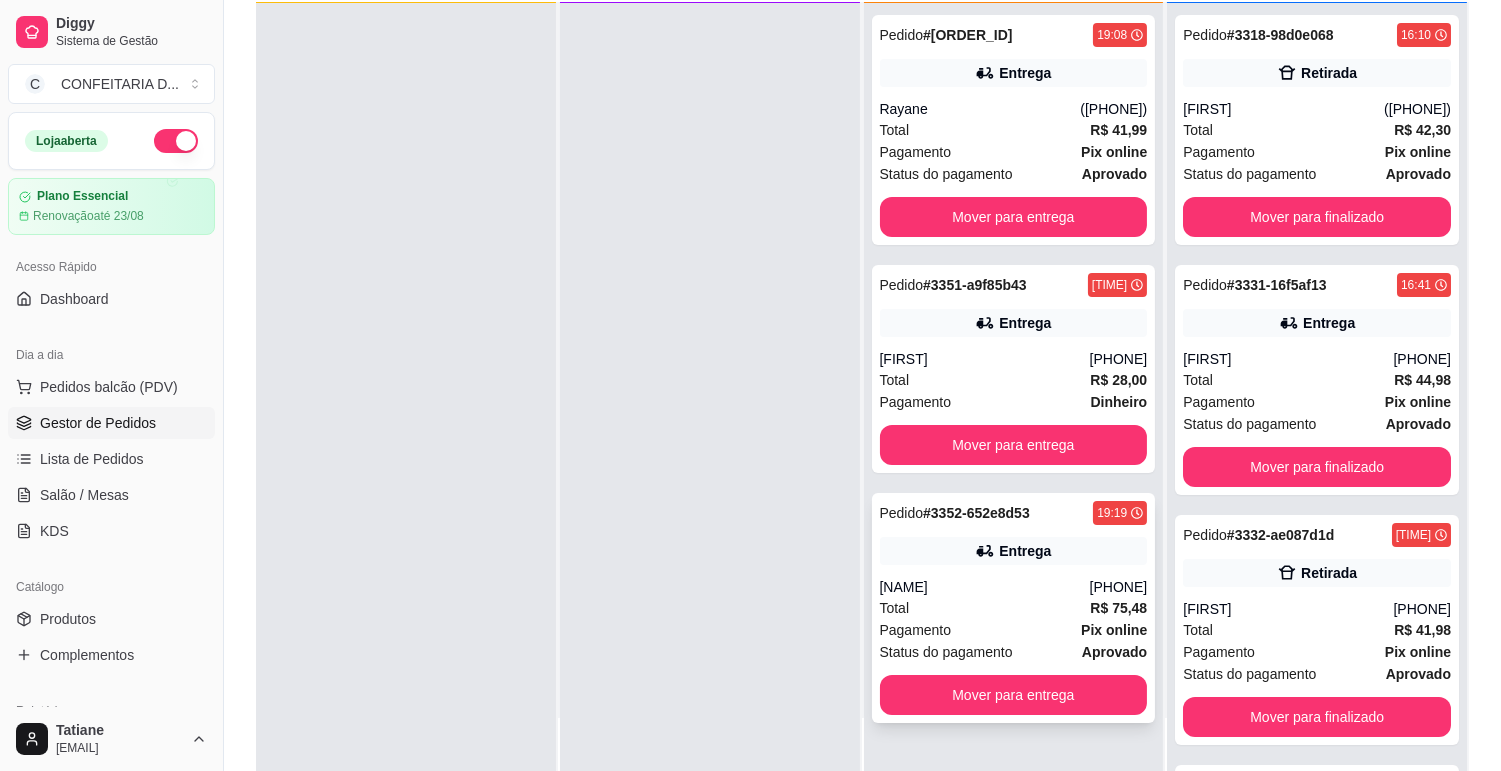 click on "[NAME]" at bounding box center (985, 587) 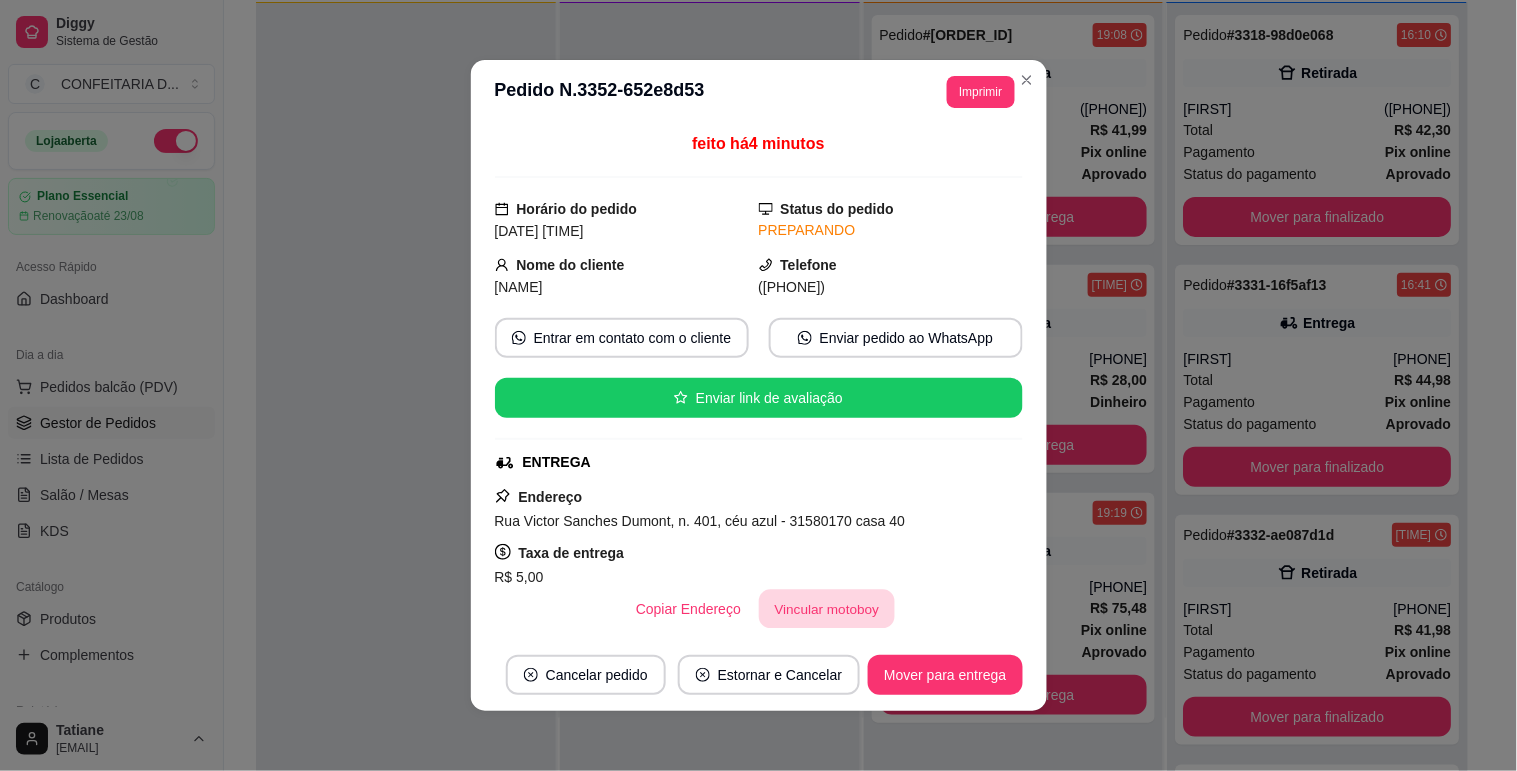 click on "Vincular motoboy" at bounding box center (827, 609) 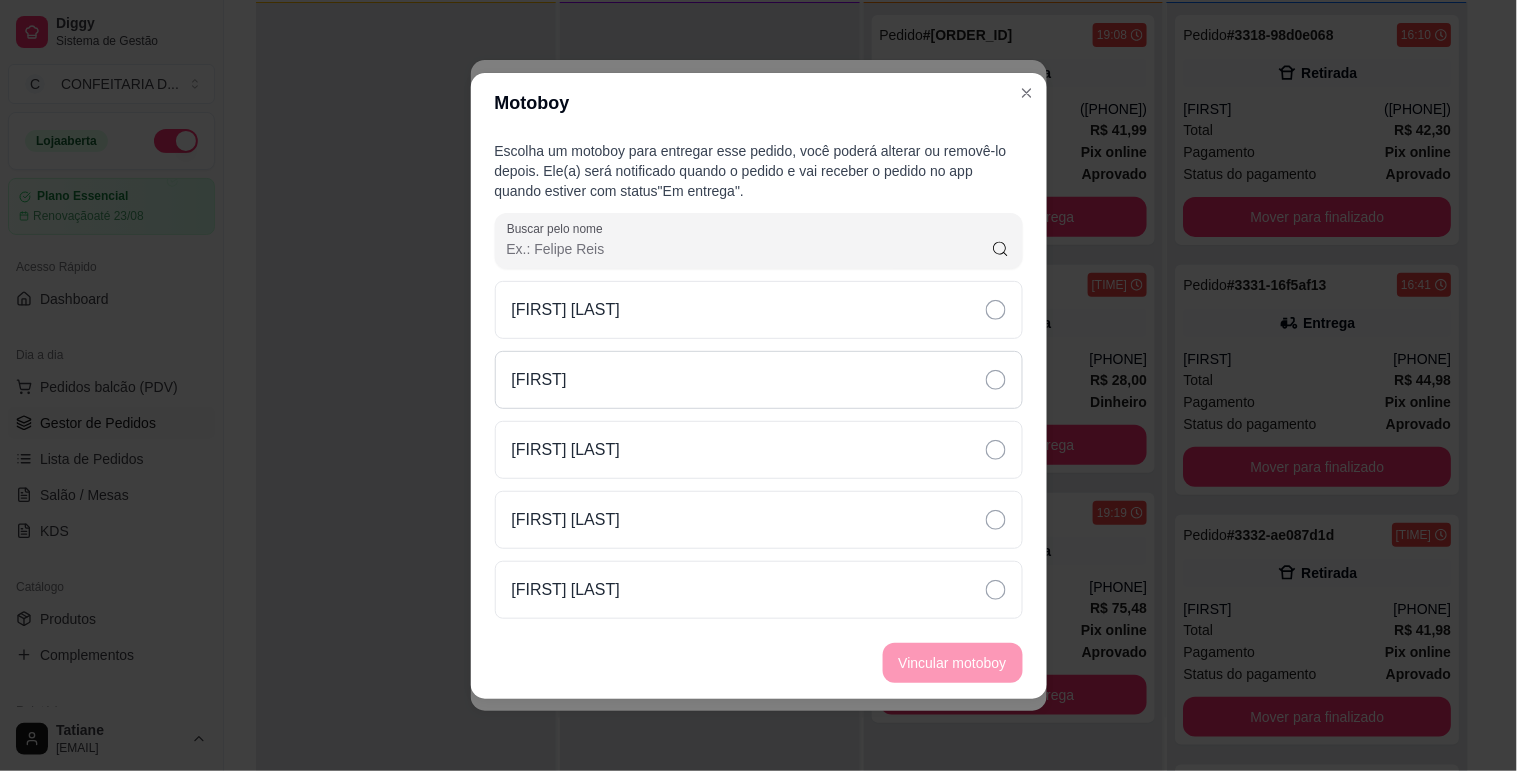 click on "[FIRST]" at bounding box center [759, 380] 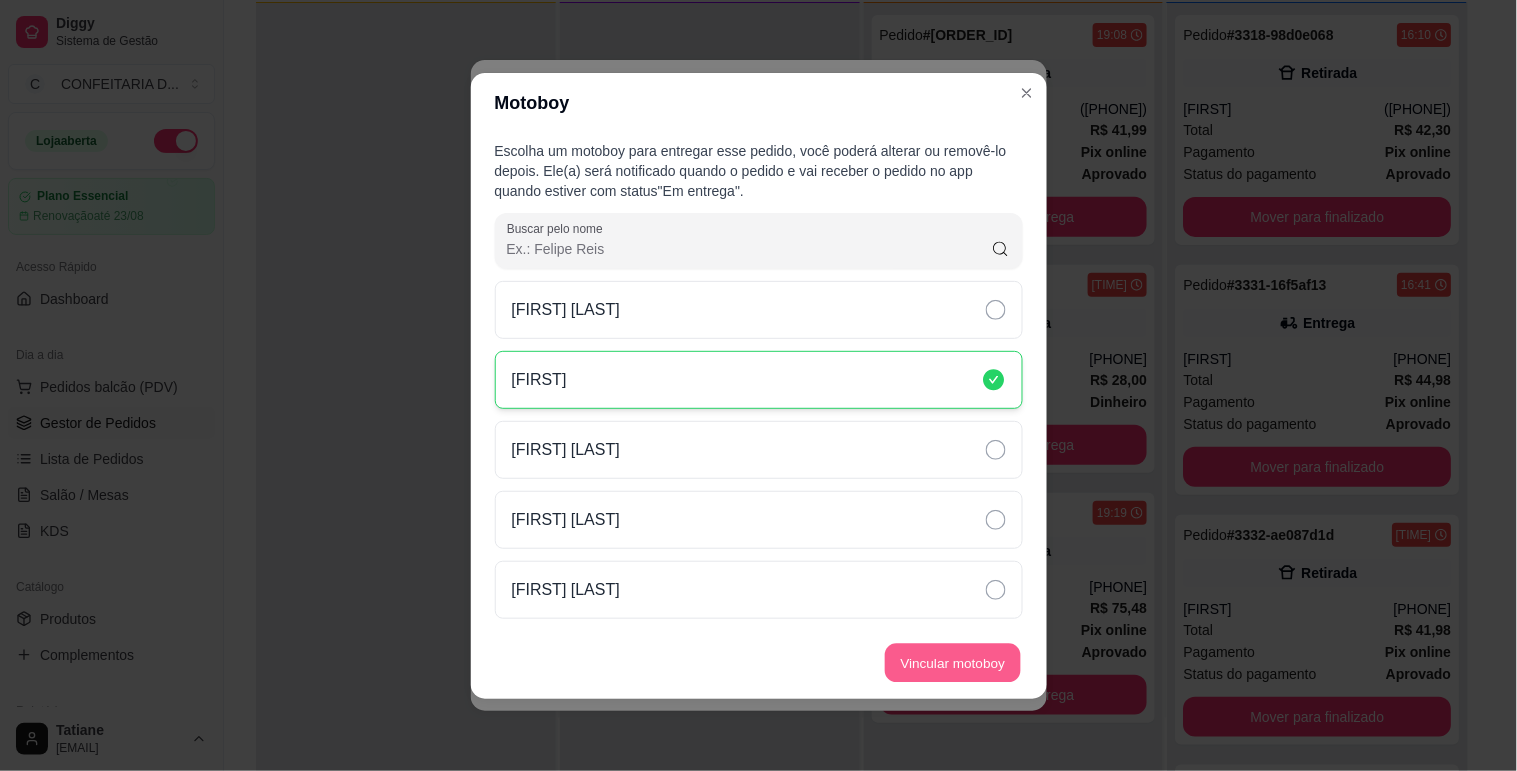 click on "Vincular motoboy" at bounding box center (953, 662) 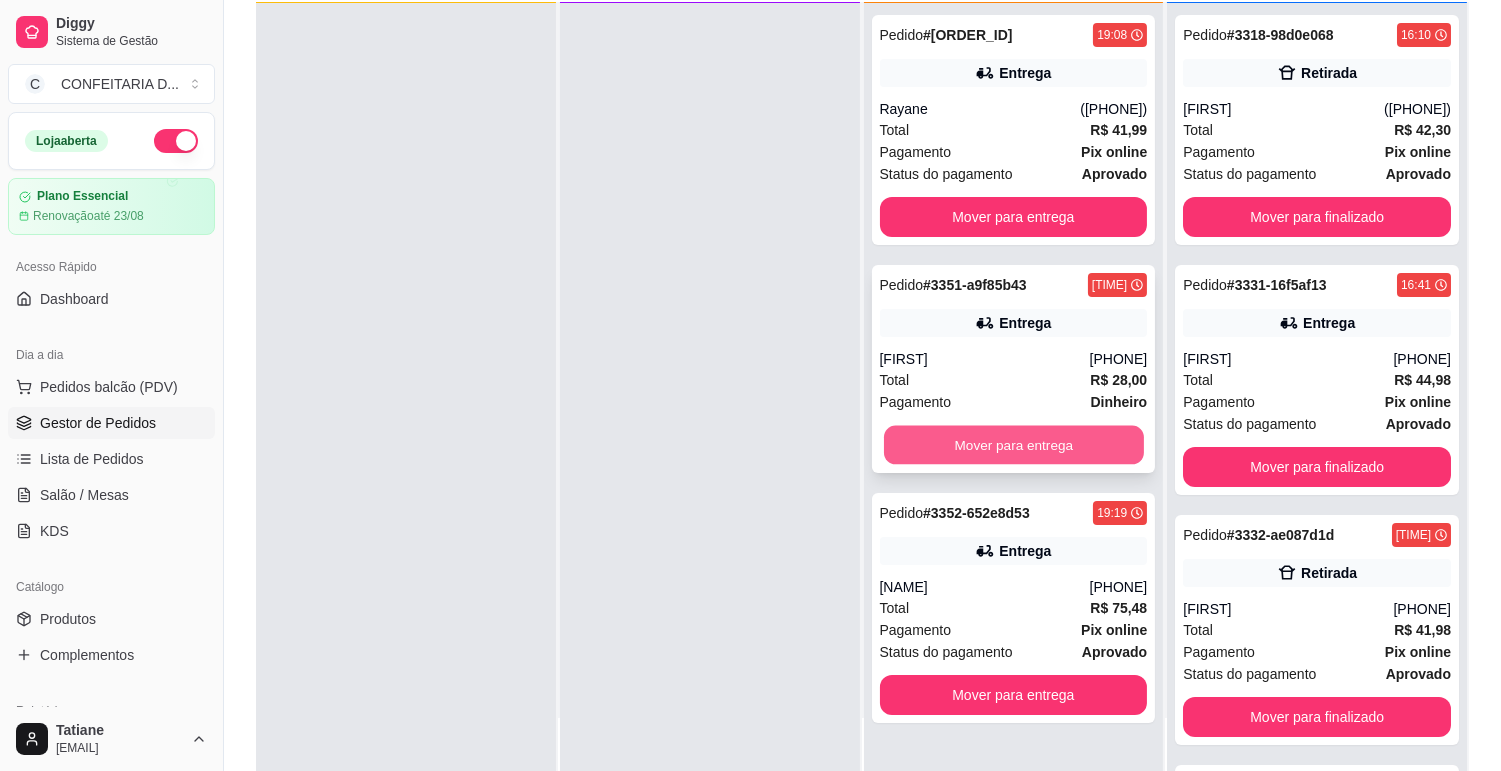click on "Mover para entrega" at bounding box center [1014, 445] 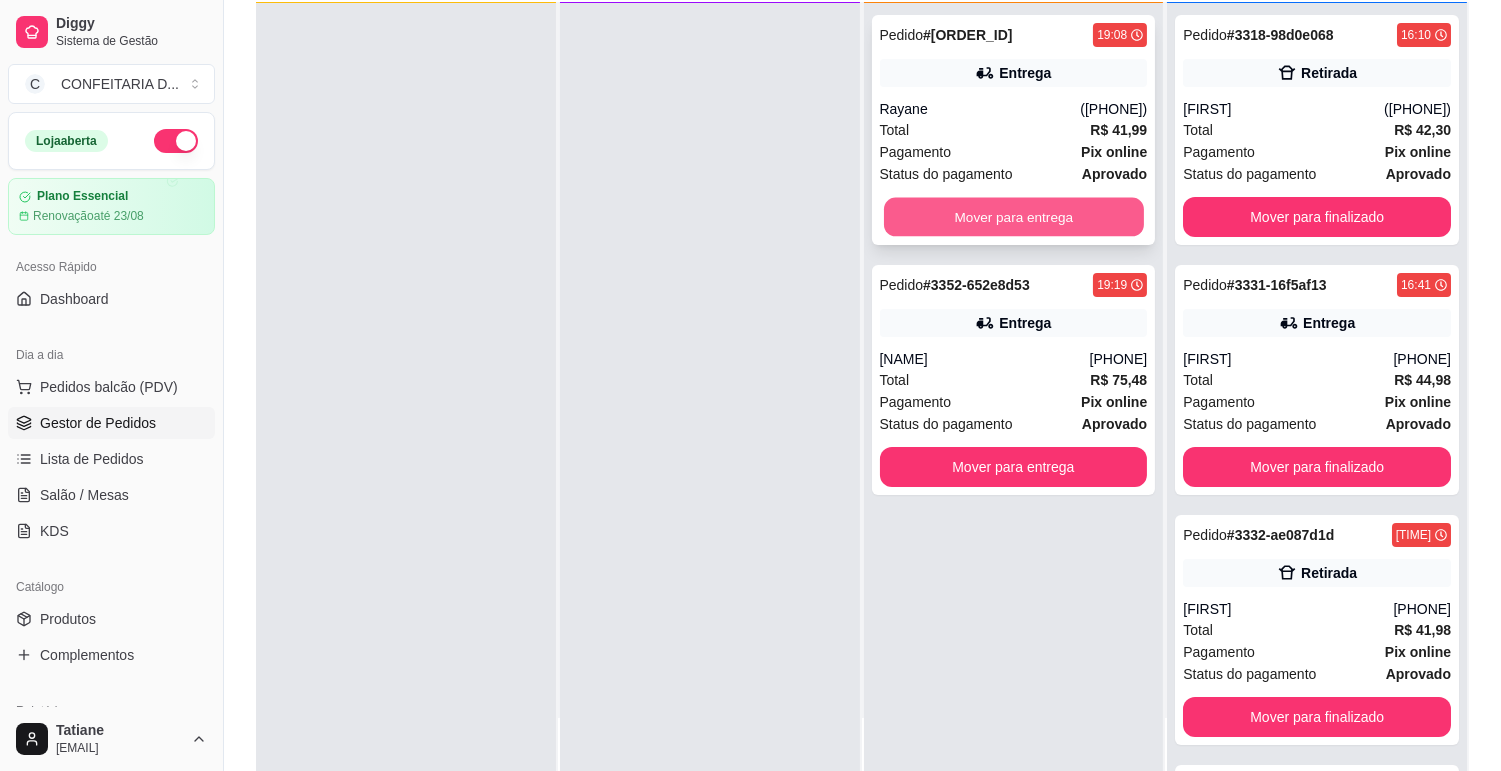 click on "Mover para entrega" at bounding box center (1014, 217) 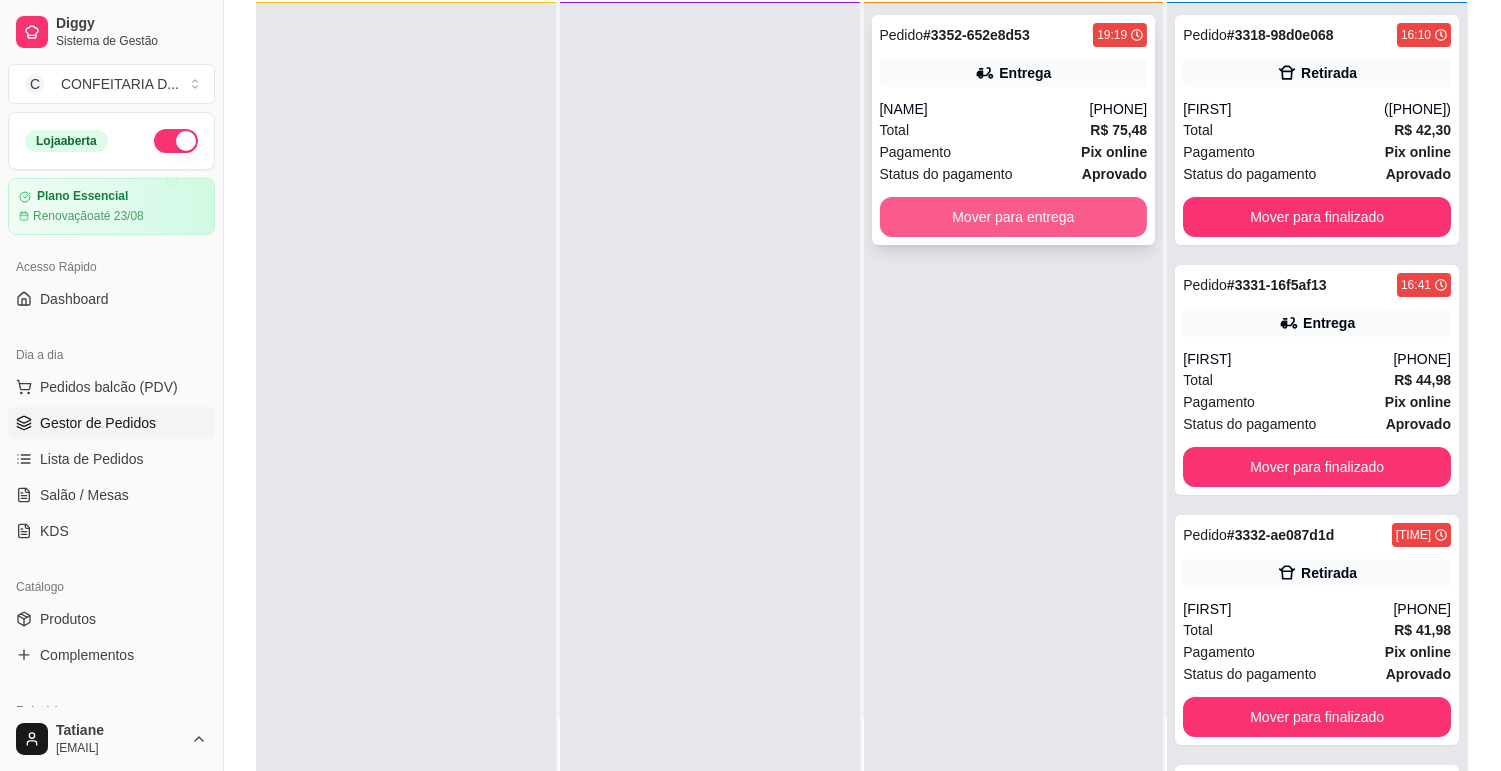 click on "Mover para entrega" at bounding box center (1014, 217) 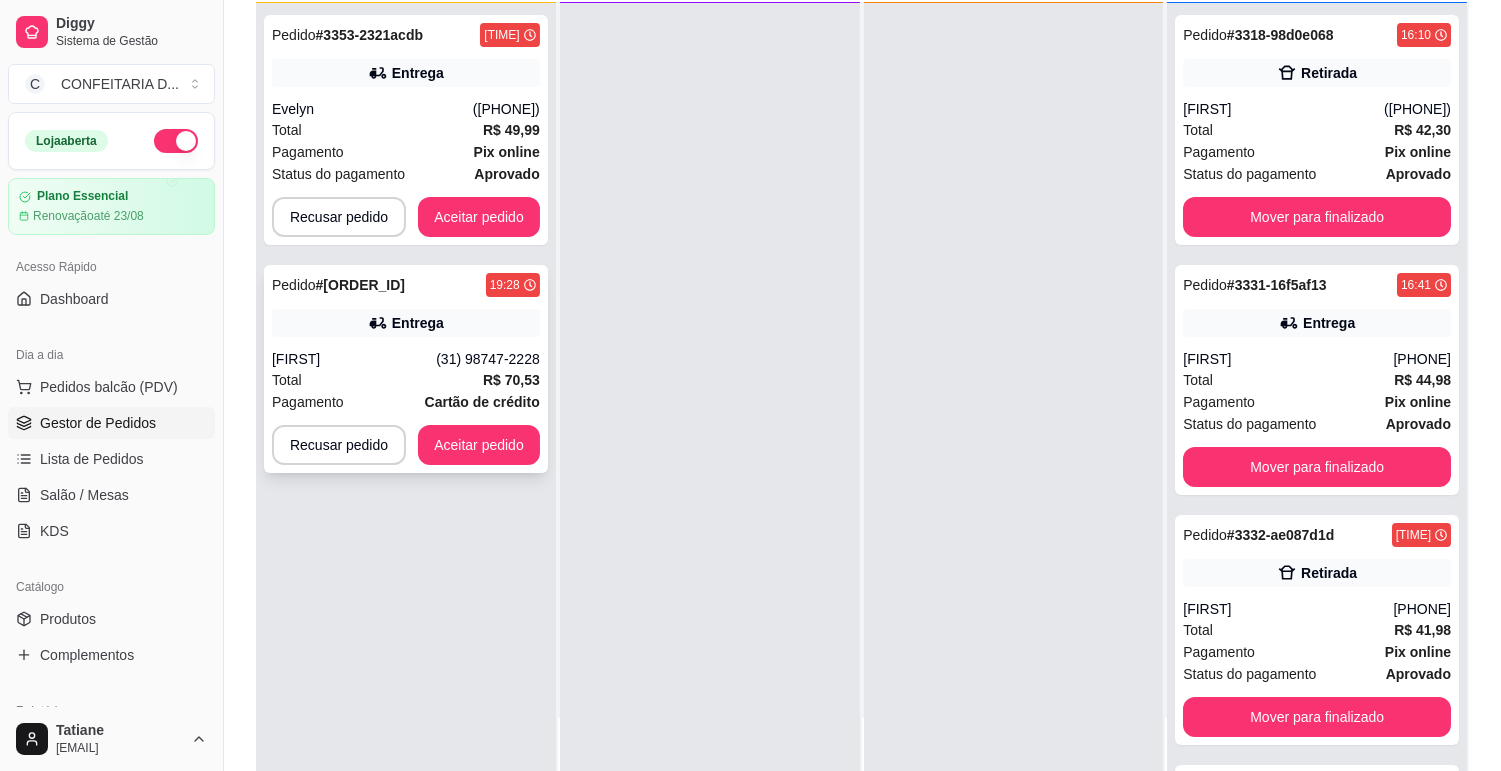 click on "Entrega" at bounding box center (406, 323) 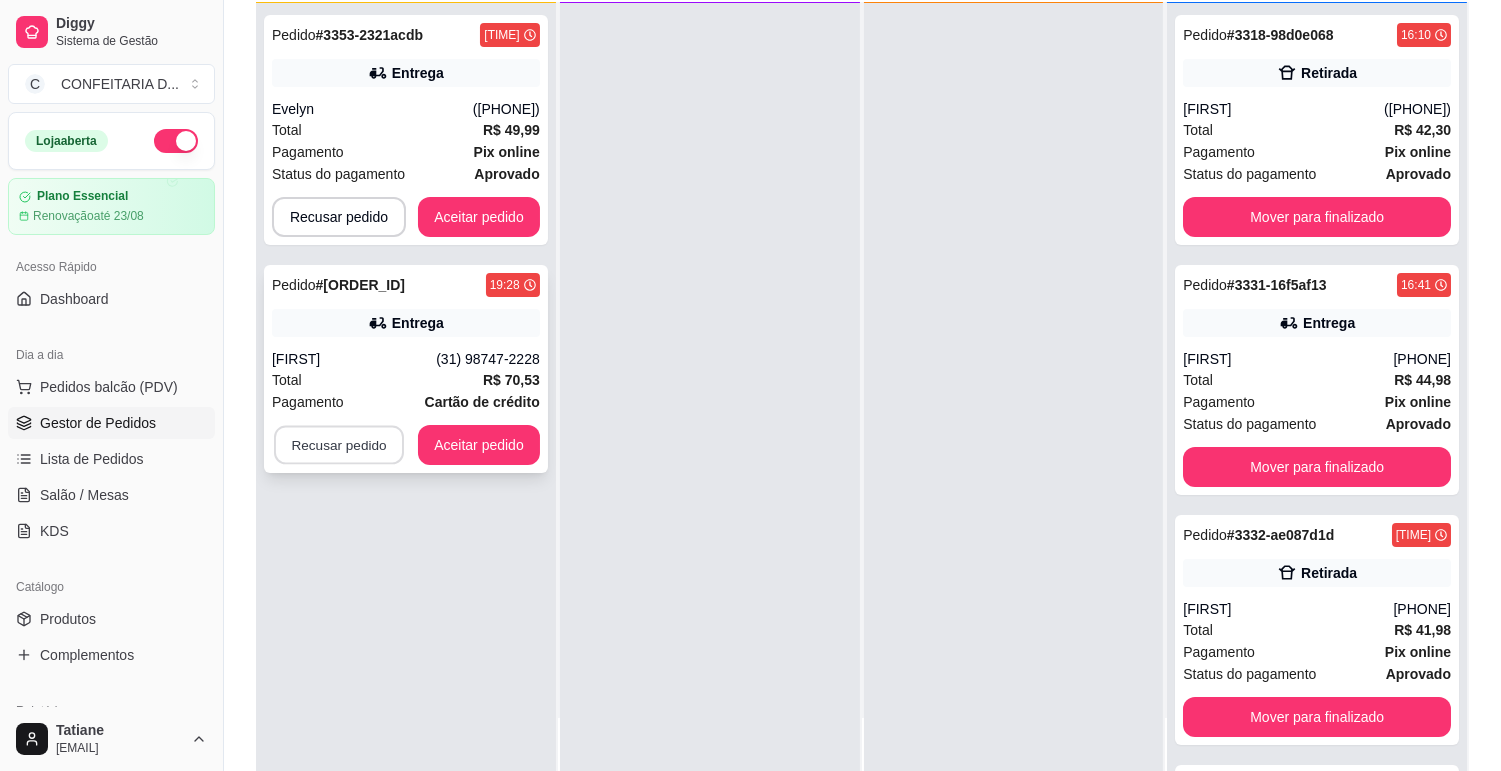 click on "Recusar pedido" at bounding box center [339, 445] 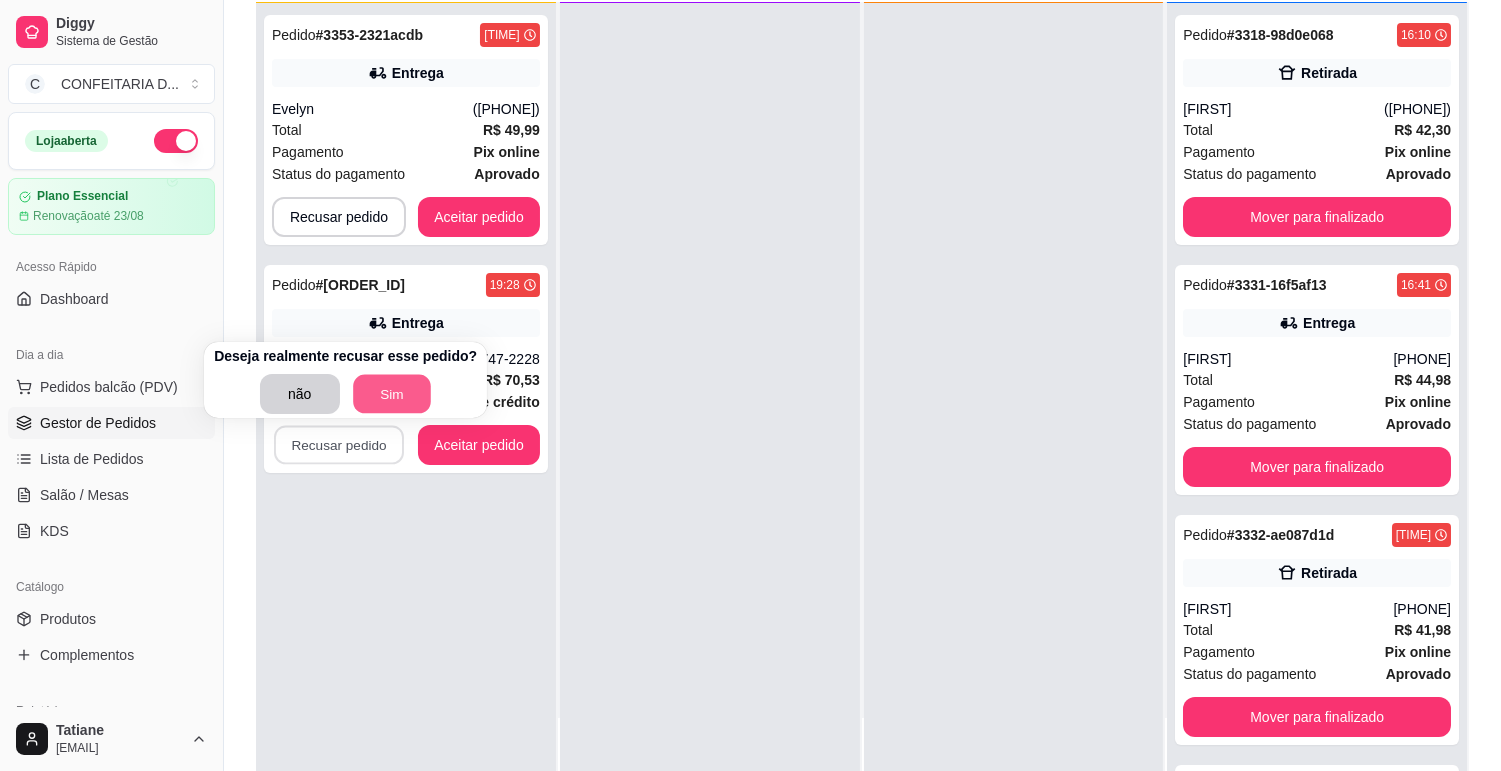 click on "Sim" at bounding box center (392, 394) 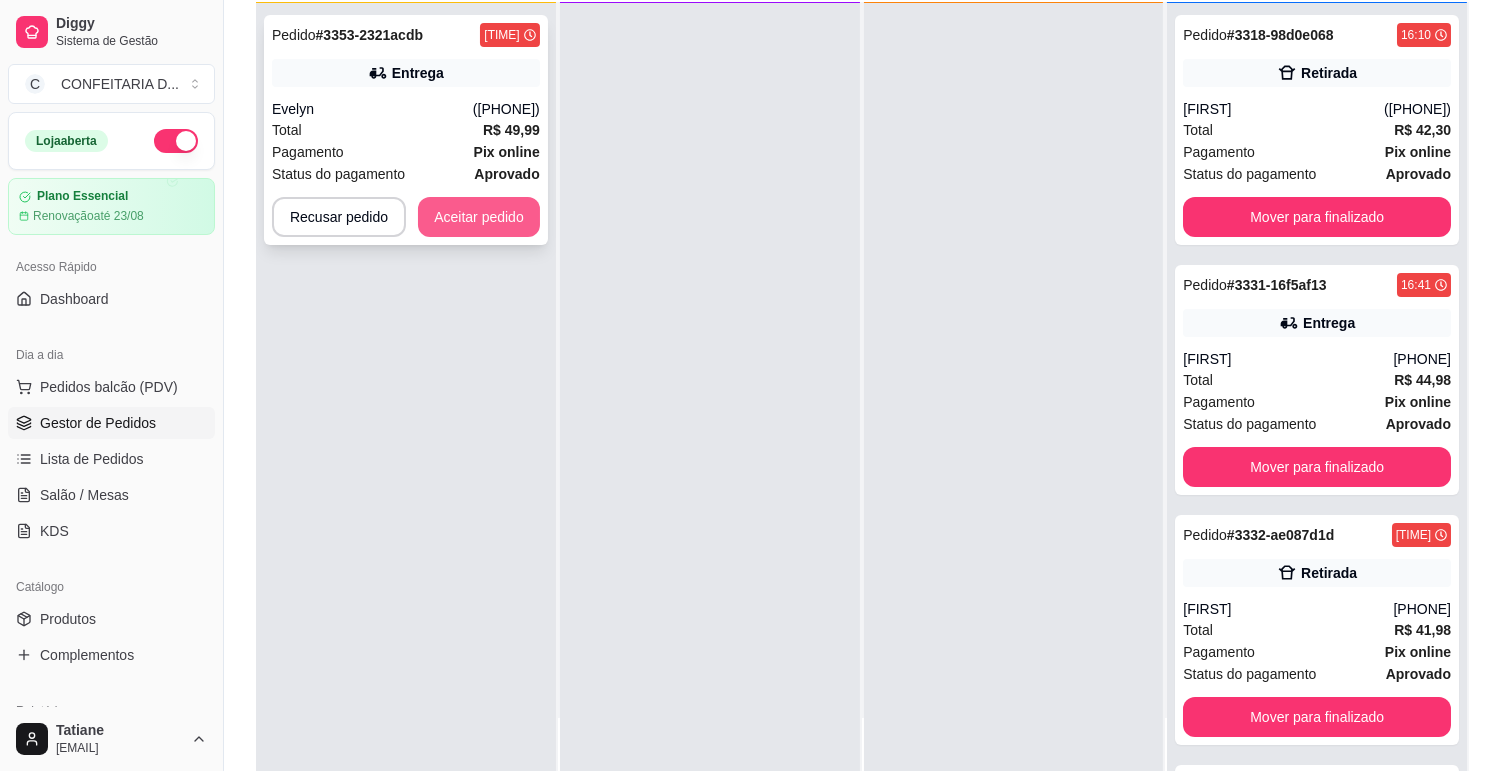 click on "Aceitar pedido" at bounding box center (479, 217) 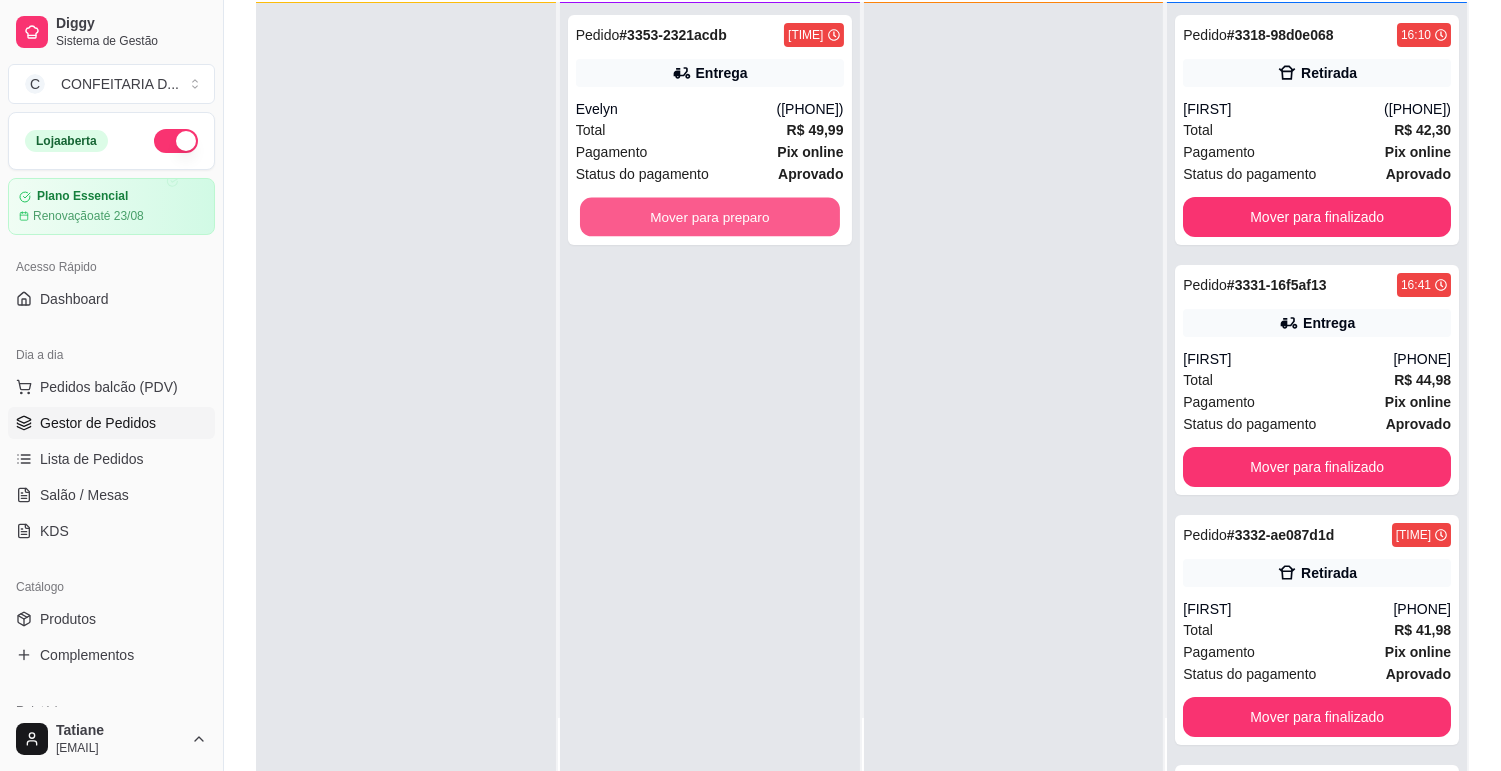 click on "Mover para preparo" at bounding box center [710, 217] 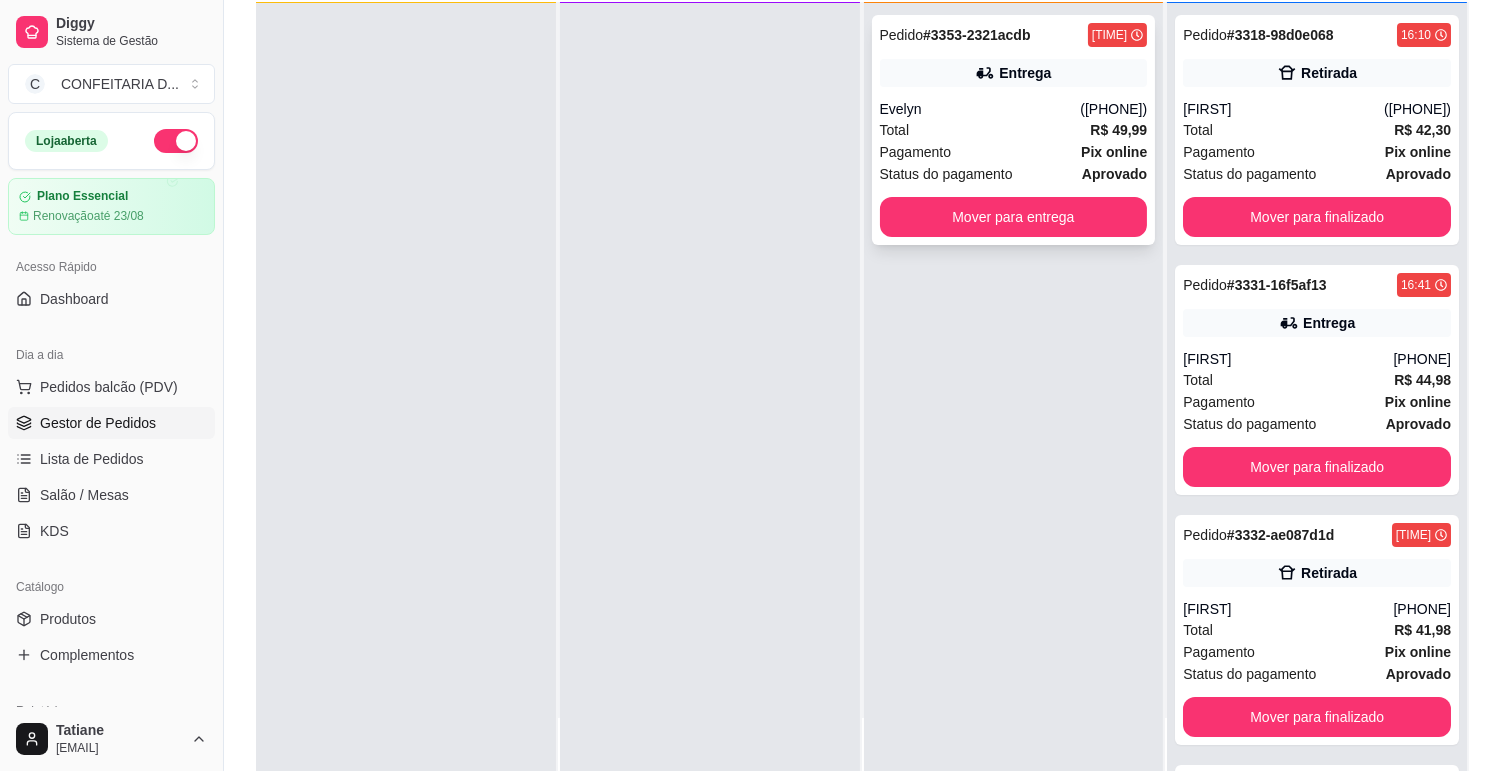 click on "Total R$ 49,99" at bounding box center [1014, 130] 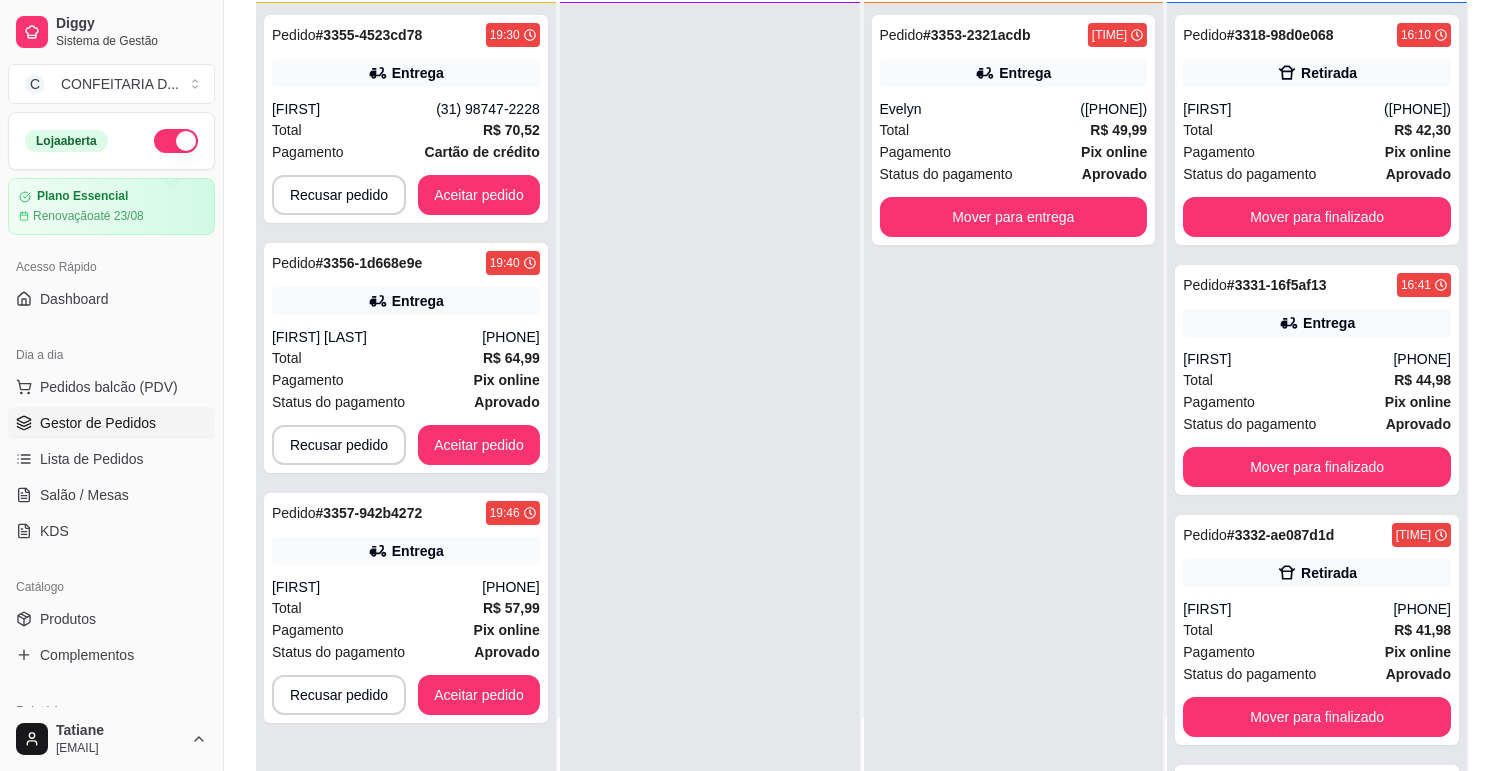 scroll, scrollTop: 0, scrollLeft: 0, axis: both 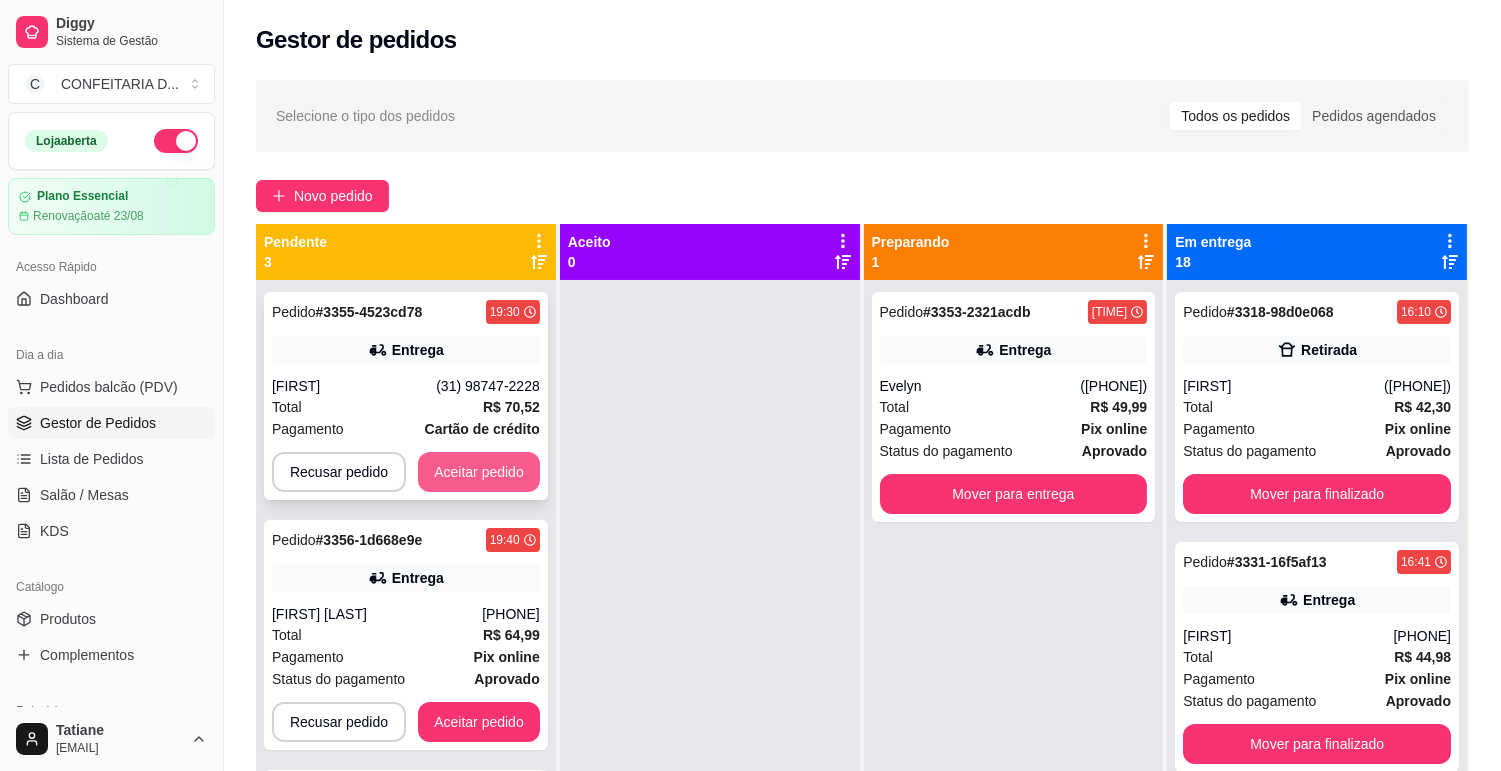 click on "Aceitar pedido" at bounding box center [479, 472] 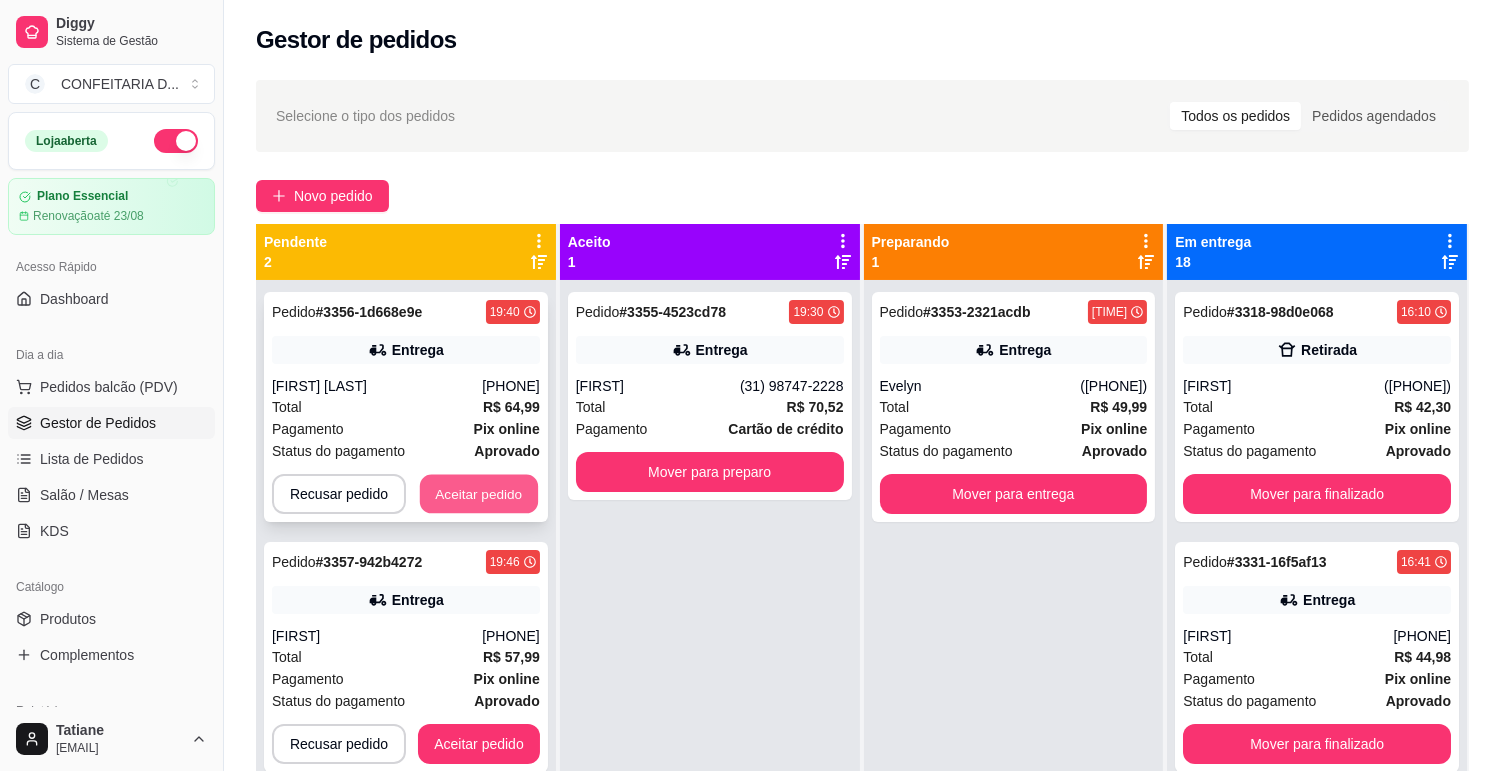 click on "Aceitar pedido" at bounding box center [479, 494] 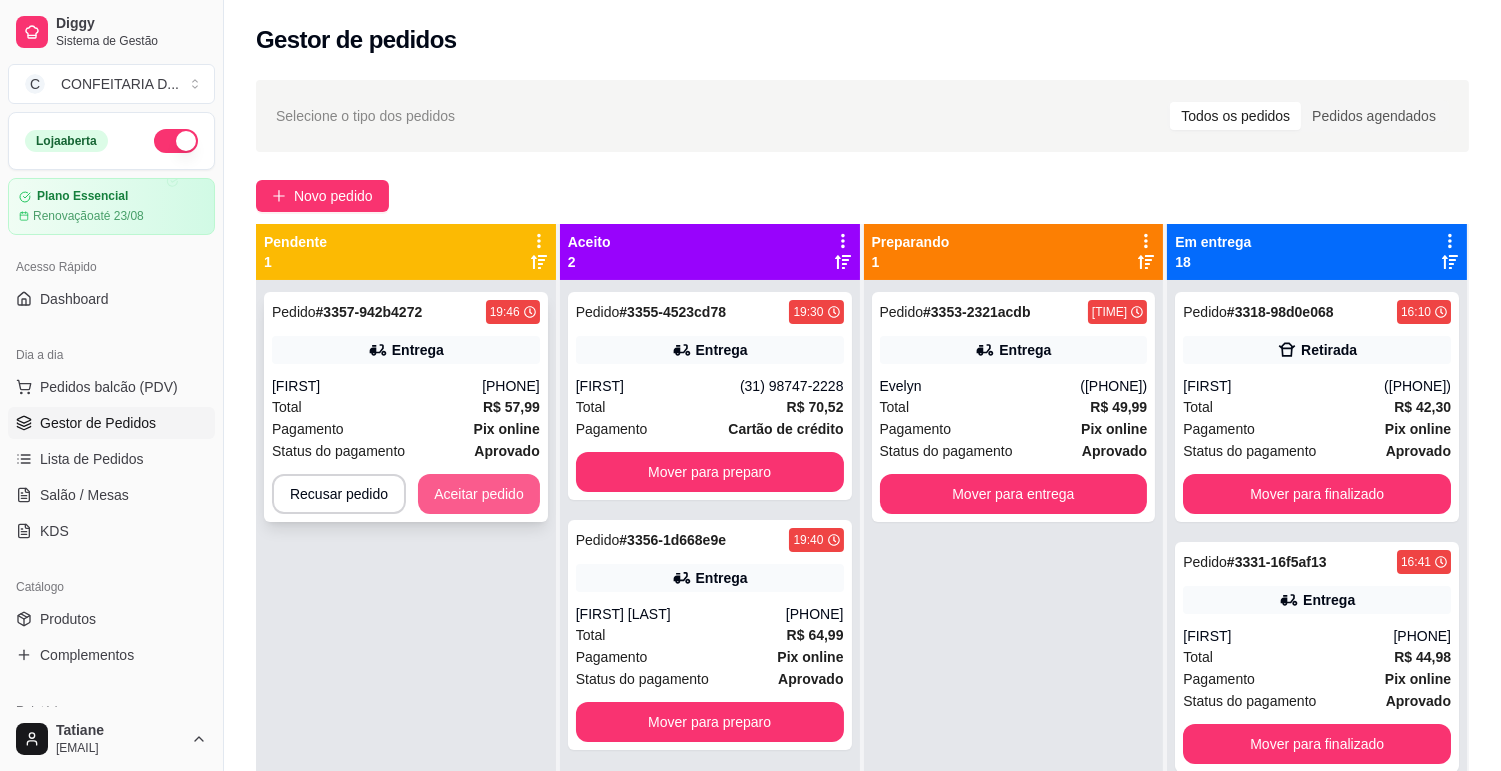 click on "Aceitar pedido" at bounding box center [479, 494] 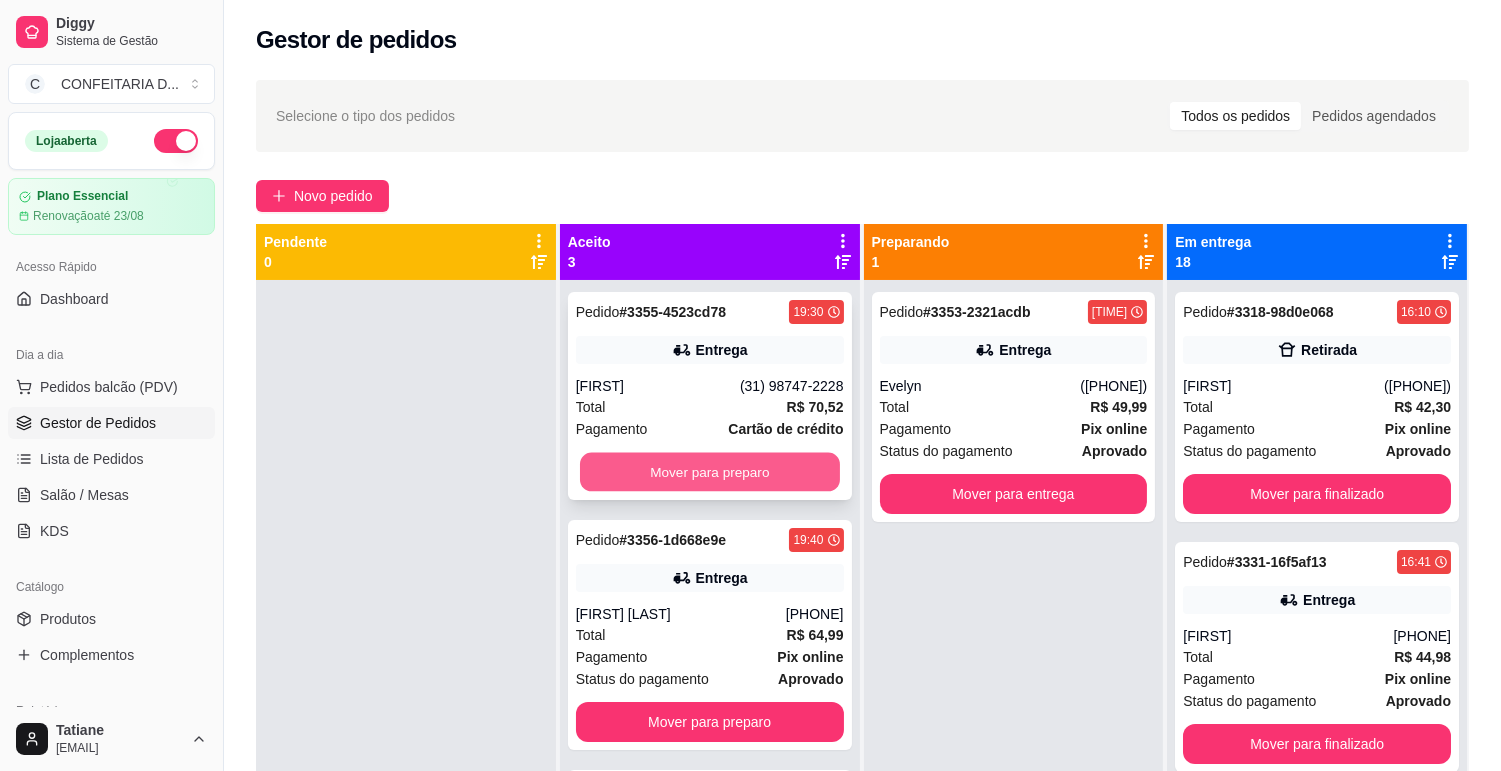 click on "Mover para preparo" at bounding box center (710, 472) 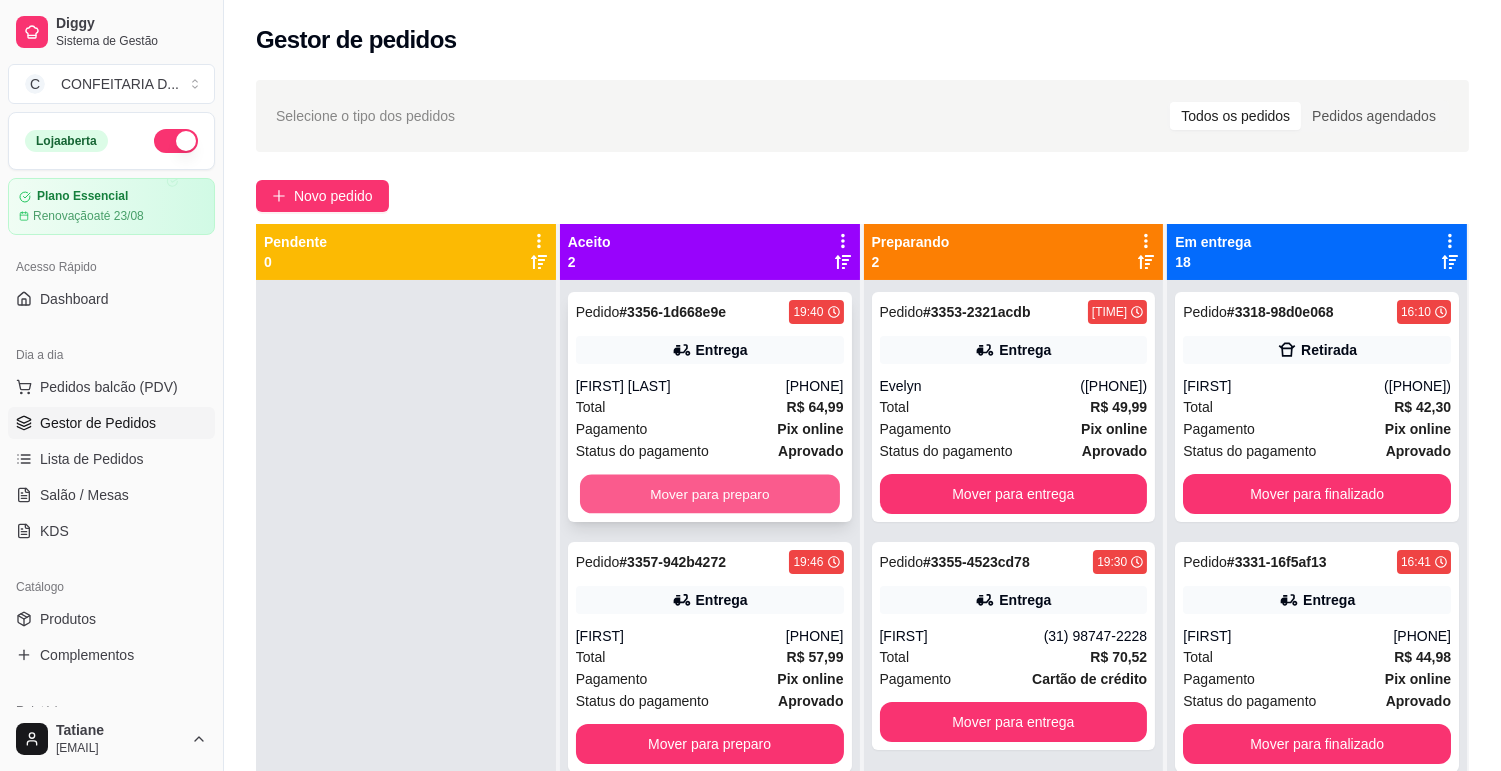 click on "Mover para preparo" at bounding box center (710, 494) 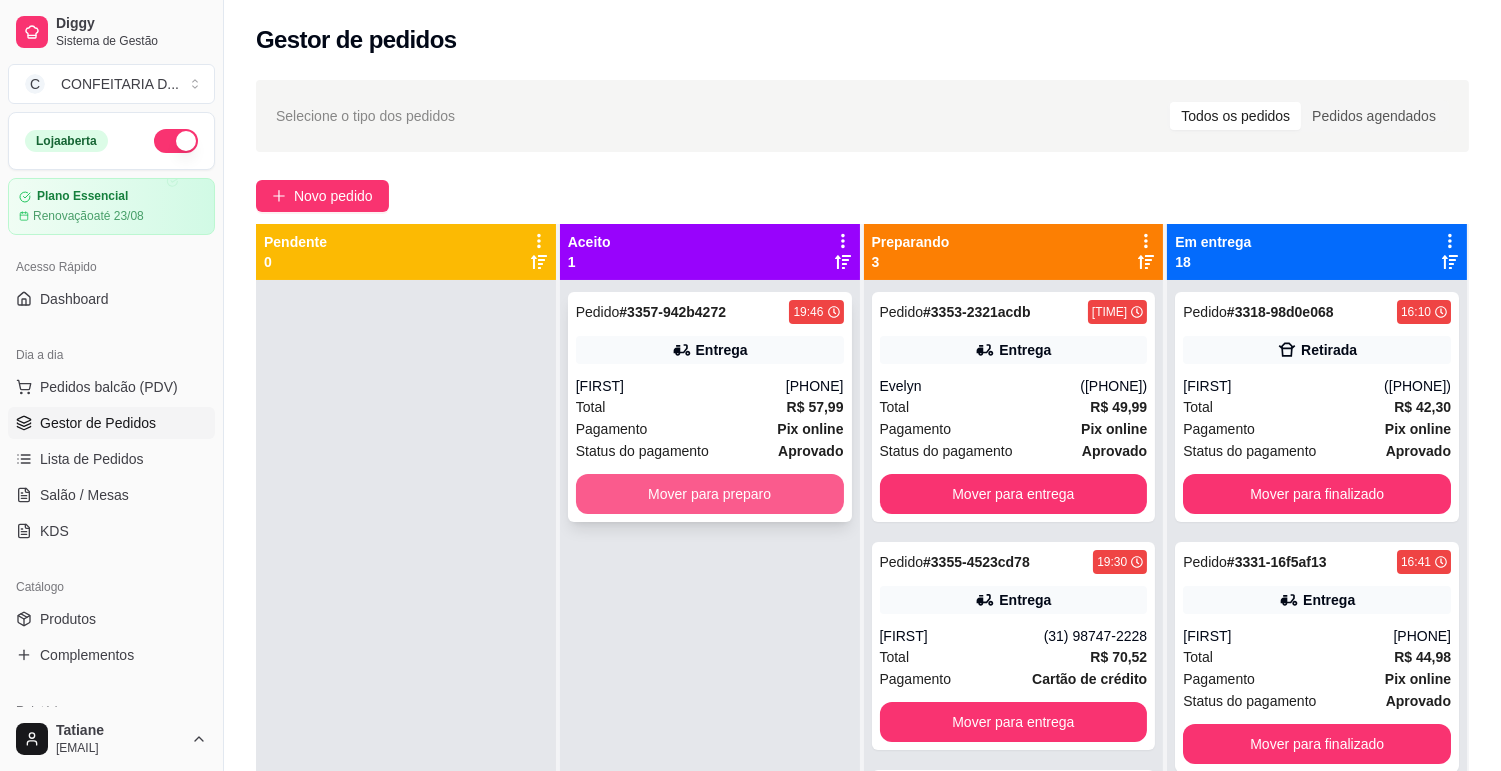 click on "Mover para preparo" at bounding box center [710, 494] 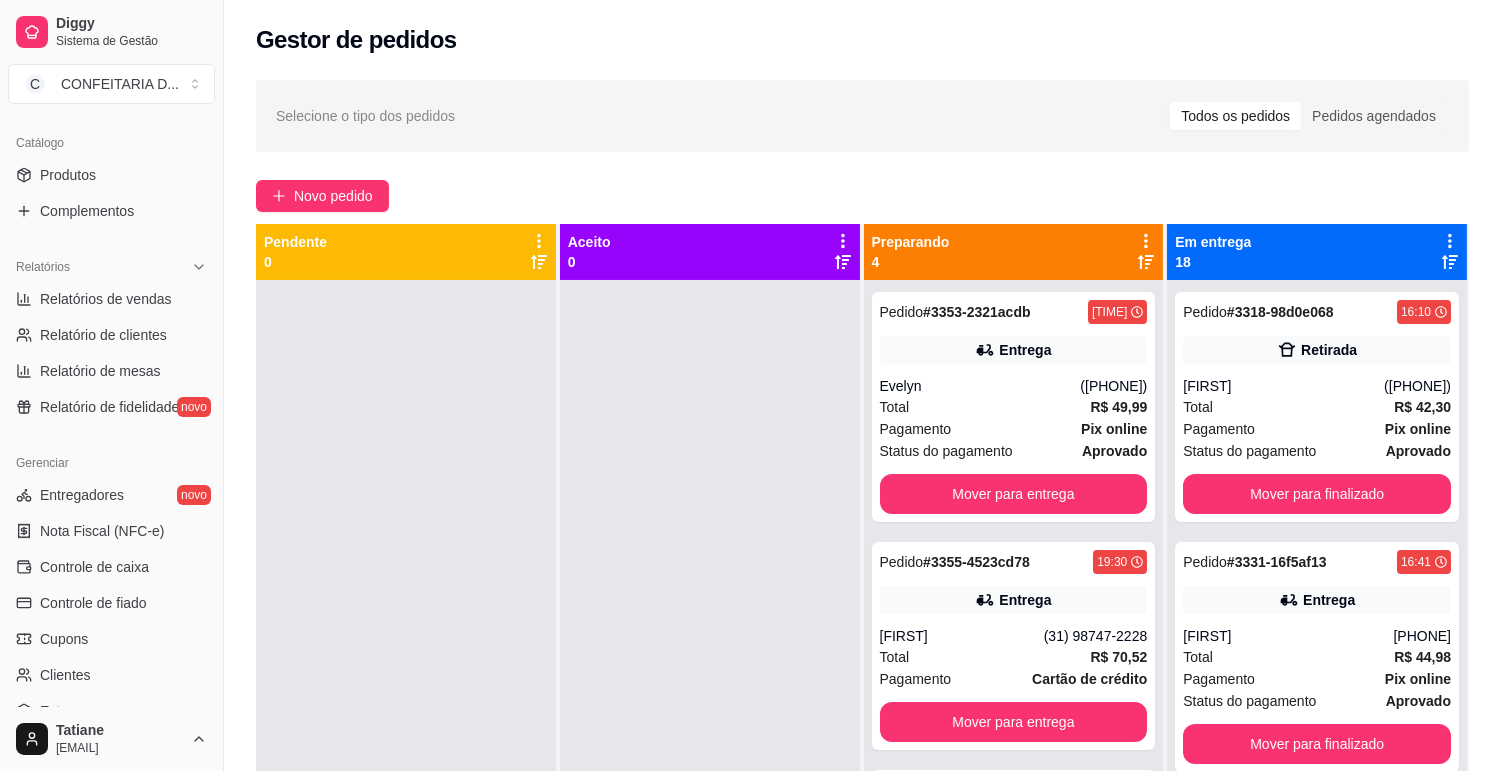 scroll, scrollTop: 631, scrollLeft: 0, axis: vertical 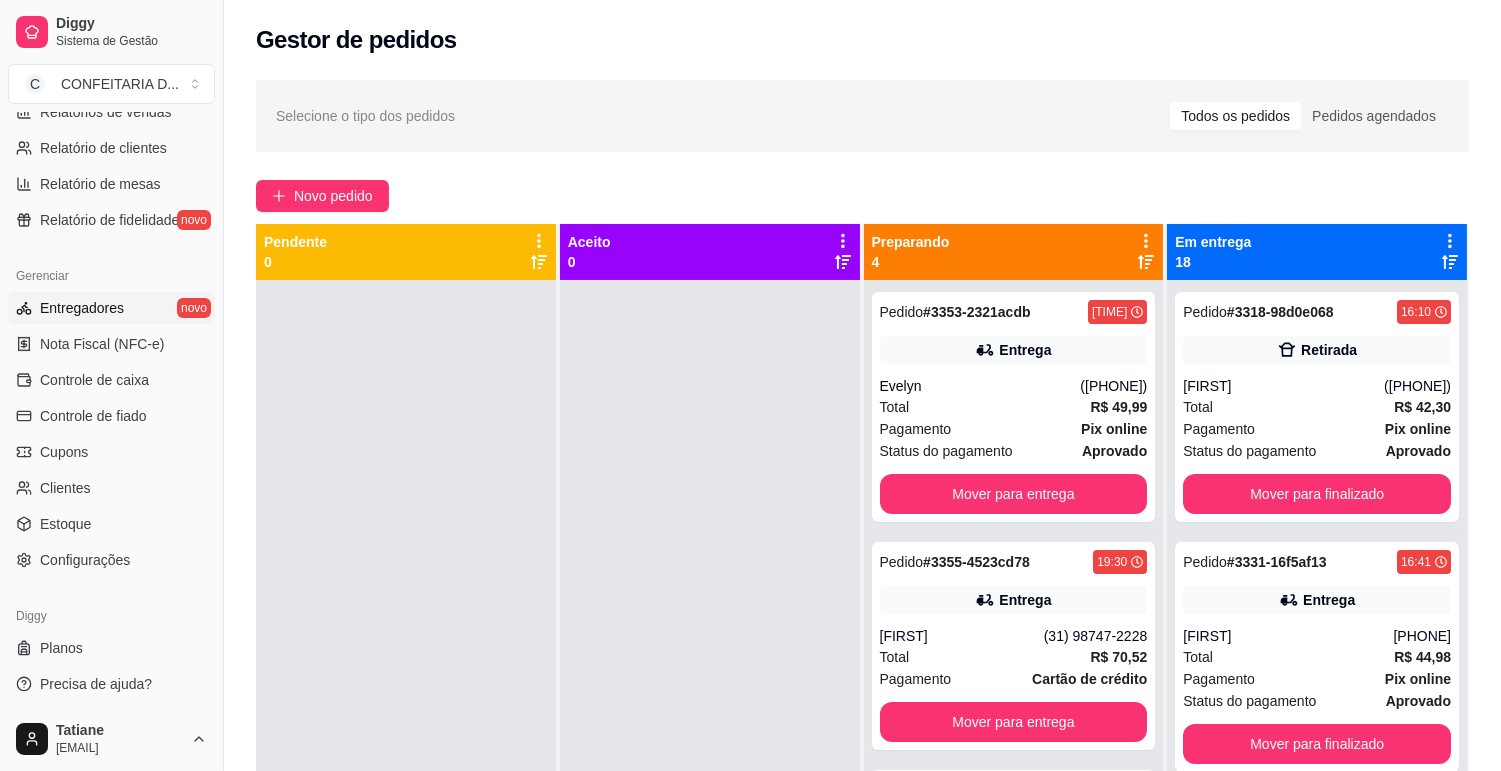 click on "Entregadores" at bounding box center (82, 308) 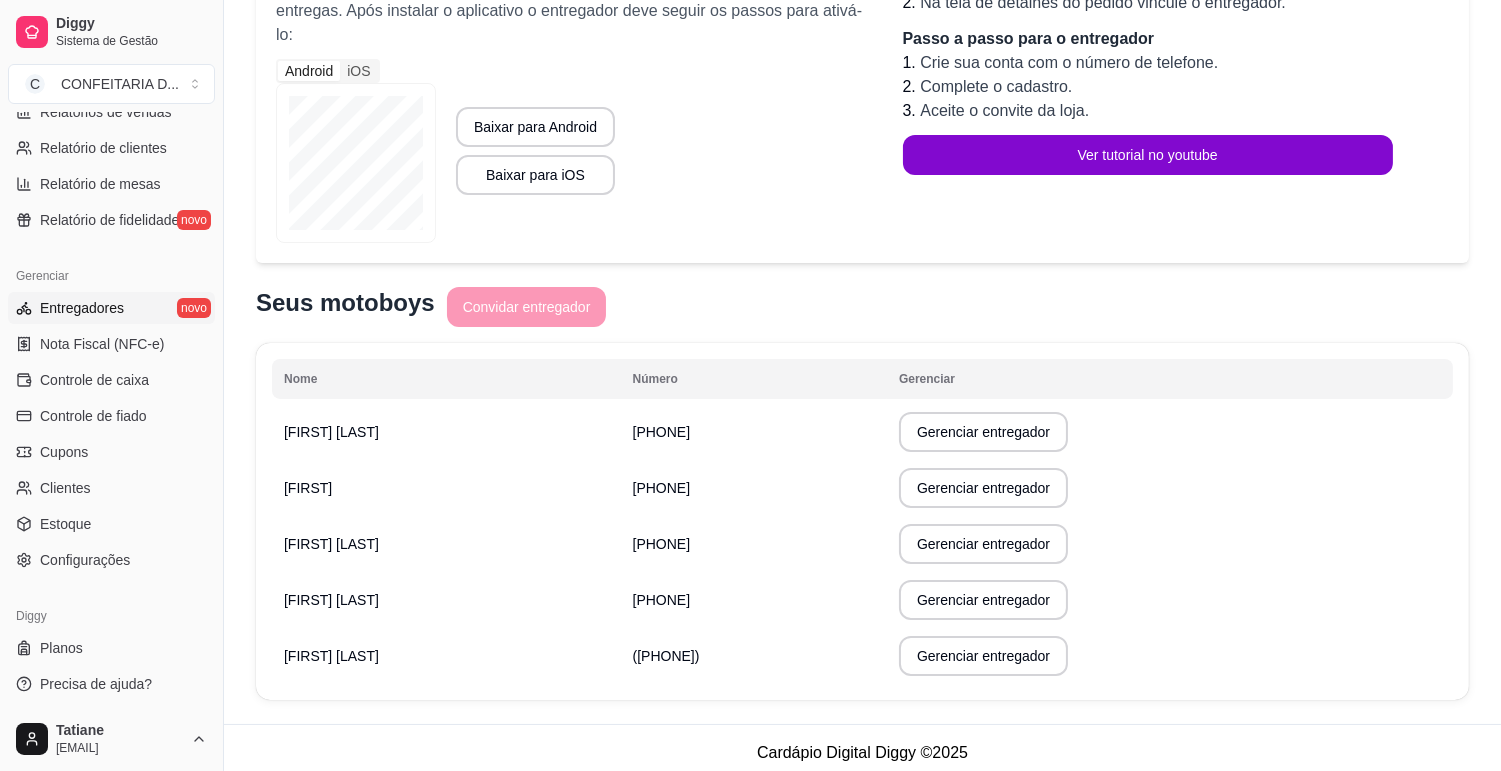 scroll, scrollTop: 343, scrollLeft: 0, axis: vertical 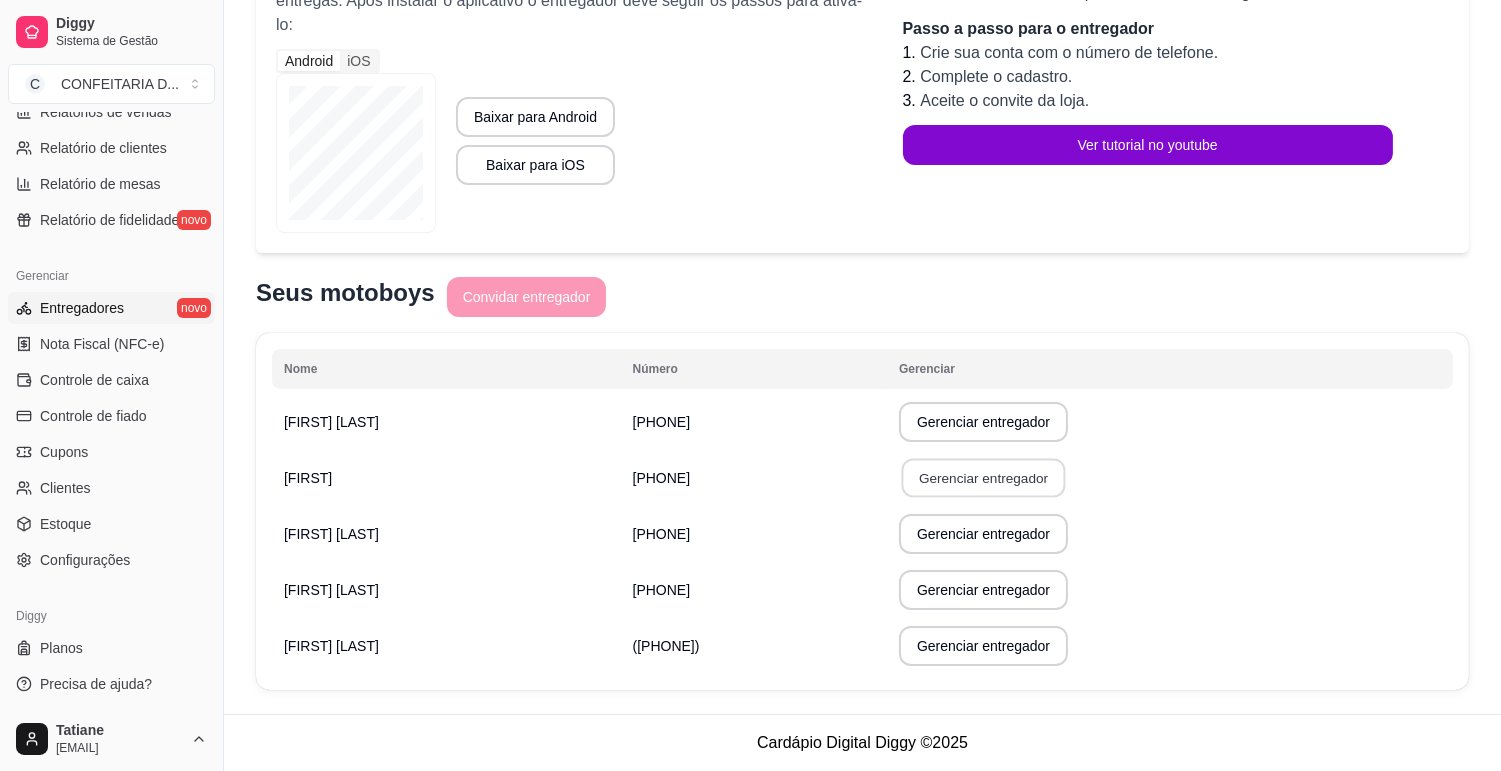 click on "Gerenciar entregador" at bounding box center (984, 478) 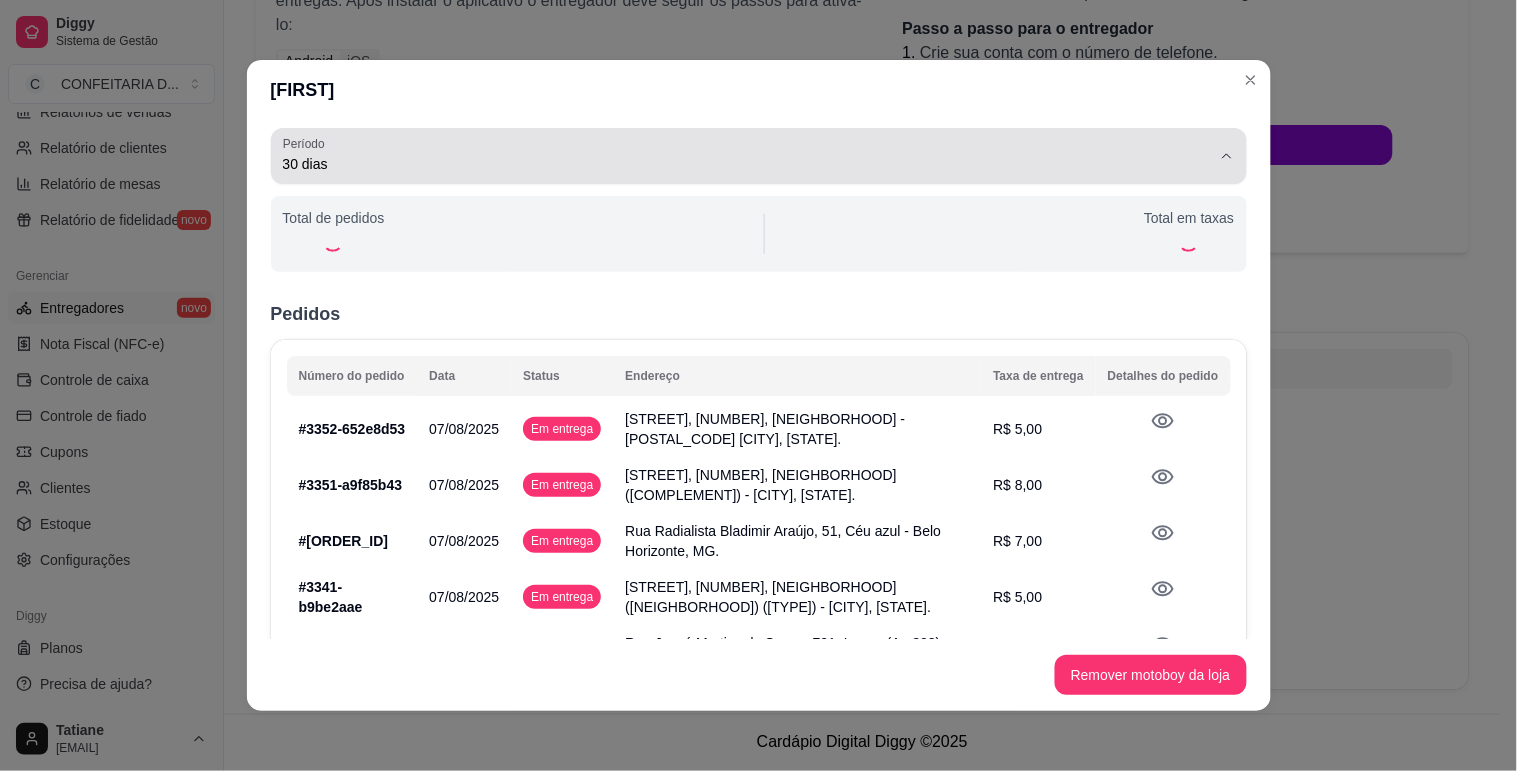 click on "30 dias" at bounding box center [747, 164] 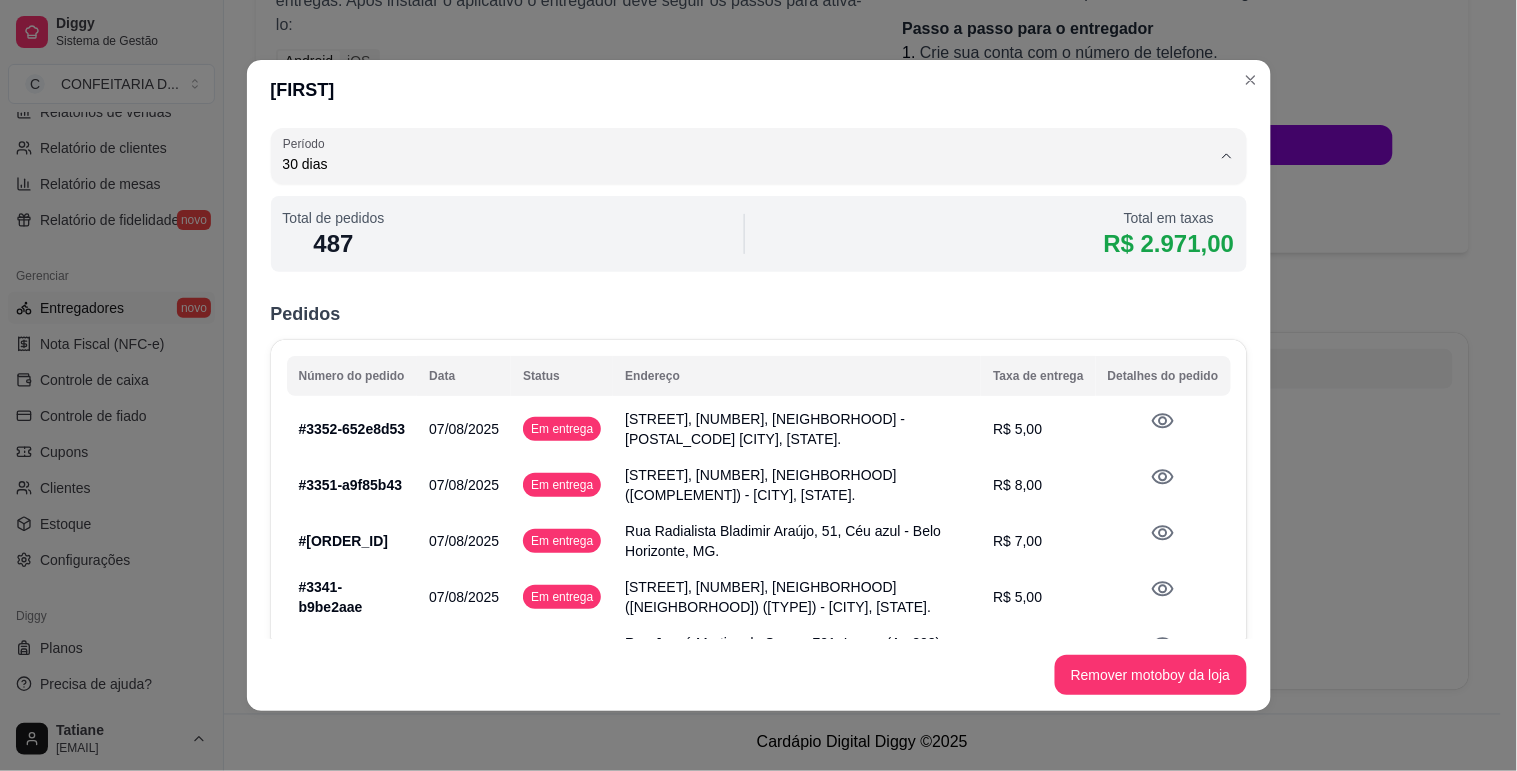 click on "[FIRST]" at bounding box center (759, 90) 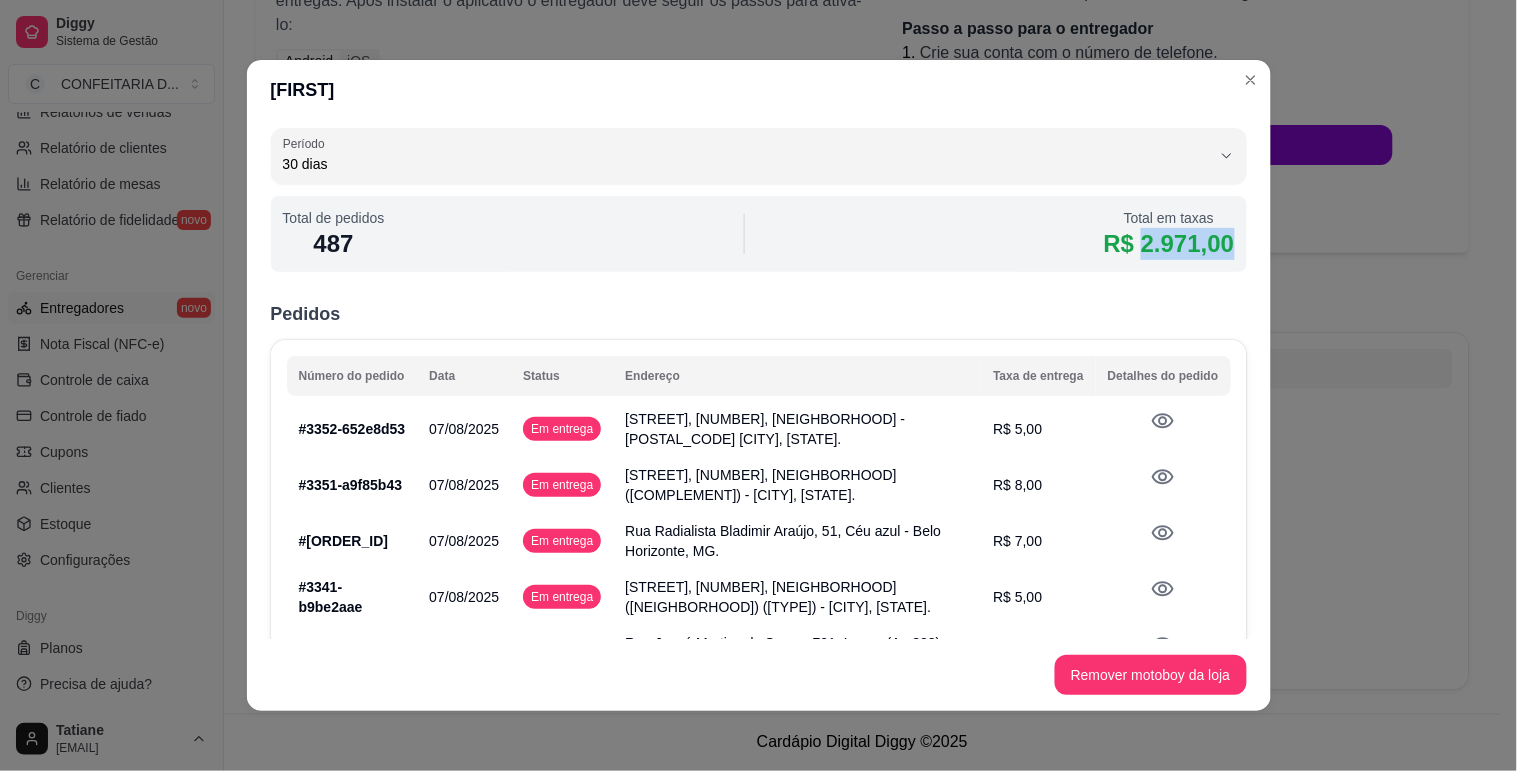drag, startPoint x: 1192, startPoint y: 248, endPoint x: 1243, endPoint y: 248, distance: 51 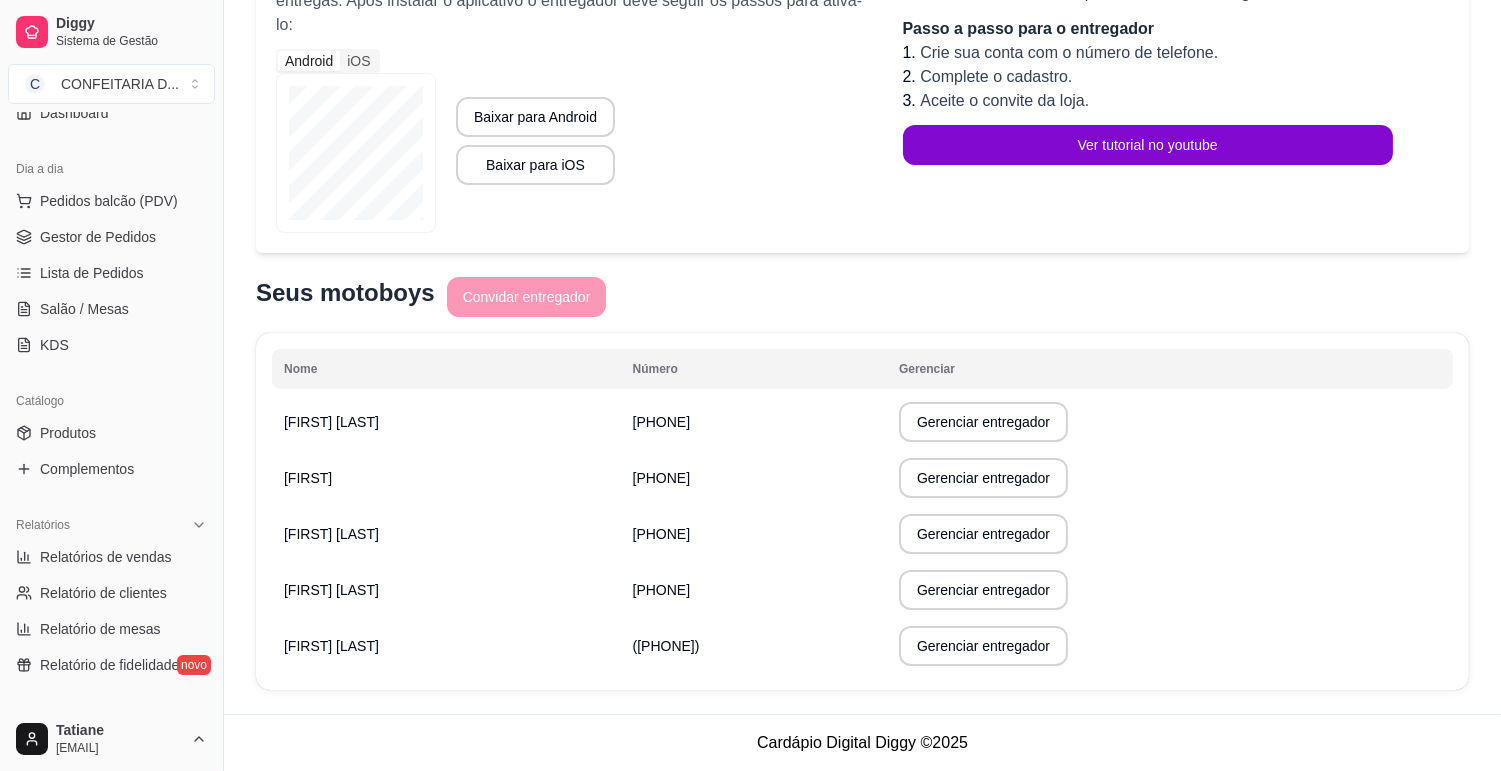 scroll, scrollTop: 0, scrollLeft: 0, axis: both 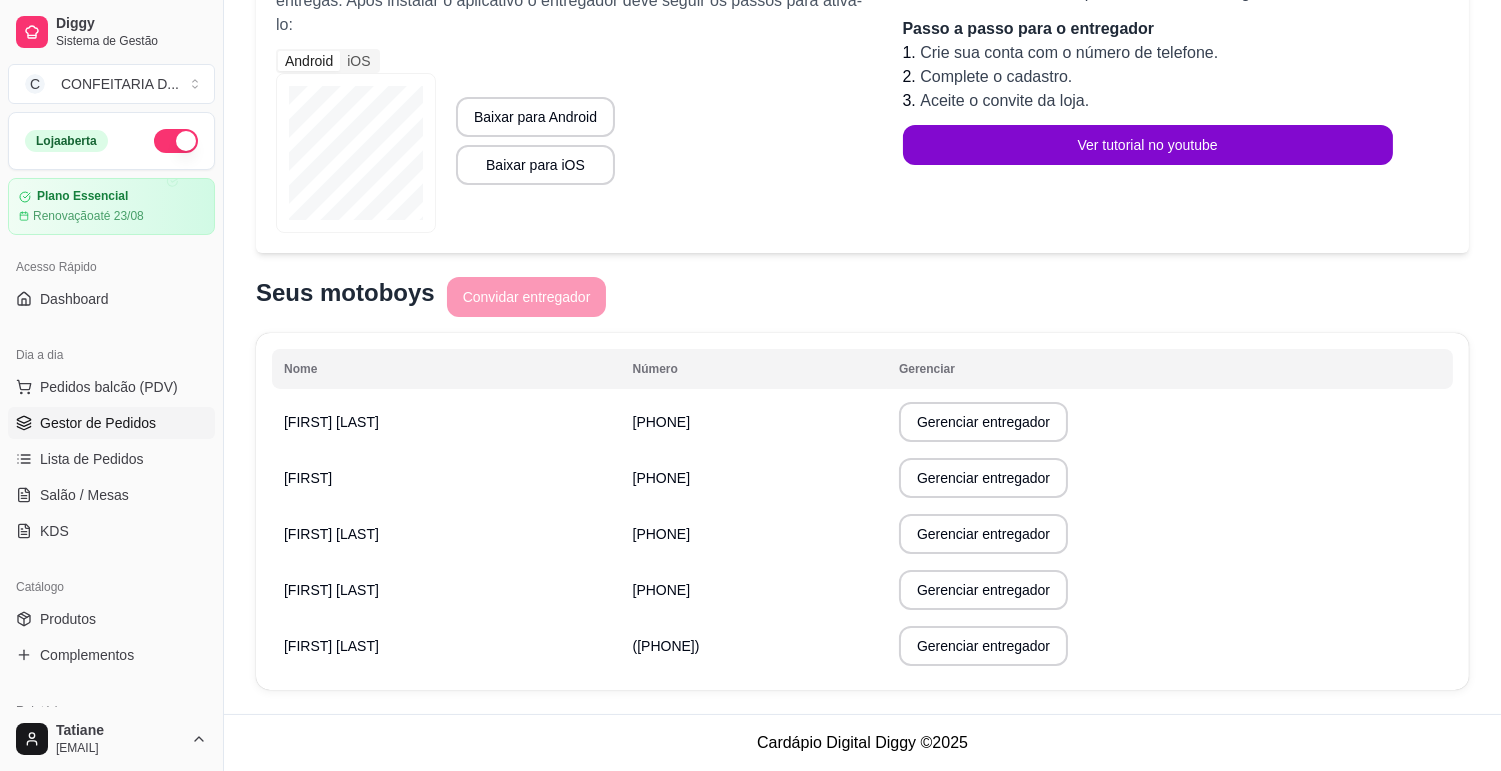 click on "Gestor de Pedidos" at bounding box center [98, 423] 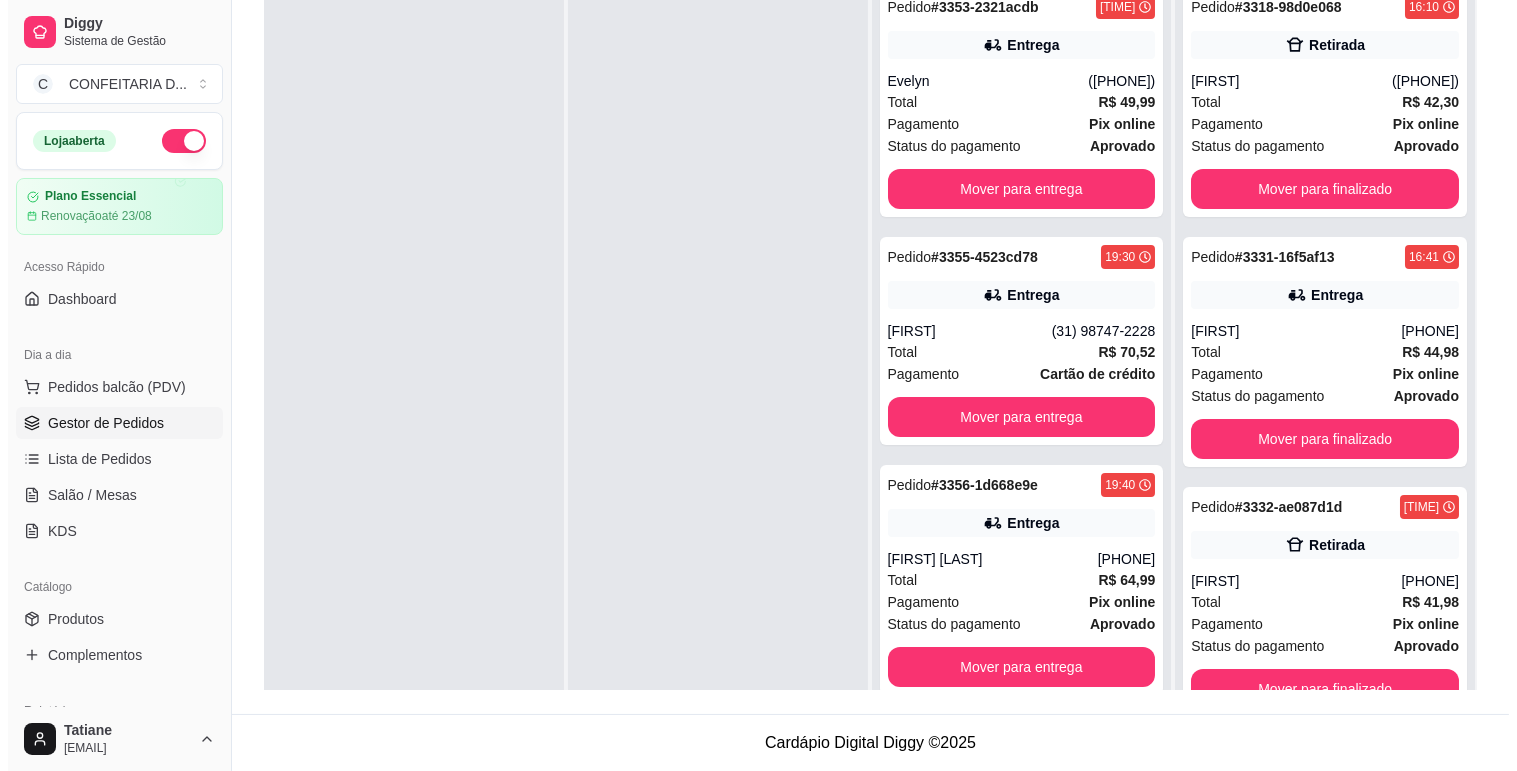 scroll, scrollTop: 0, scrollLeft: 0, axis: both 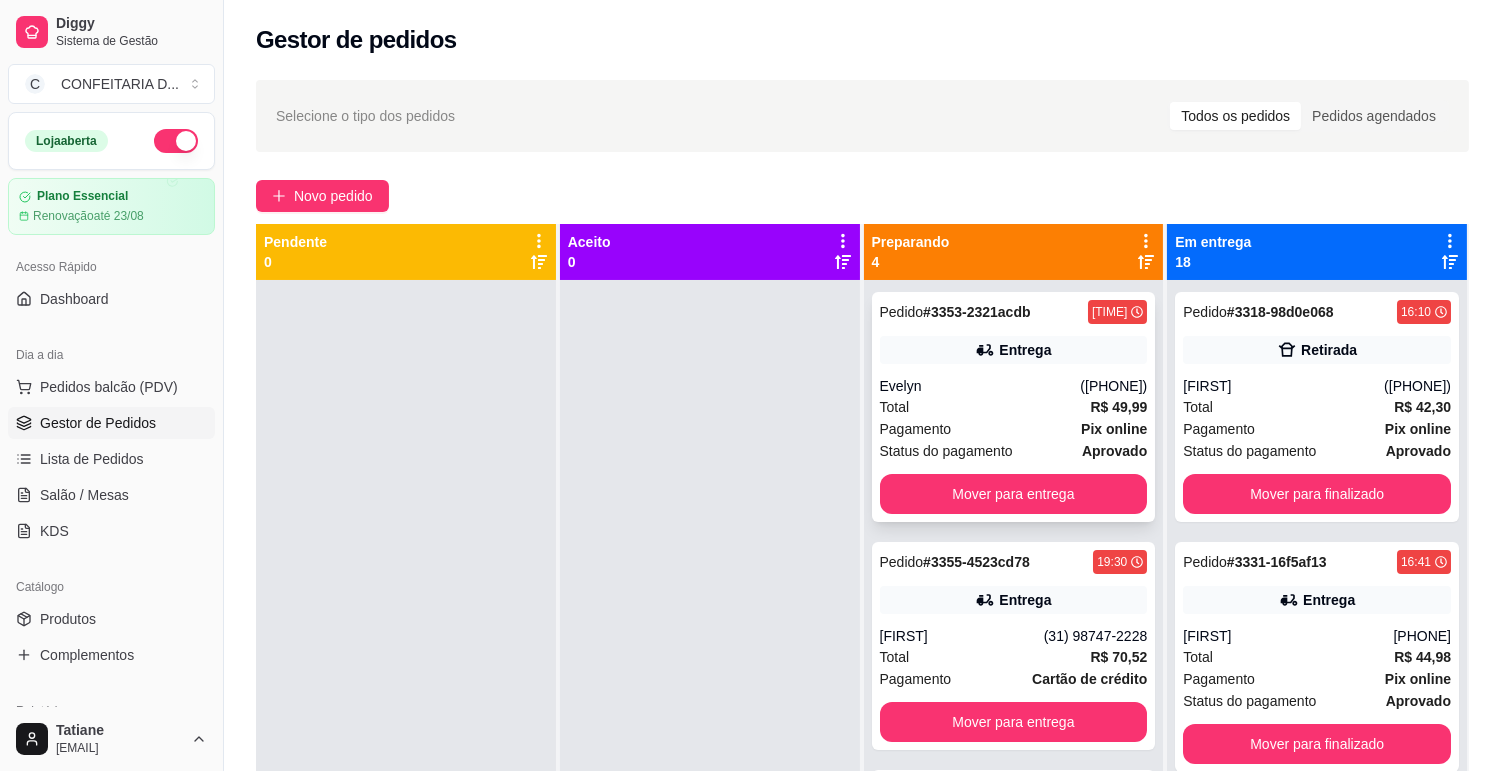 click on "Evelyn" at bounding box center (980, 386) 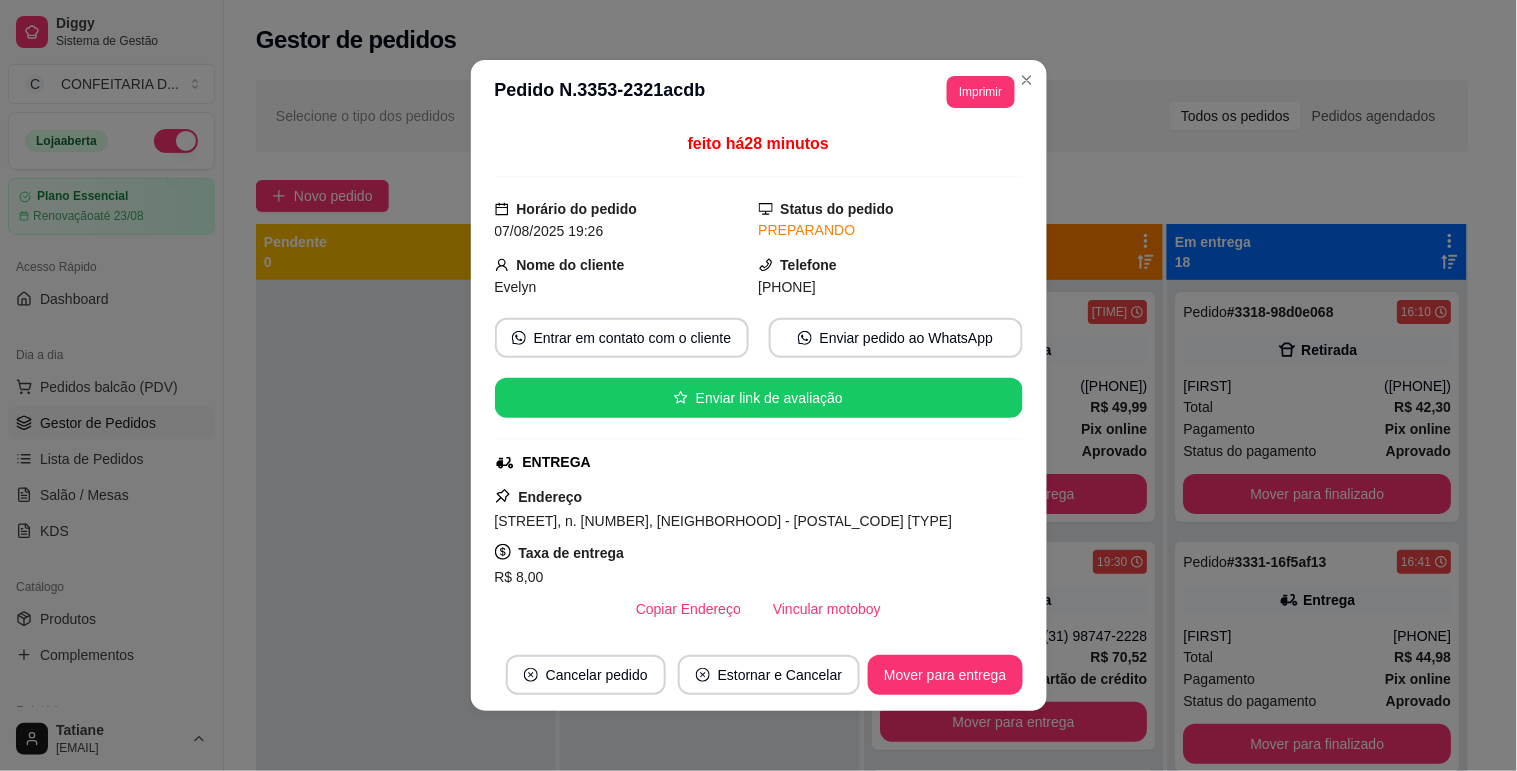scroll, scrollTop: 111, scrollLeft: 0, axis: vertical 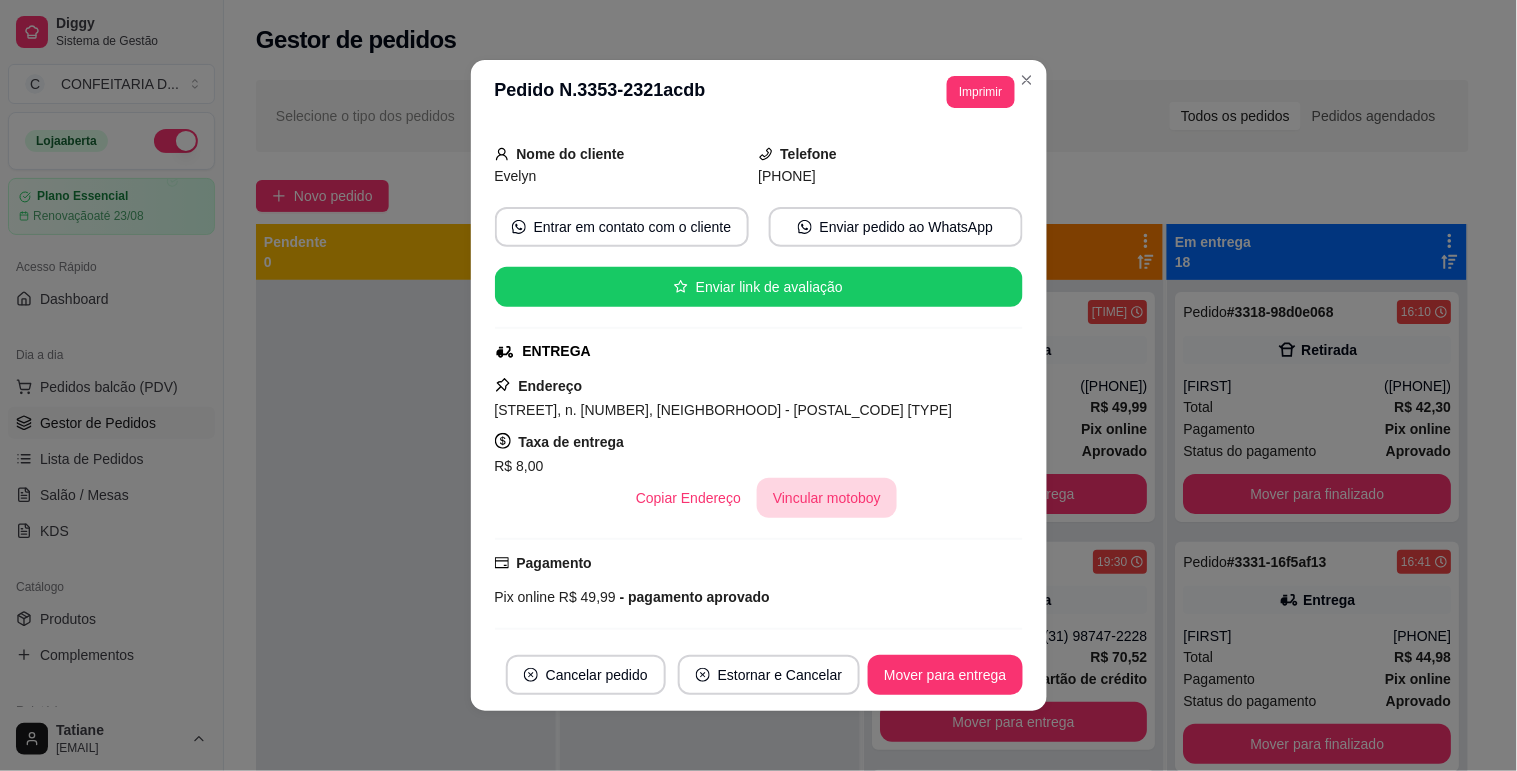 click on "Vincular motoboy" at bounding box center (827, 498) 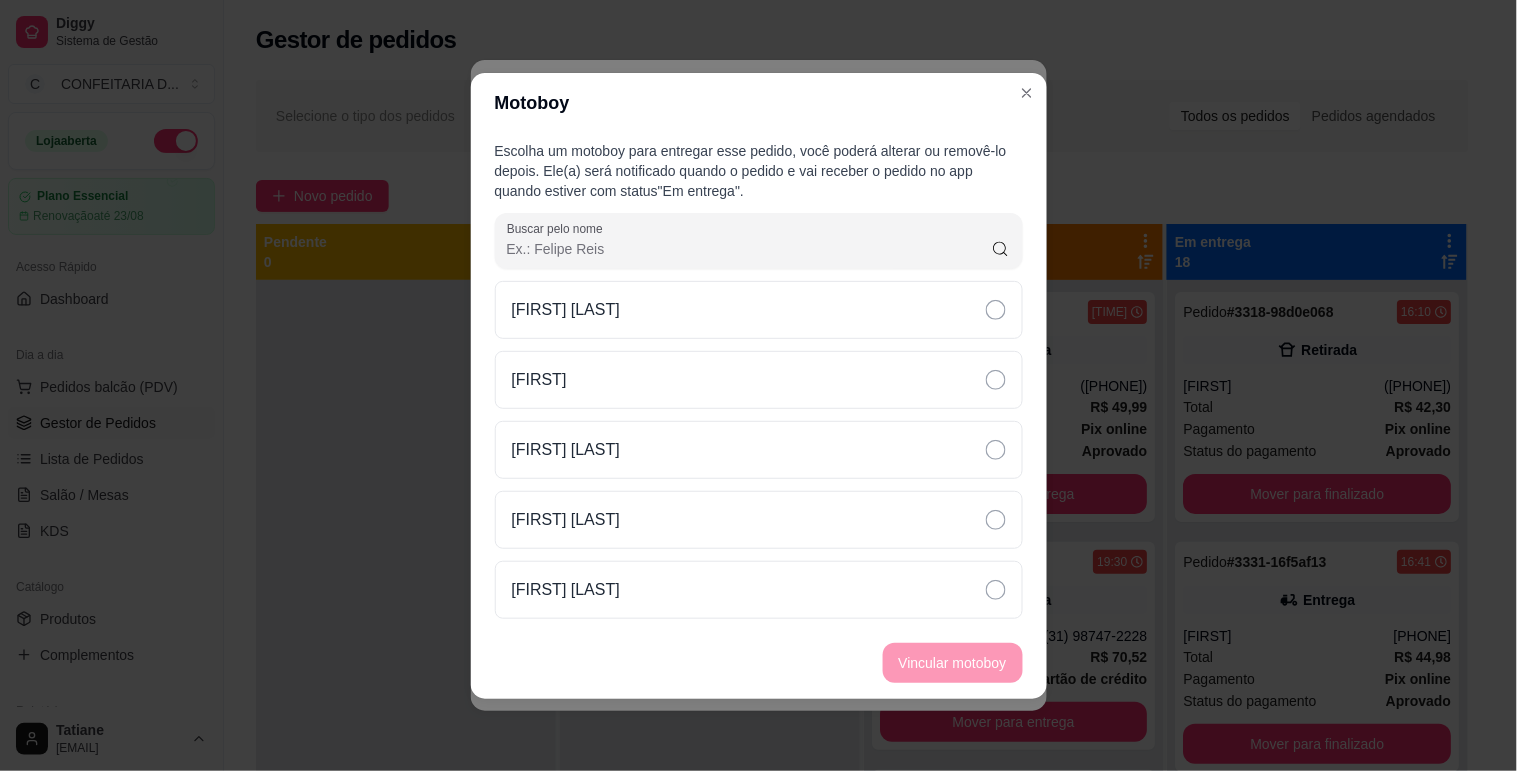 drag, startPoint x: 667, startPoint y: 593, endPoint x: 868, endPoint y: 631, distance: 204.5605 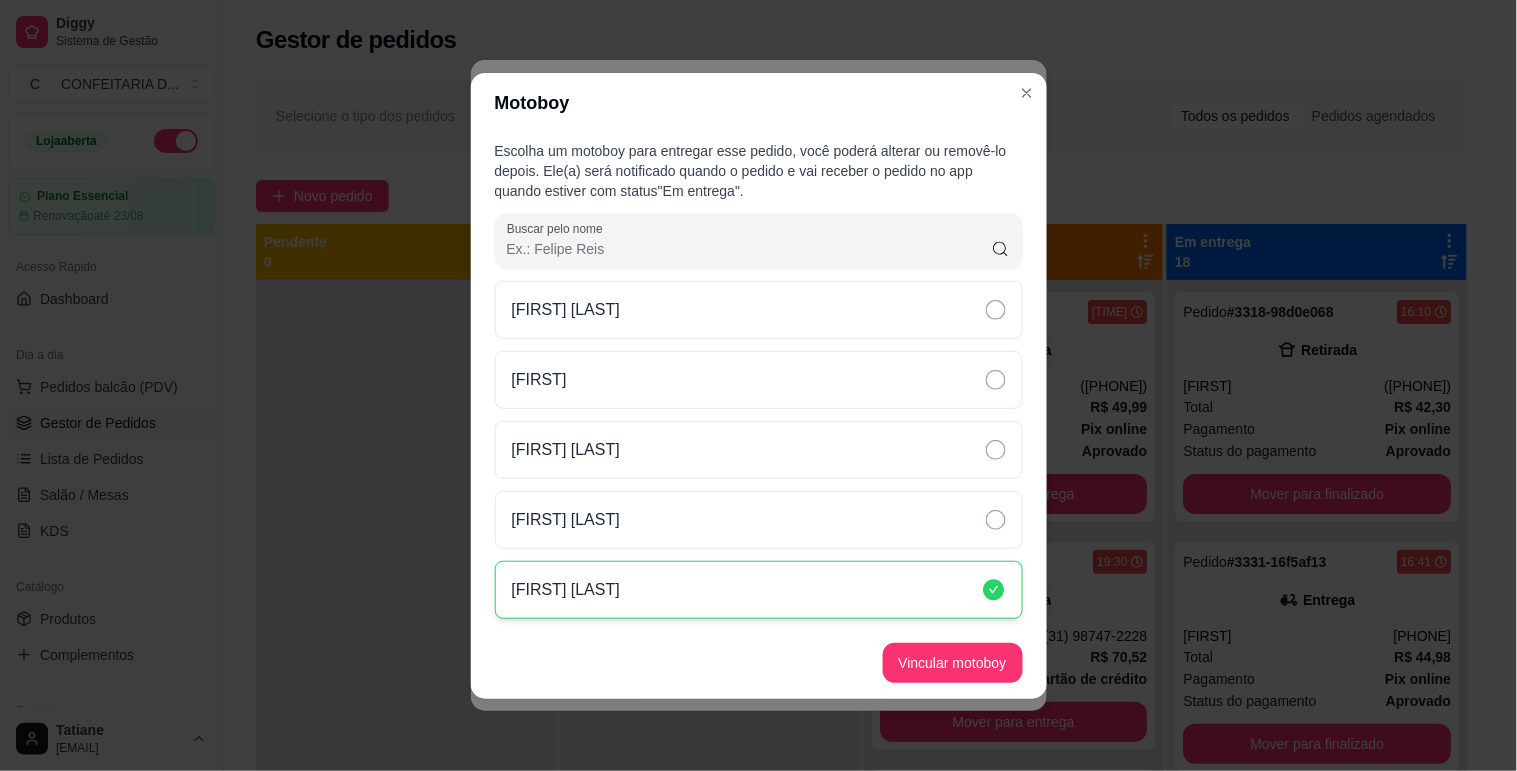 click on "Vincular motoboy" at bounding box center [759, 663] 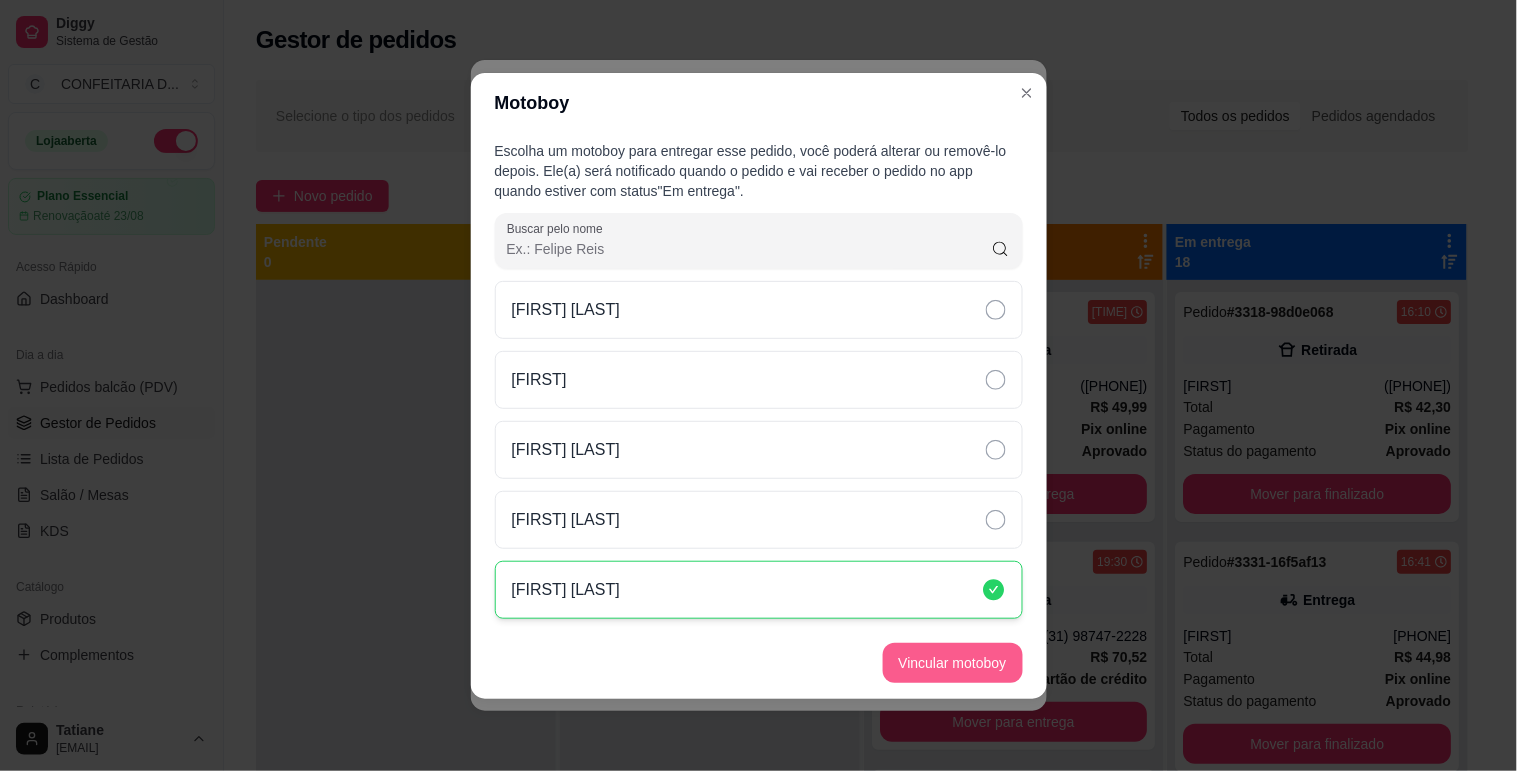click on "Vincular motoboy" at bounding box center (953, 663) 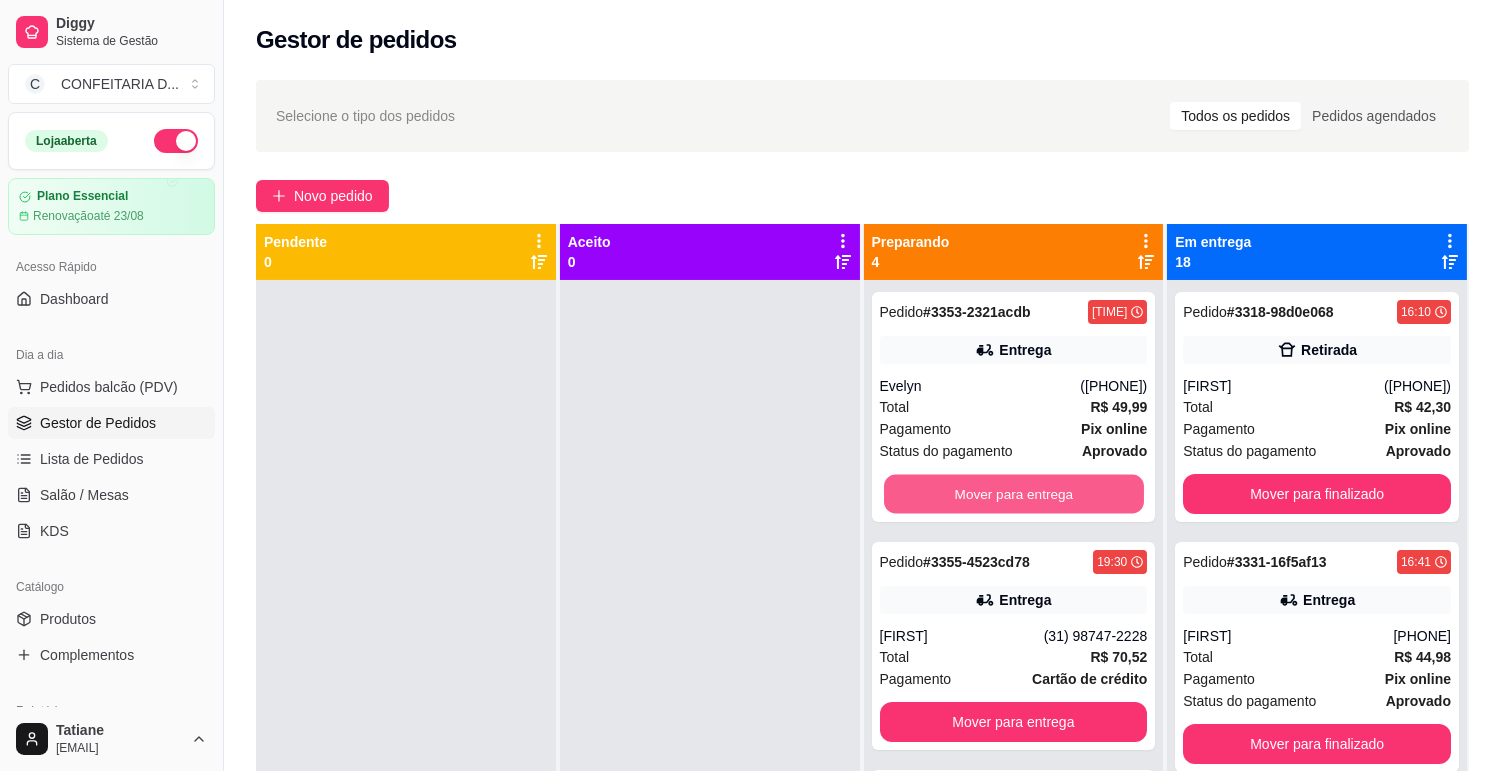click on "Mover para entrega" at bounding box center [1014, 494] 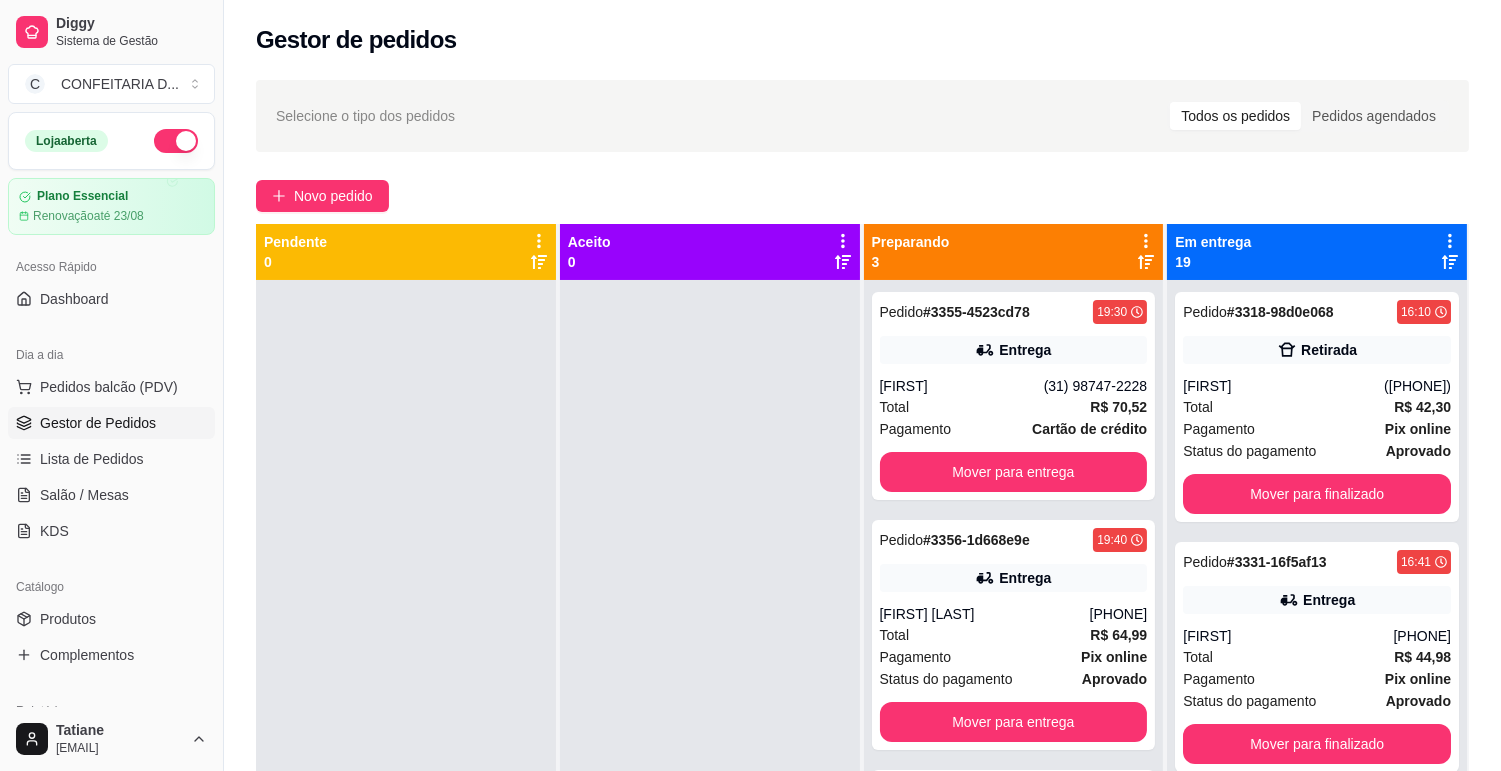 click on "Pedido [ORDER_ID] [TIME] Entrega [FIRST] [PHONE] Total R$ 70,52 Pagamento Cartão de crédito Mover para entrega" at bounding box center (1014, 396) 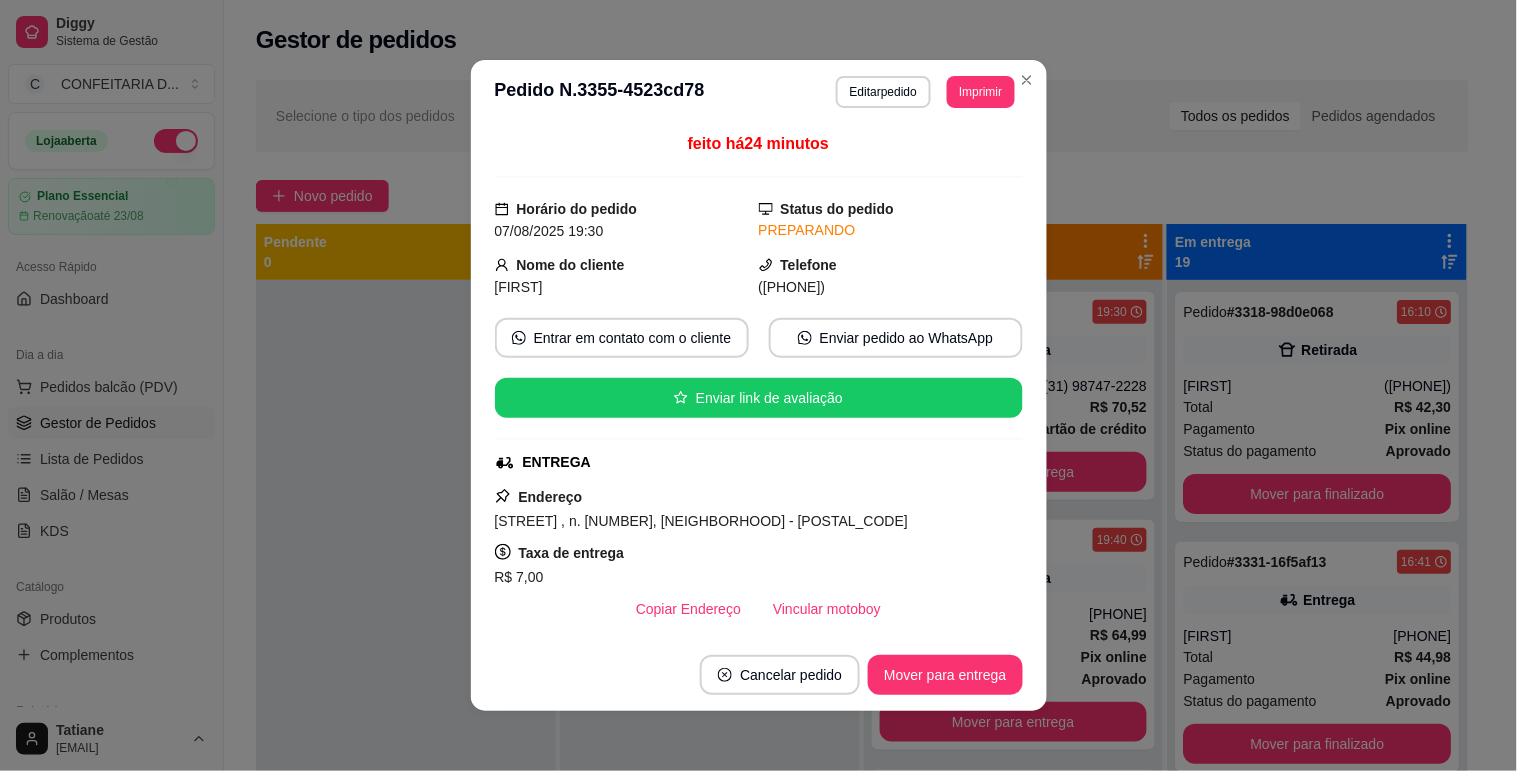 scroll, scrollTop: 111, scrollLeft: 0, axis: vertical 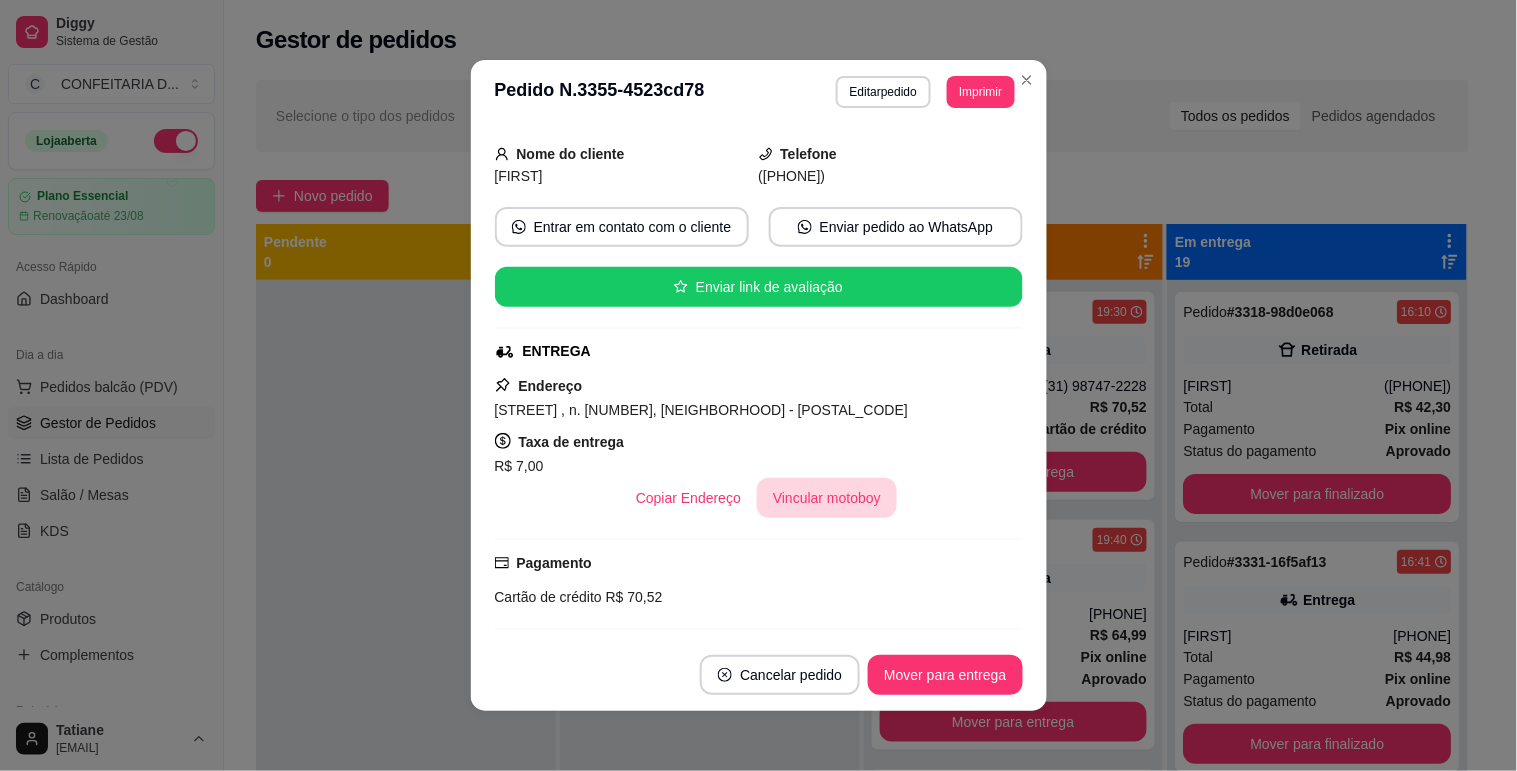 click on "Vincular motoboy" at bounding box center [827, 498] 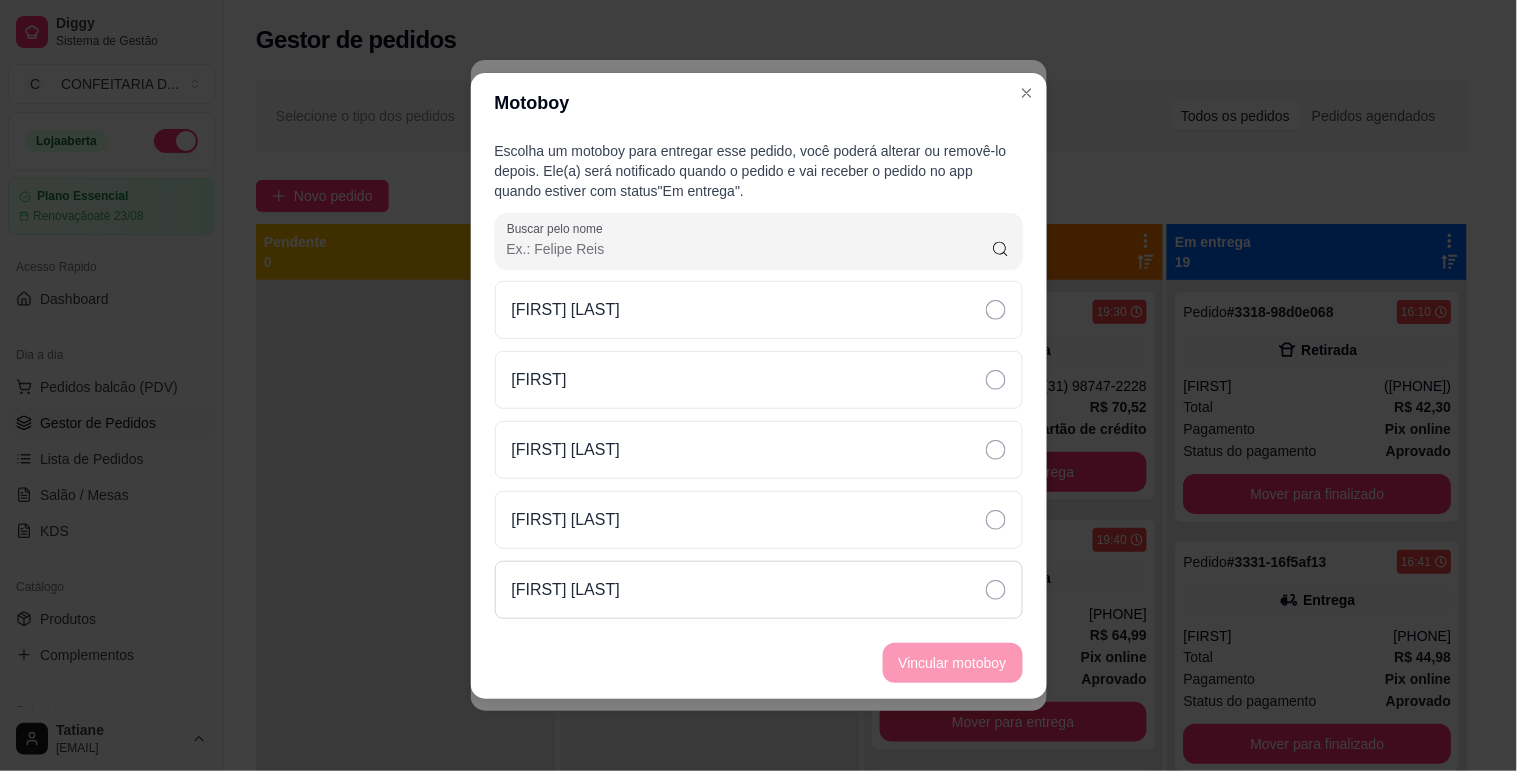drag, startPoint x: 621, startPoint y: 577, endPoint x: 815, endPoint y: 618, distance: 198.28514 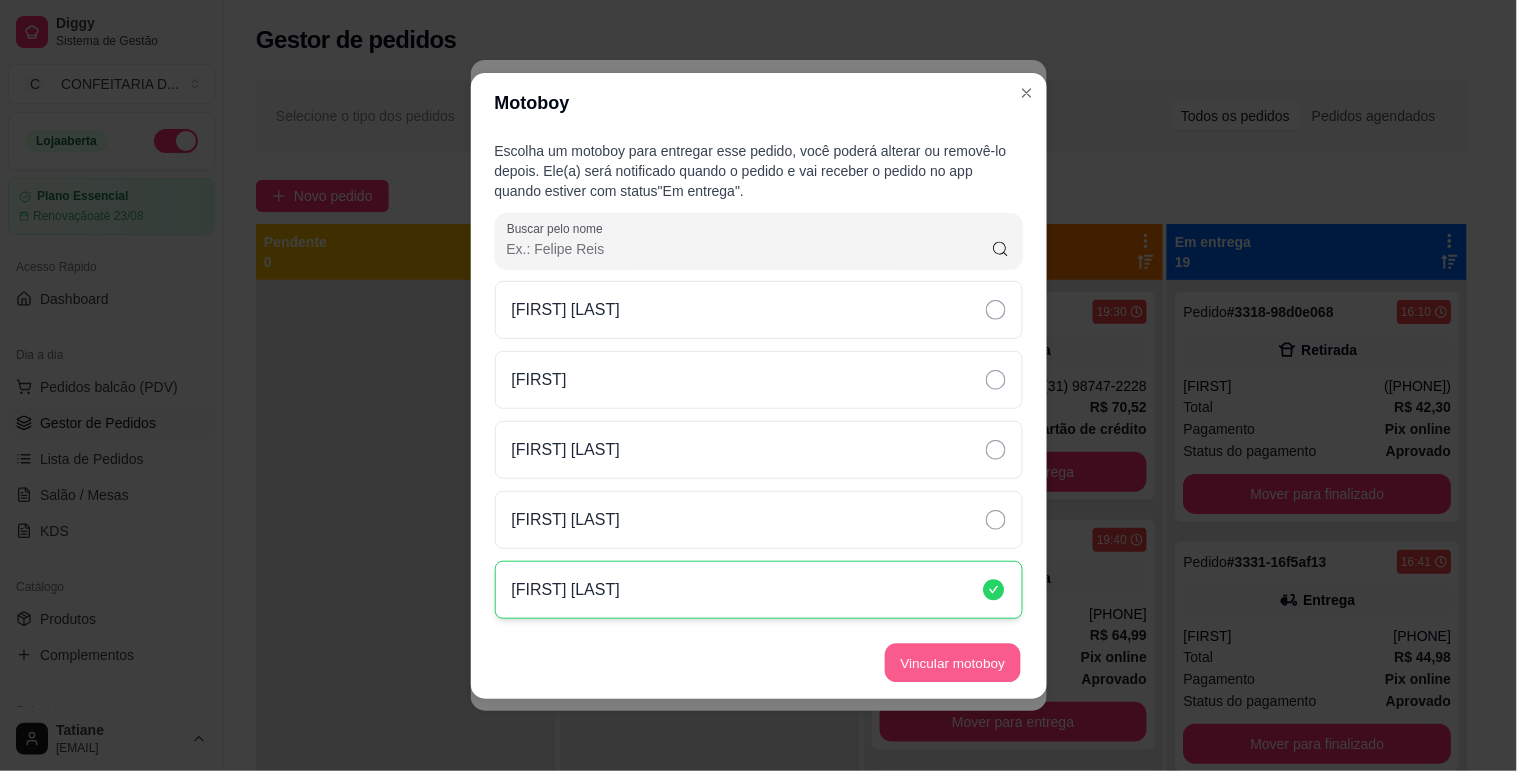 click on "Vincular motoboy" at bounding box center [953, 662] 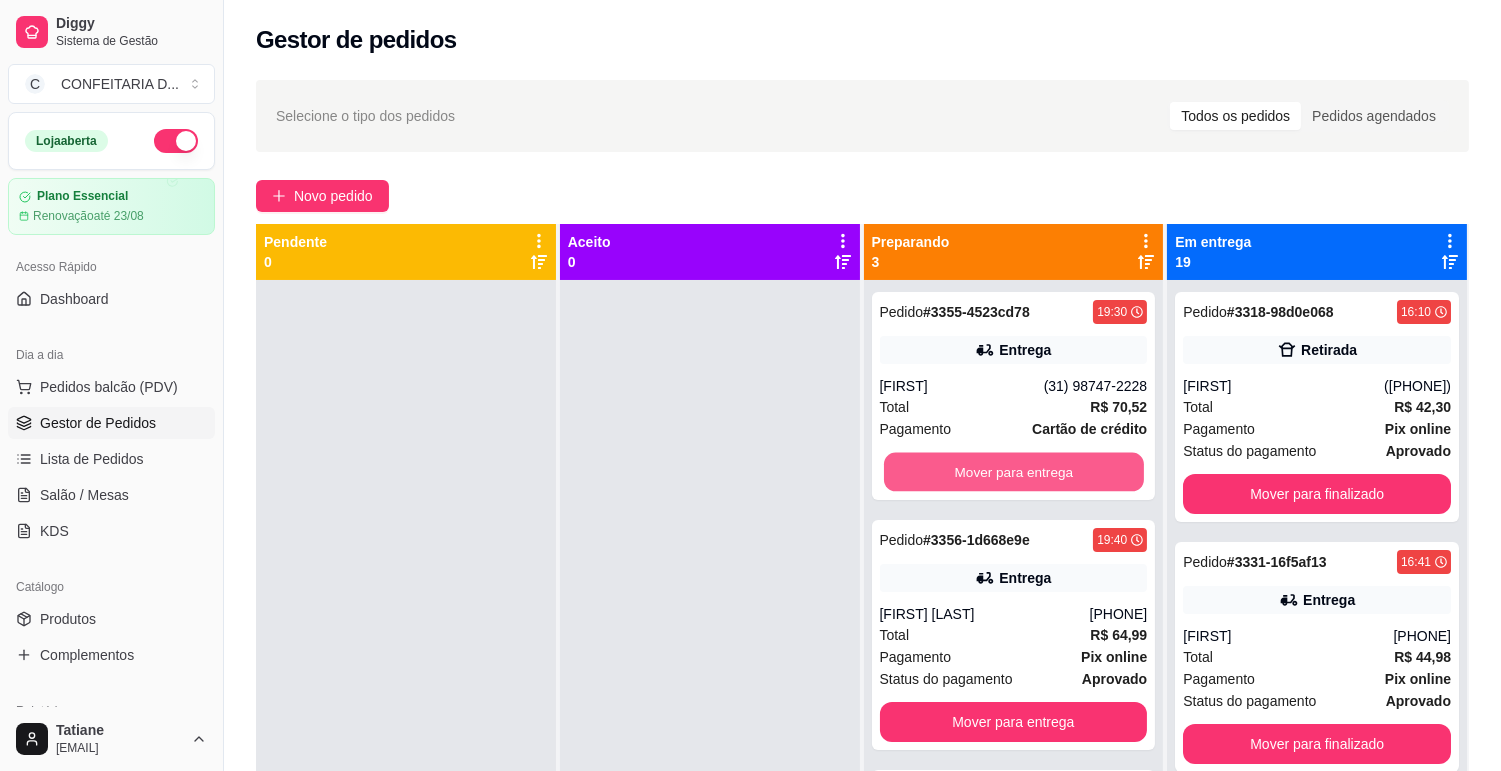 click on "Mover para entrega" at bounding box center [1014, 472] 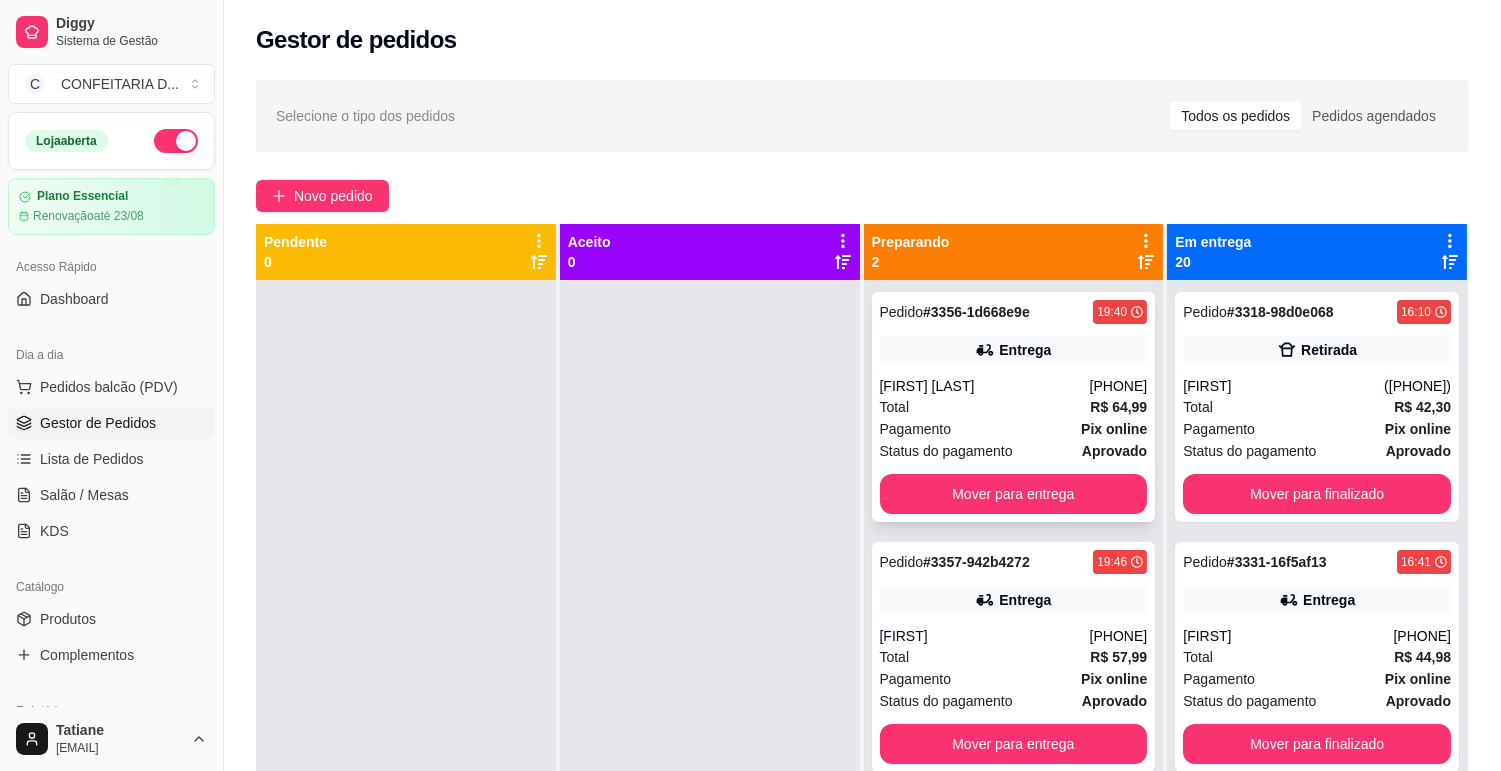 click on "Pedido  # 3356-1d668e9e 19:40 Entrega [FIRST] [LAST]  [PHONE] Total R$ 64,99 Pagamento Pix online Status do pagamento aprovado Mover para entrega" at bounding box center (1014, 407) 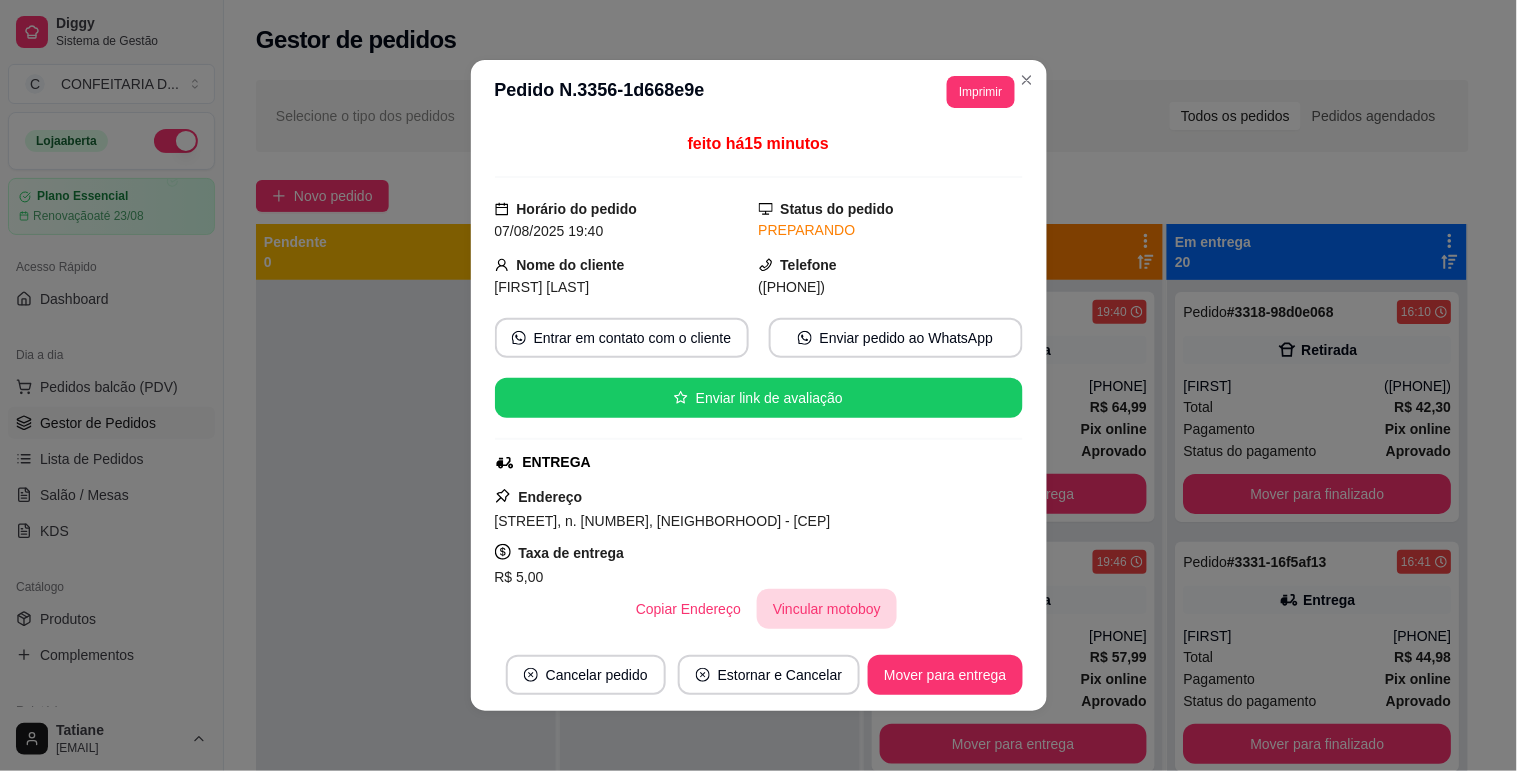 click on "Vincular motoboy" at bounding box center (827, 609) 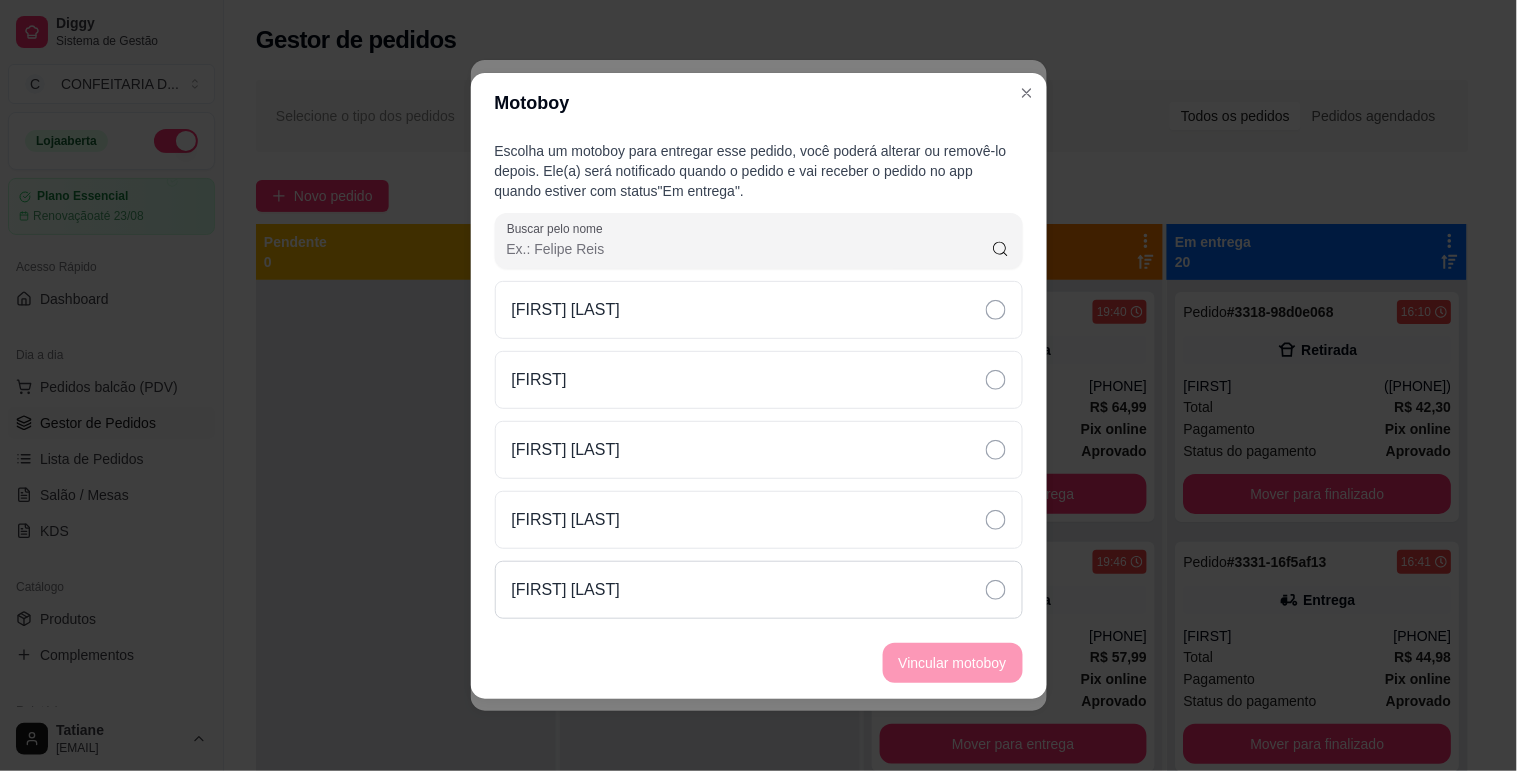 click on "[FIRST] [LAST]" at bounding box center [759, 590] 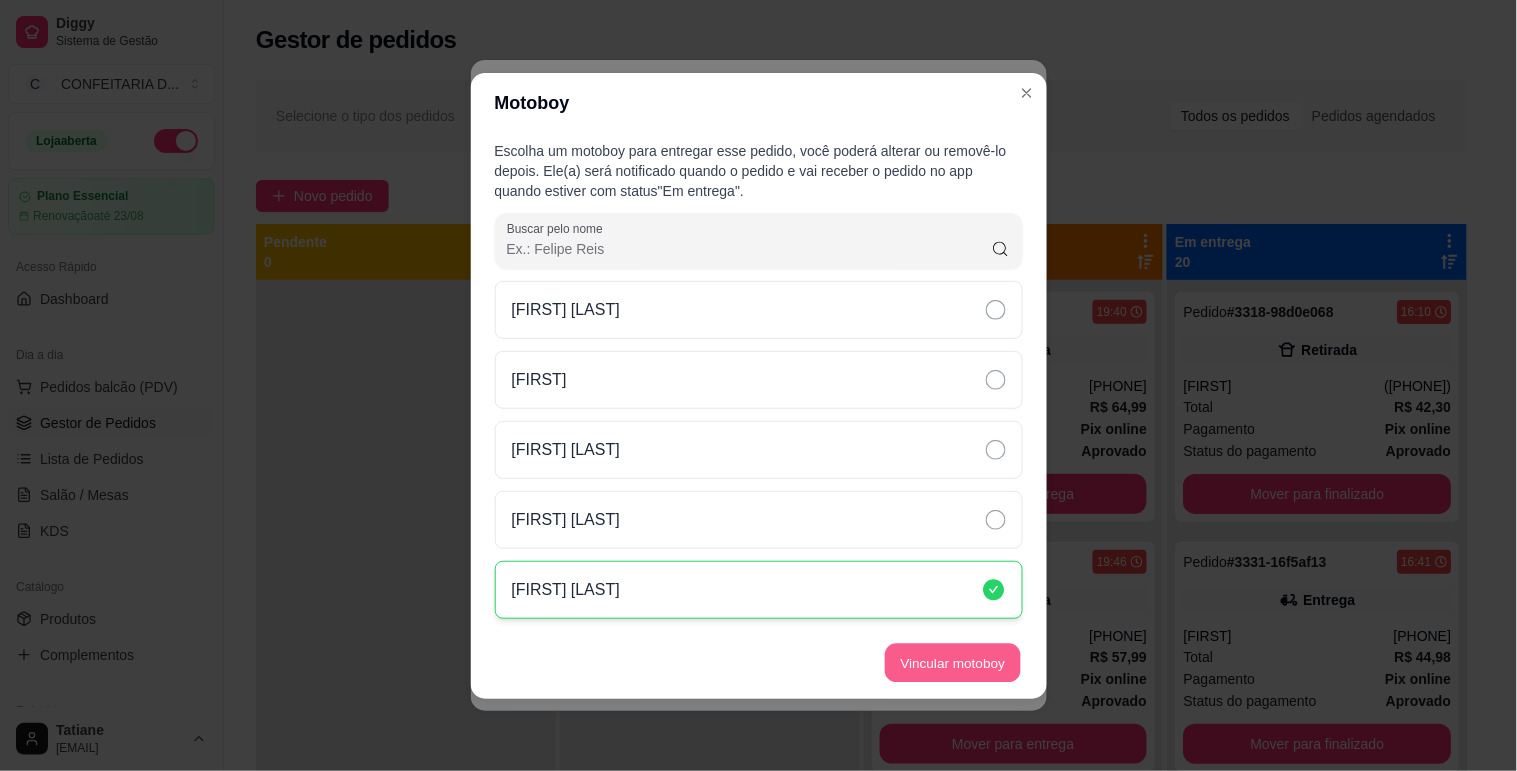 click on "Vincular motoboy" at bounding box center (953, 662) 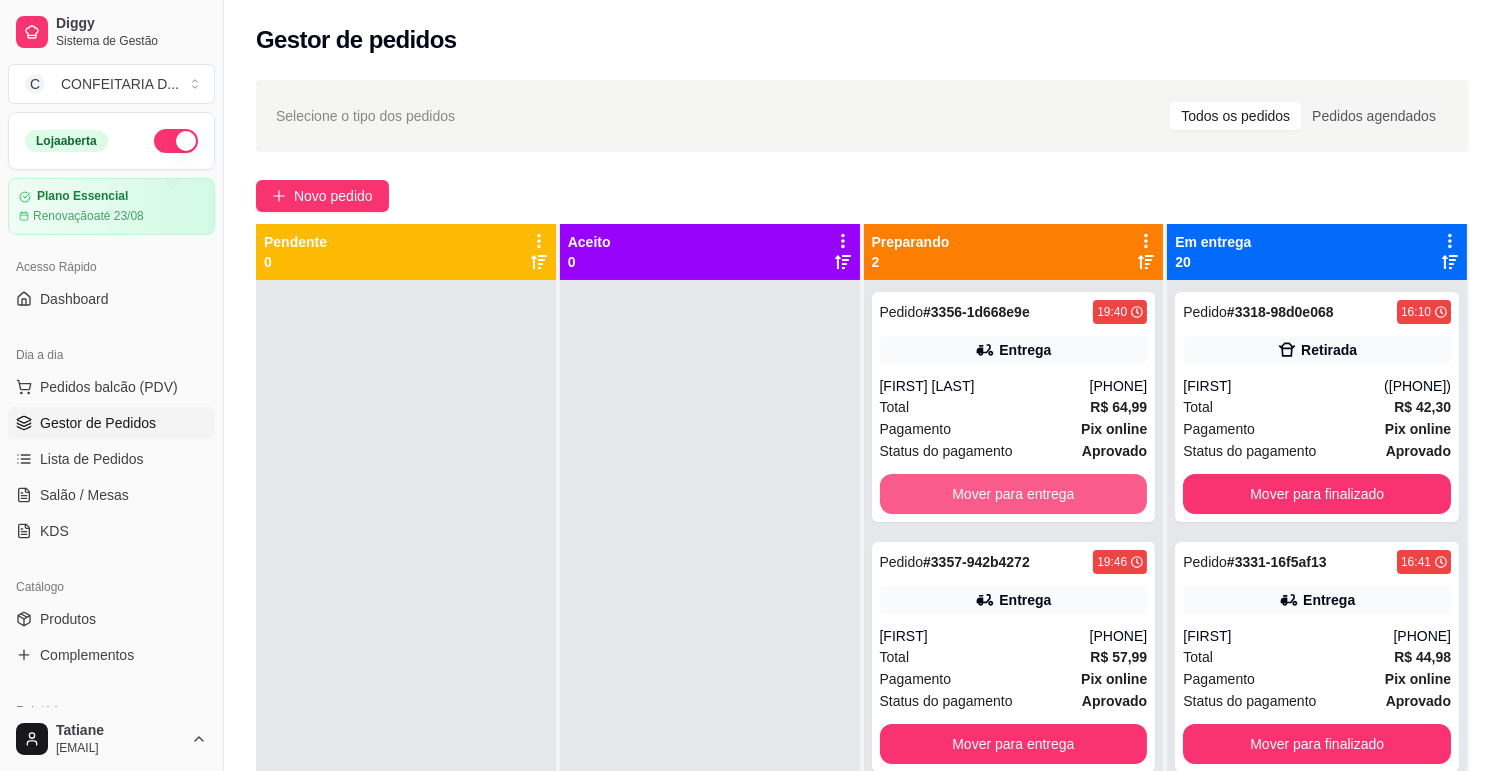 click on "Mover para entrega" at bounding box center (1014, 494) 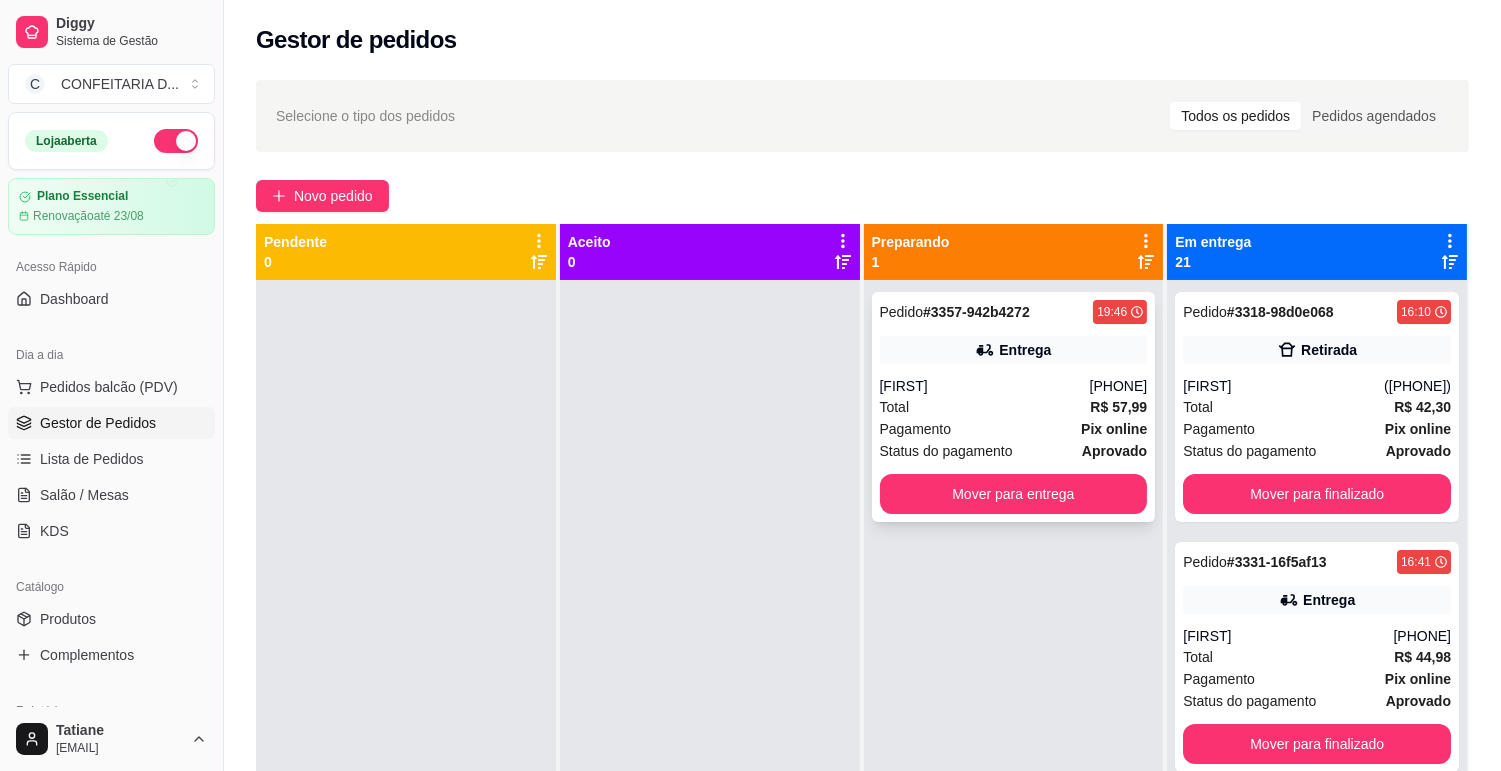 click on "Total R$ 57,99" at bounding box center (1014, 407) 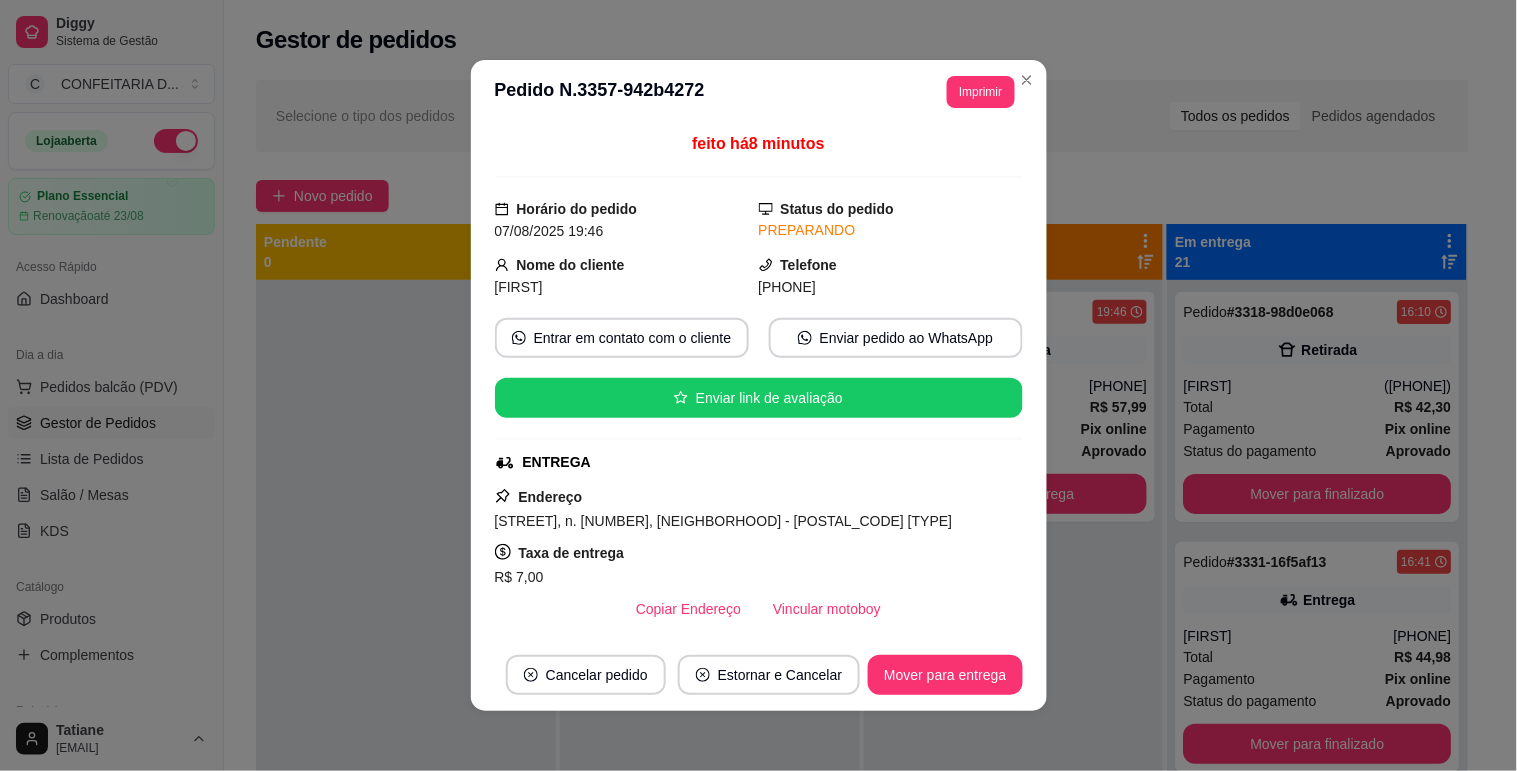 scroll, scrollTop: 222, scrollLeft: 0, axis: vertical 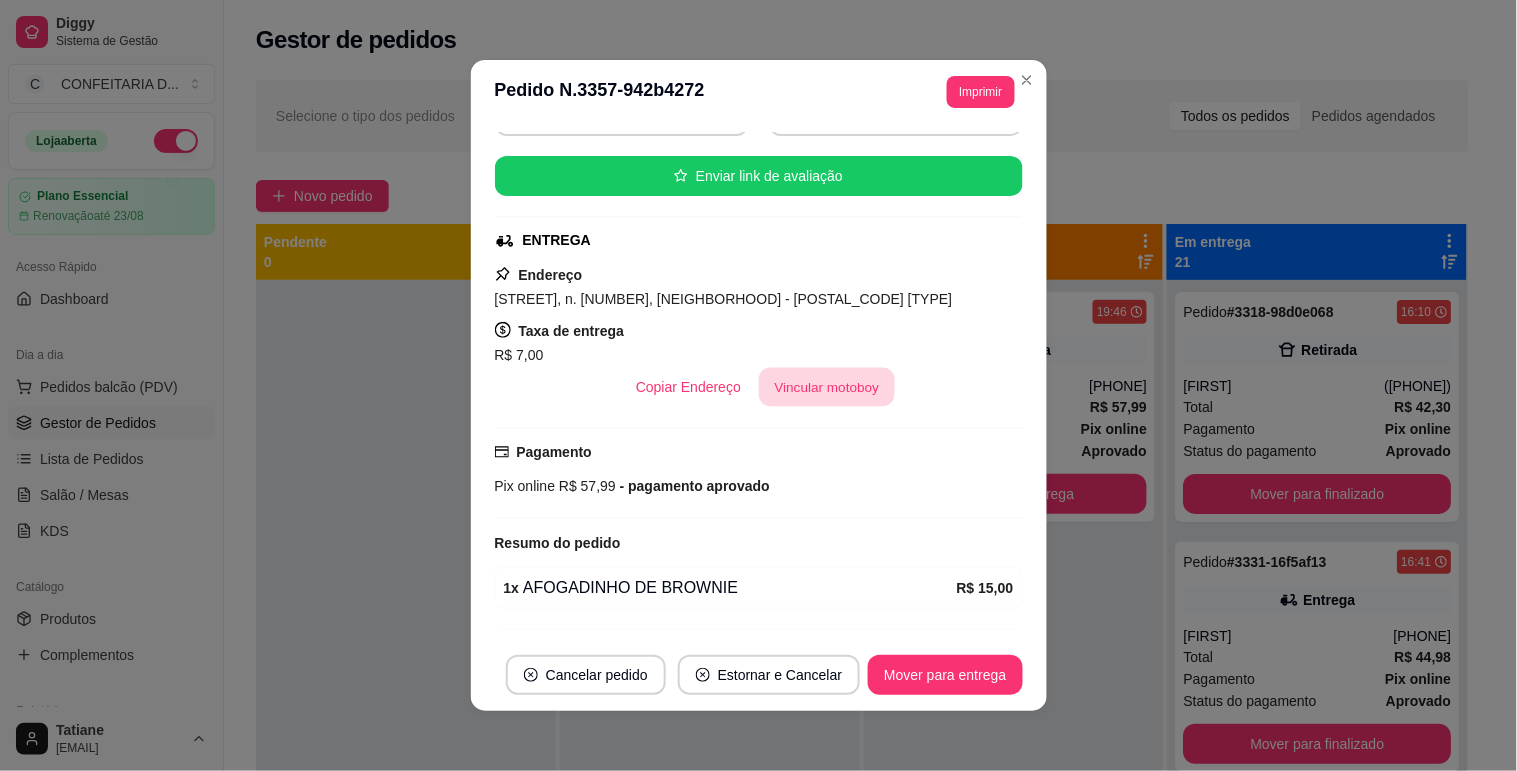 click on "Vincular motoboy" at bounding box center (827, 387) 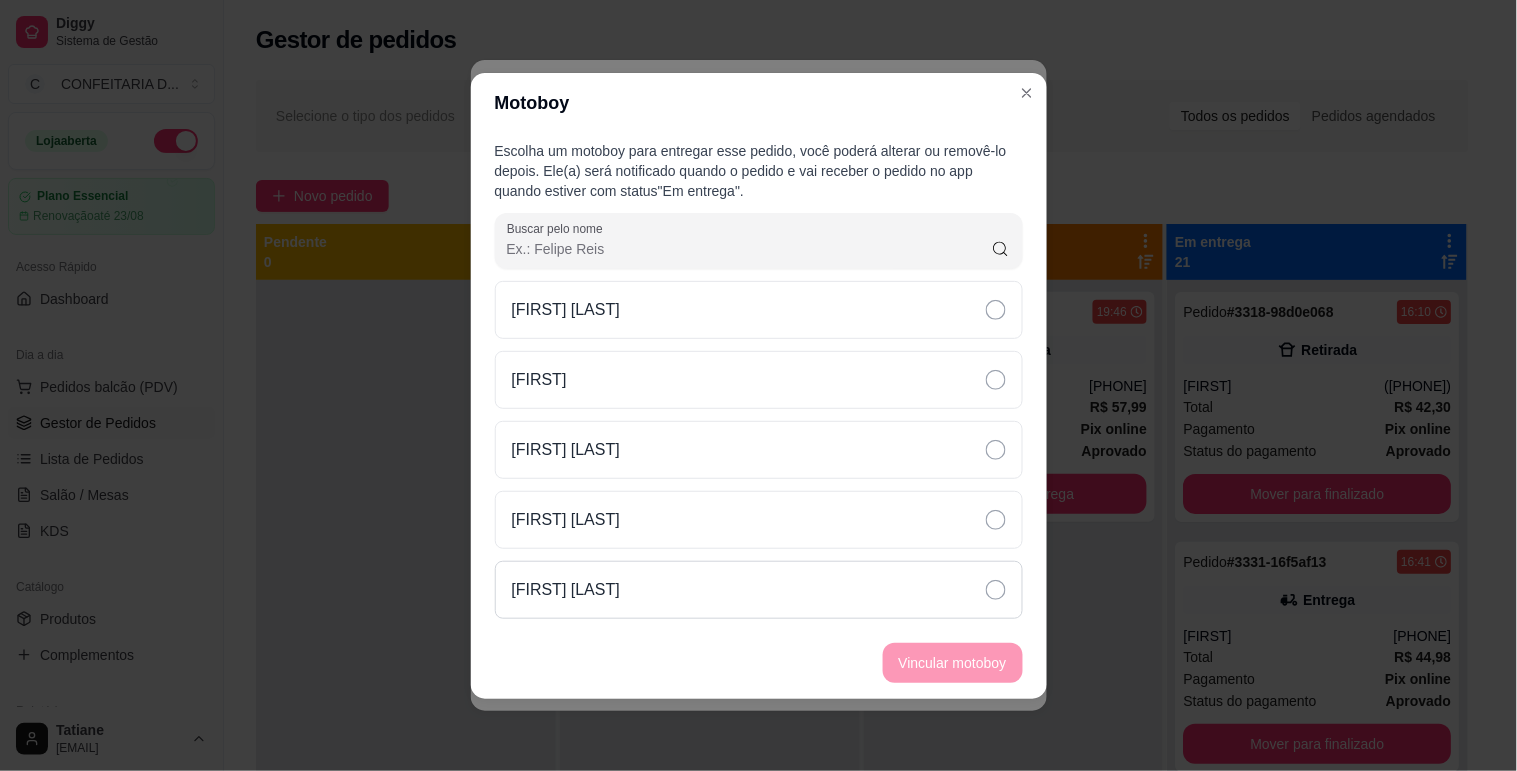click on "[FIRST] [LAST]" at bounding box center (566, 590) 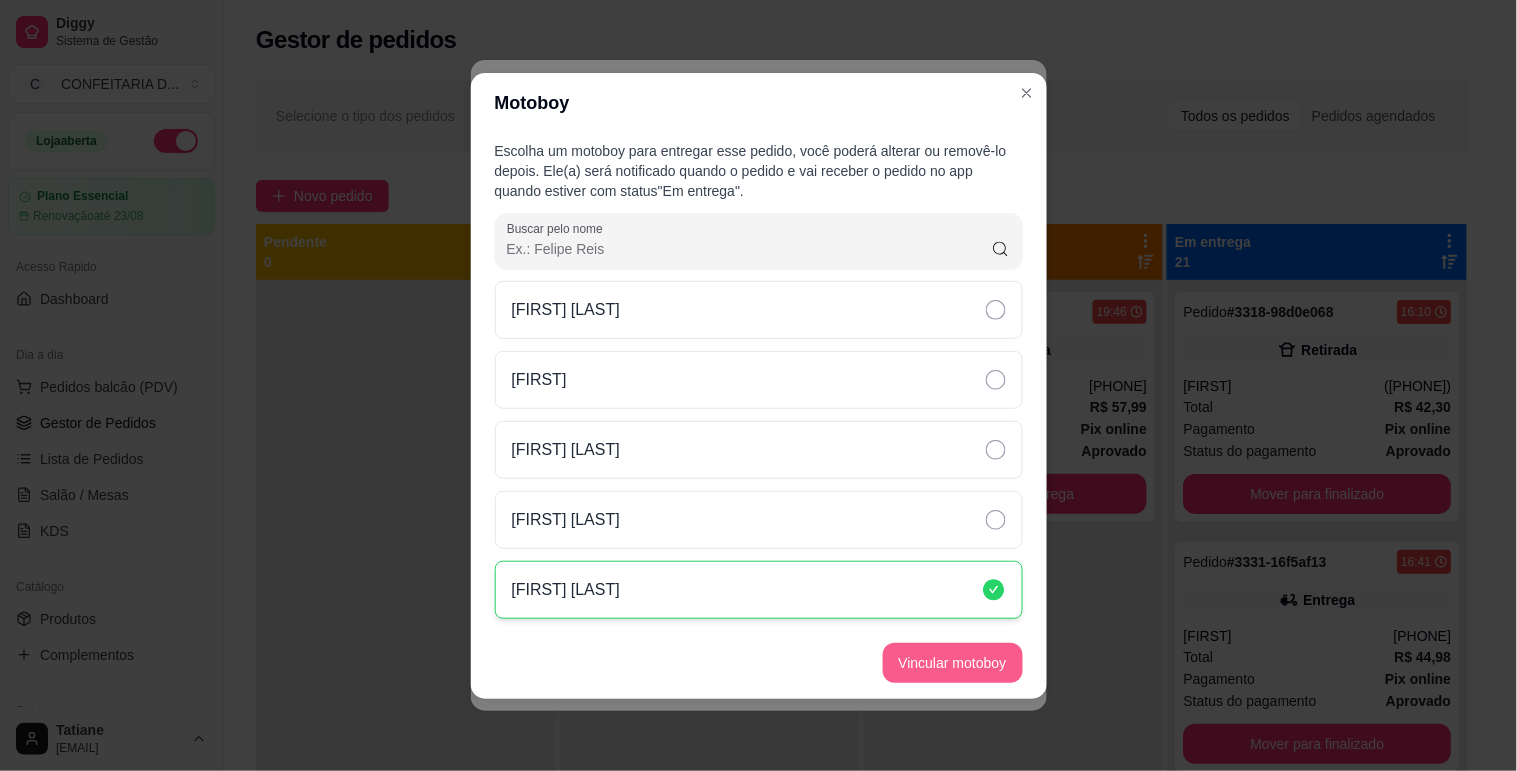 click on "Vincular motoboy" at bounding box center [953, 663] 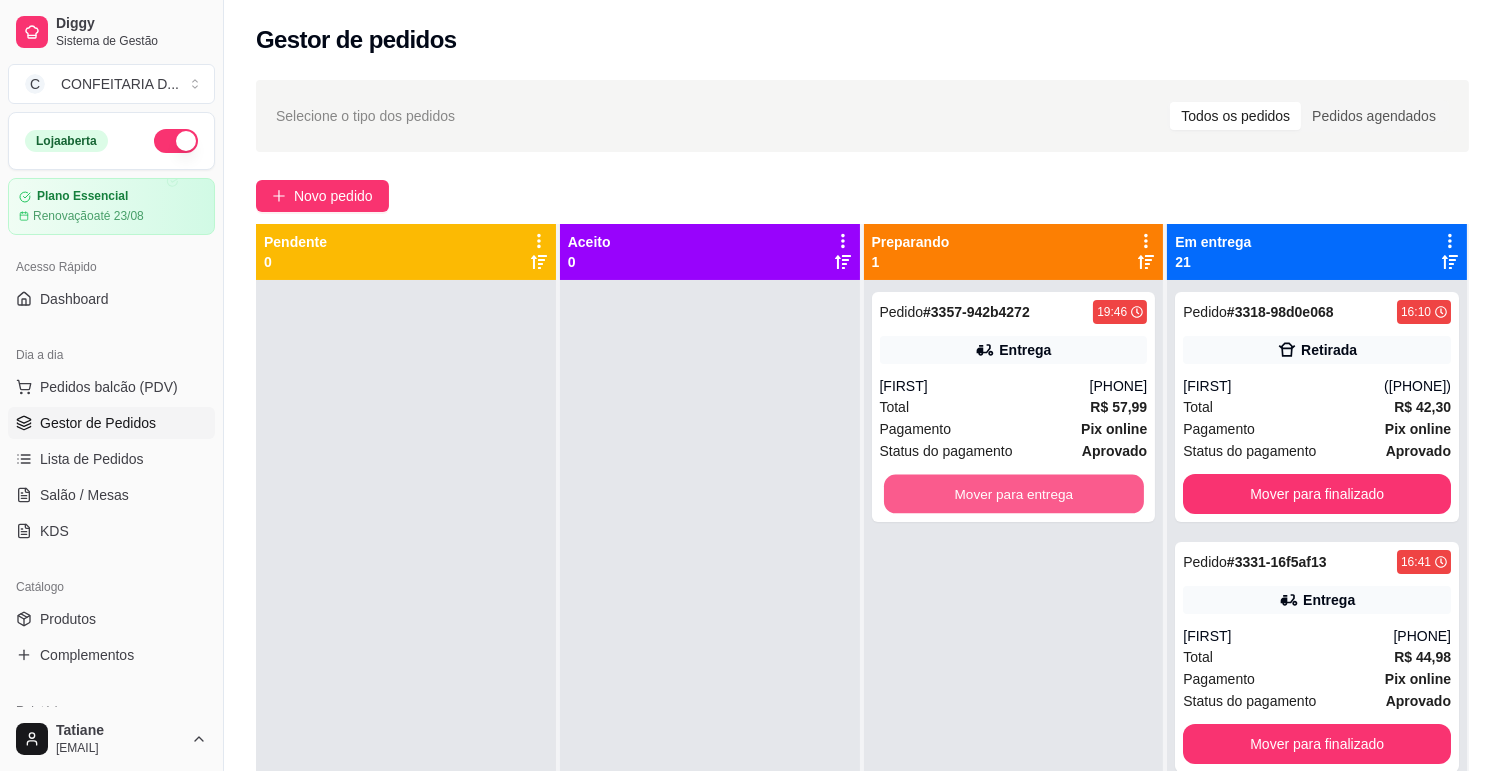 click on "Mover para entrega" at bounding box center [1014, 494] 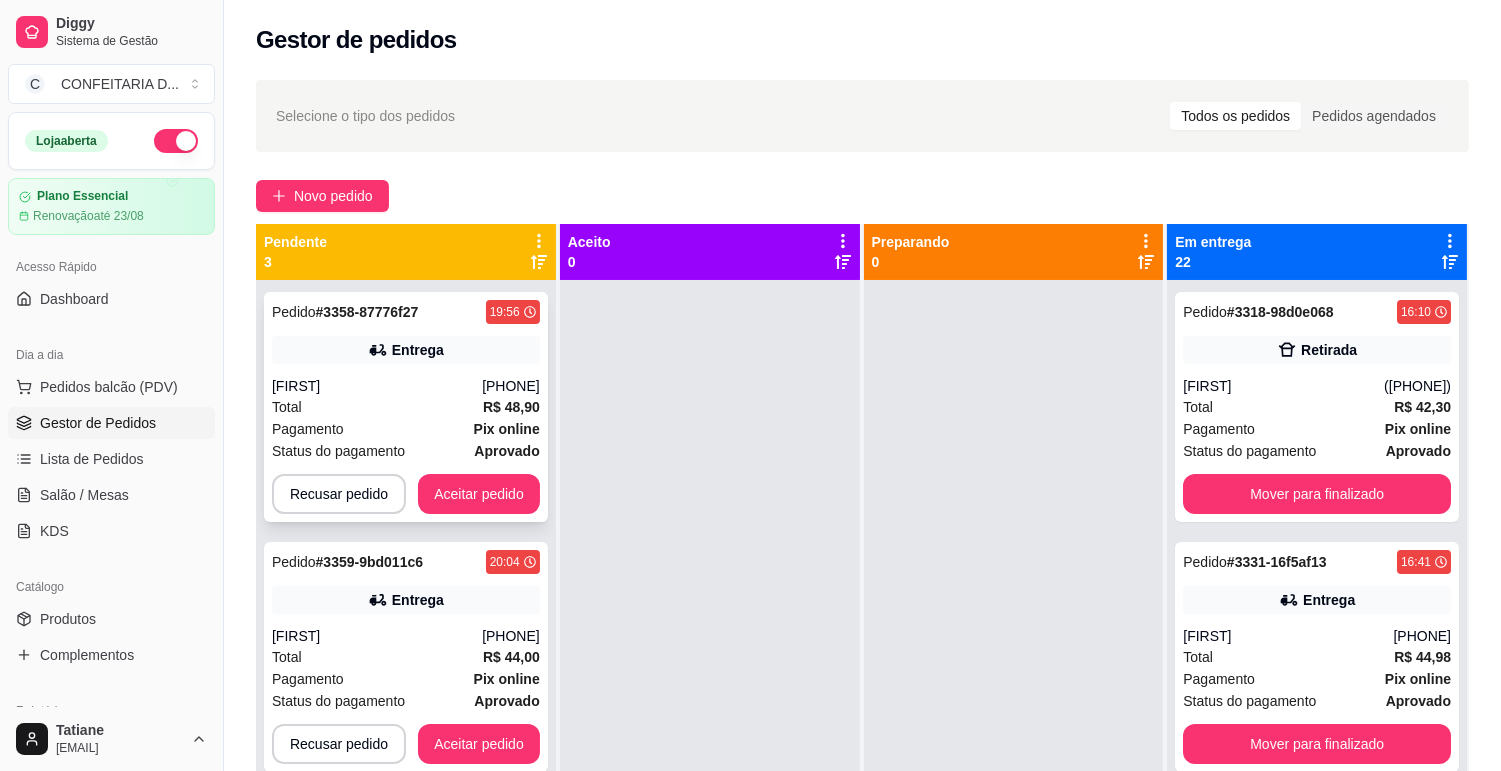 click on "Aceitar pedido" at bounding box center [479, 494] 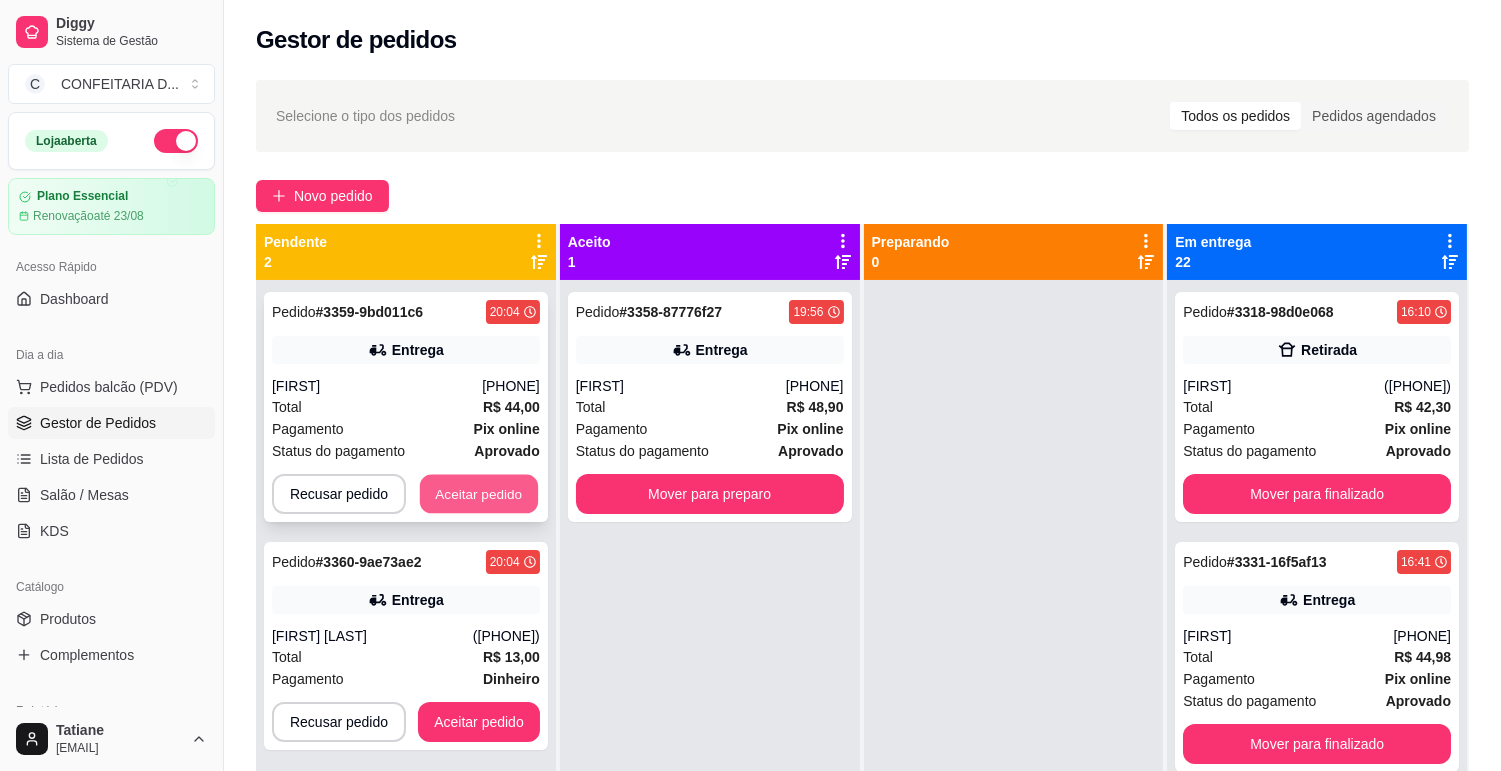 click on "Aceitar pedido" at bounding box center [479, 494] 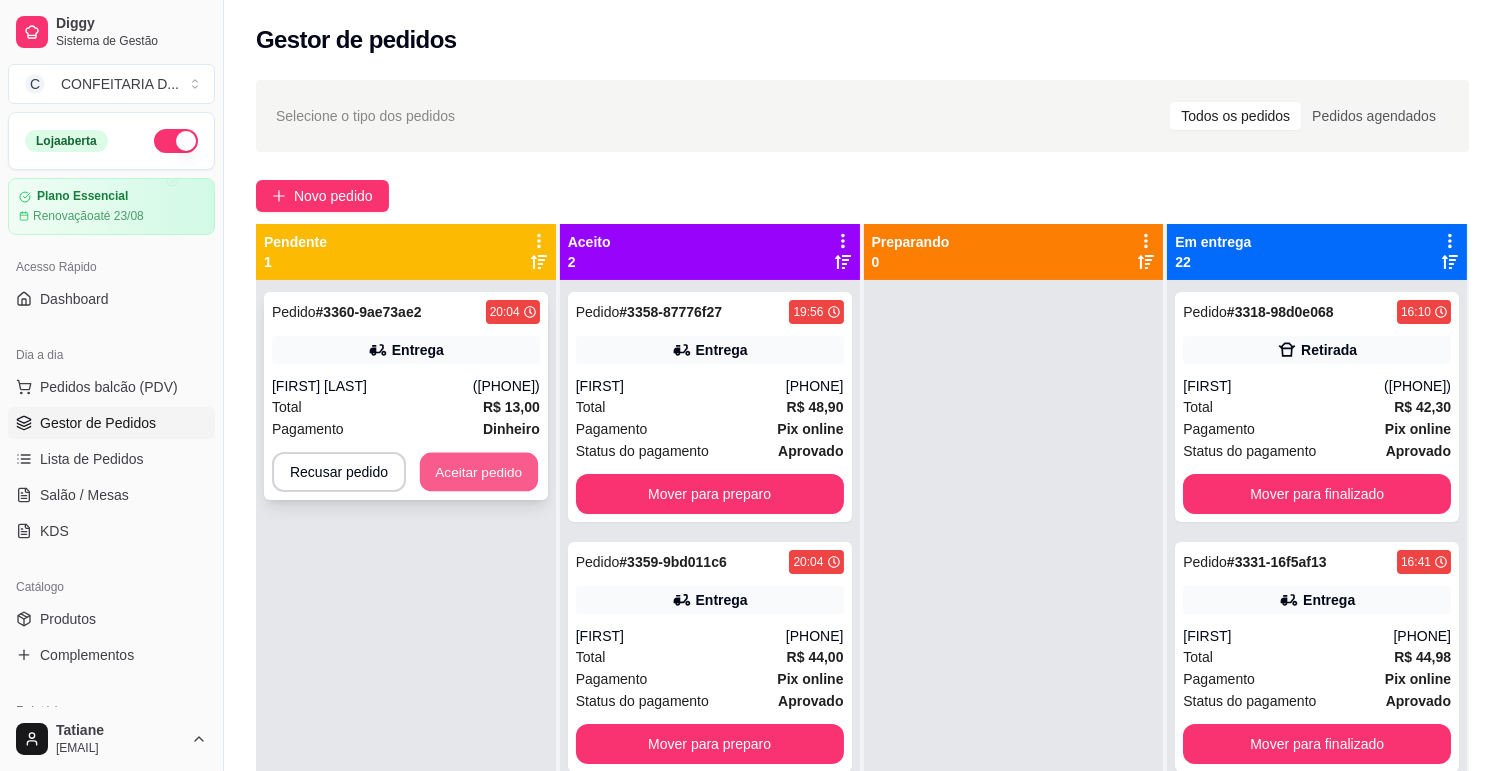 click on "Aceitar pedido" at bounding box center (479, 472) 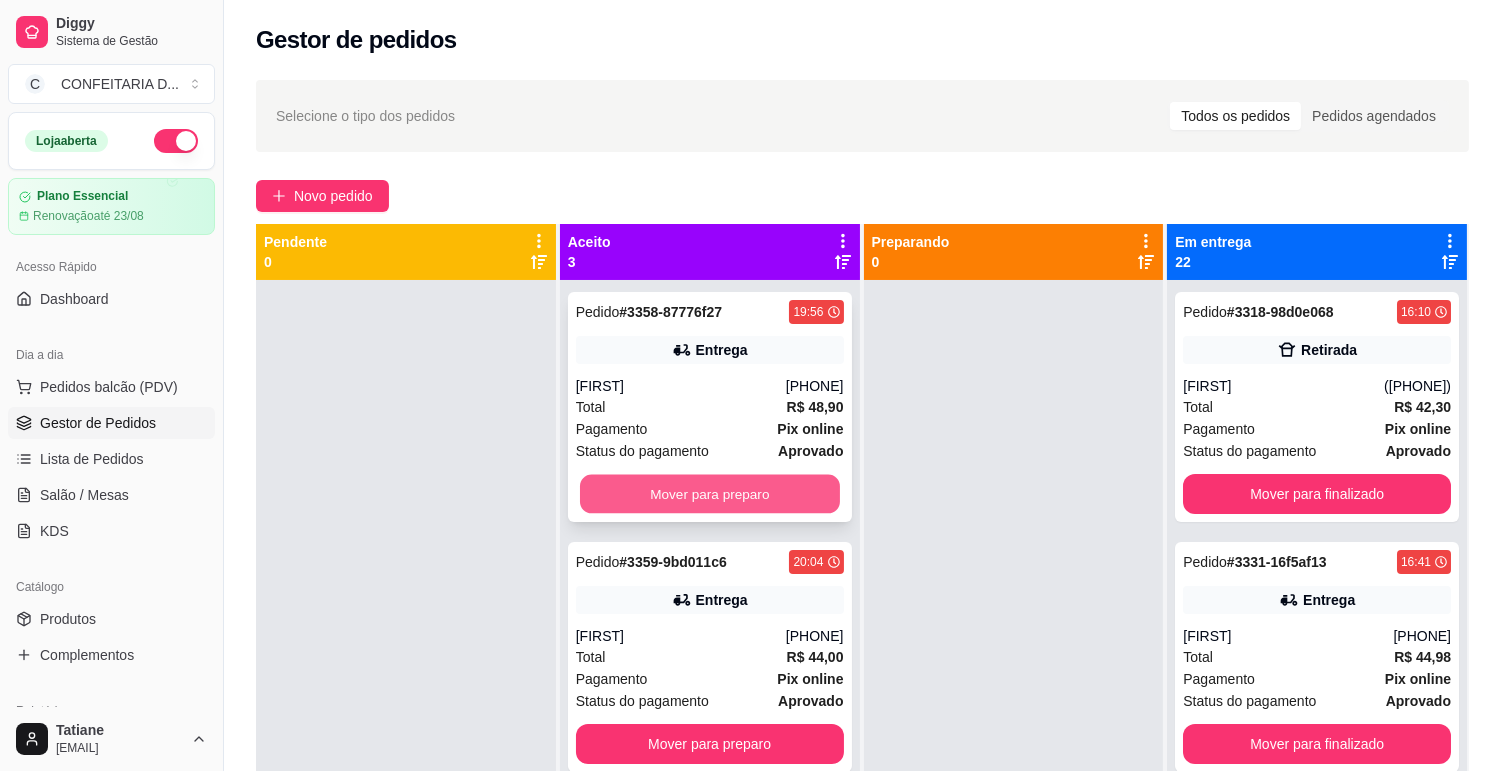 click on "Mover para preparo" at bounding box center [710, 494] 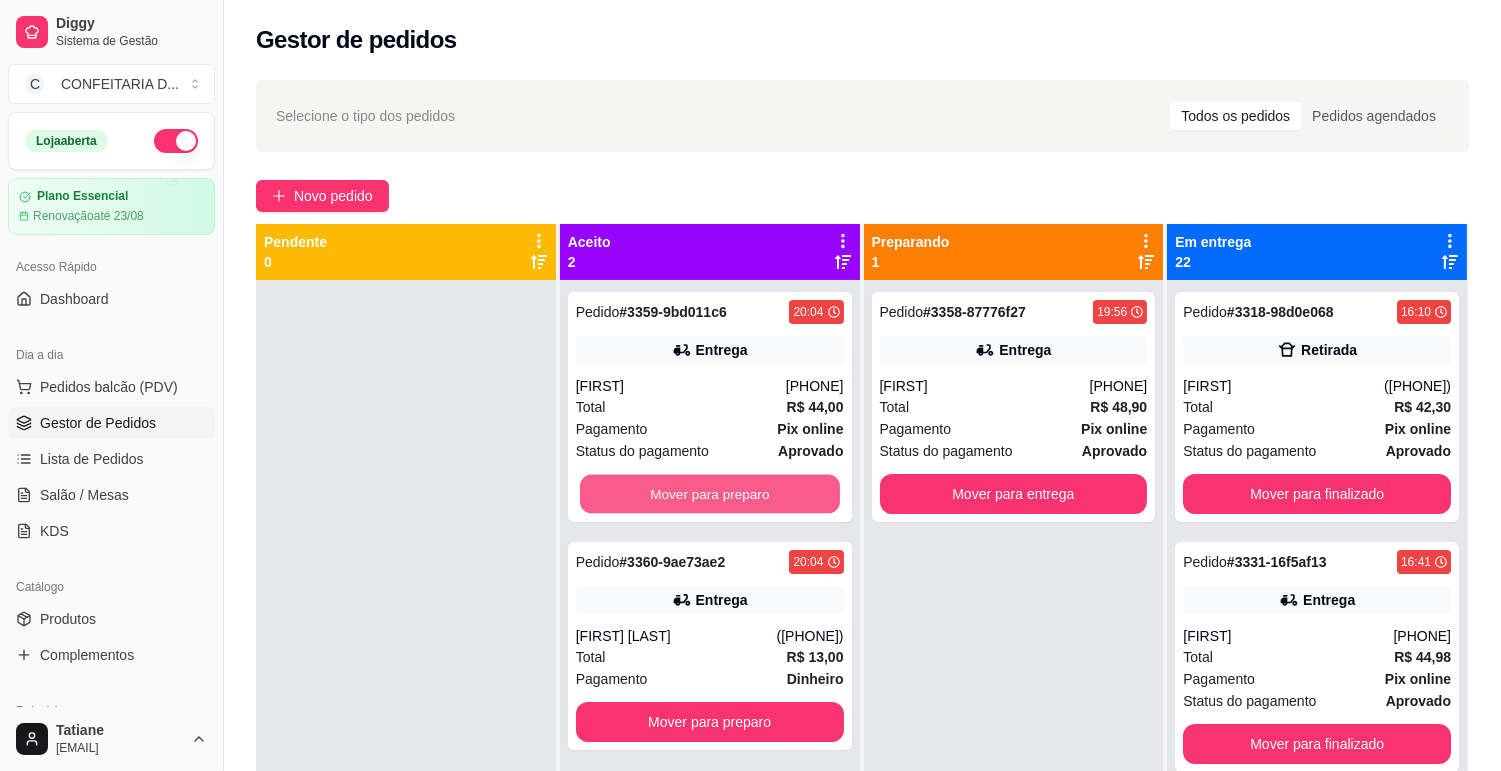click on "Mover para preparo" at bounding box center (710, 494) 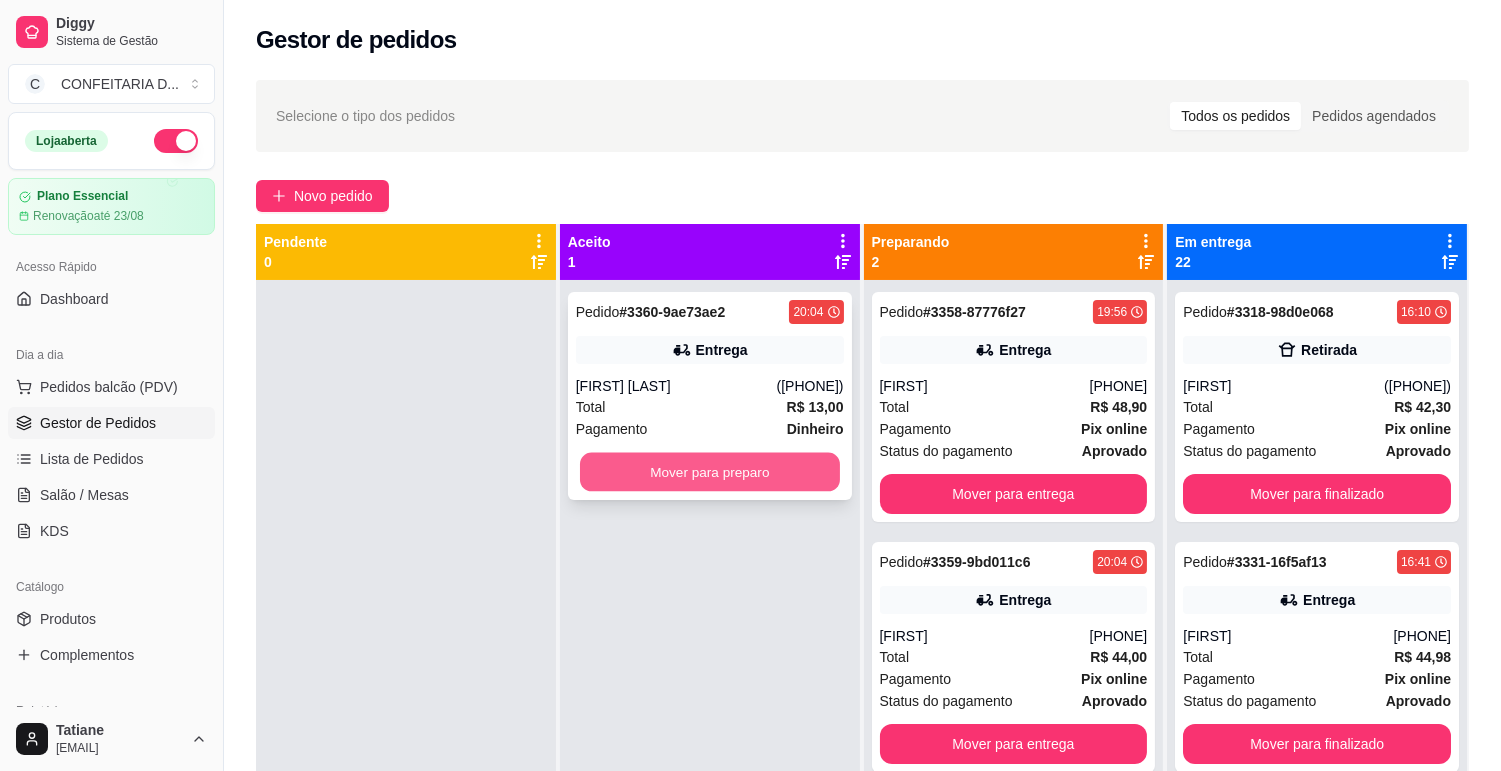 click on "Mover para preparo" at bounding box center [710, 472] 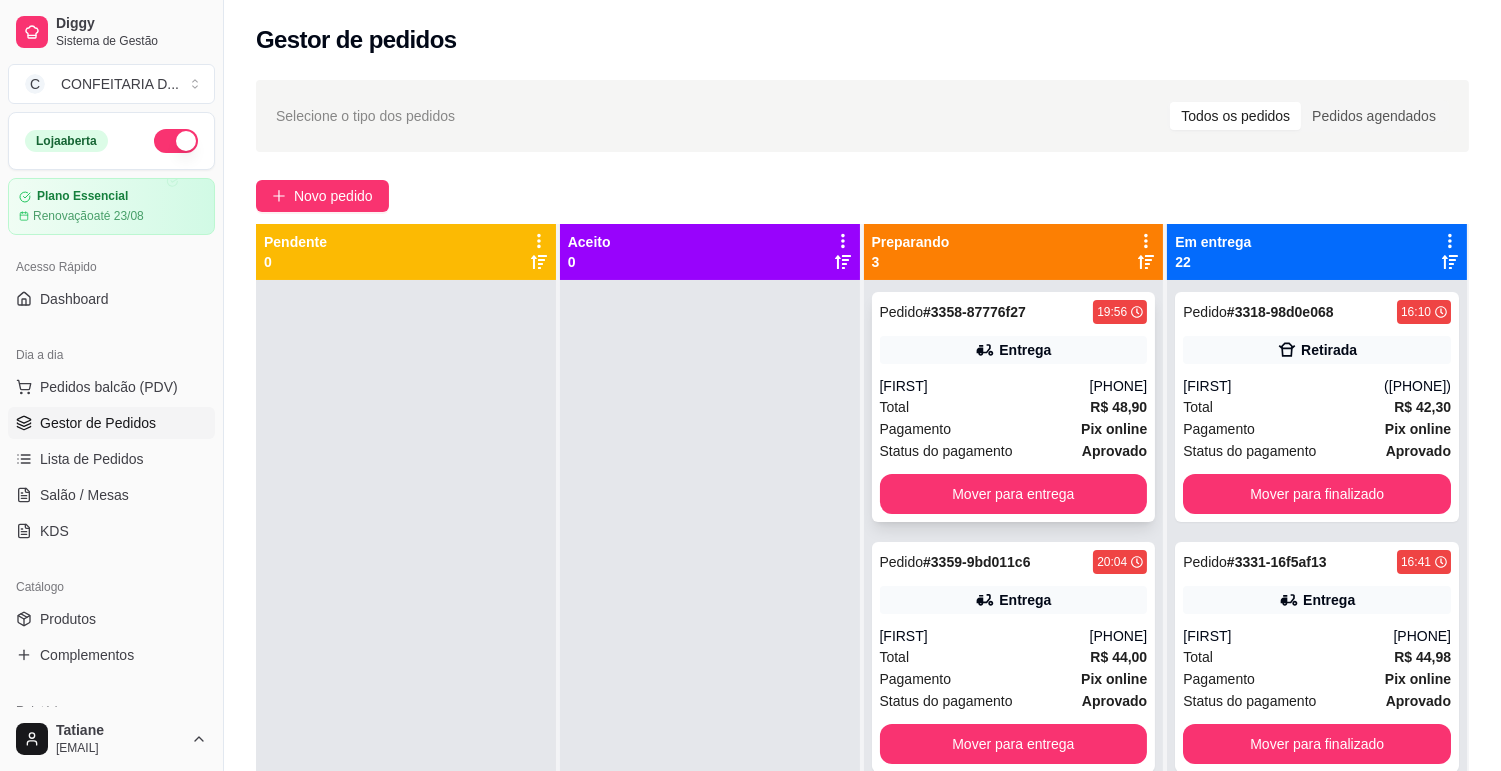 click on "Pedido  # [ORDER_ID] [TIME] Entrega [FIRST] ([PHONE]) Total R$ 48,90 Pagamento Pix online Status do pagamento aprovado Mover para entrega" at bounding box center [1014, 407] 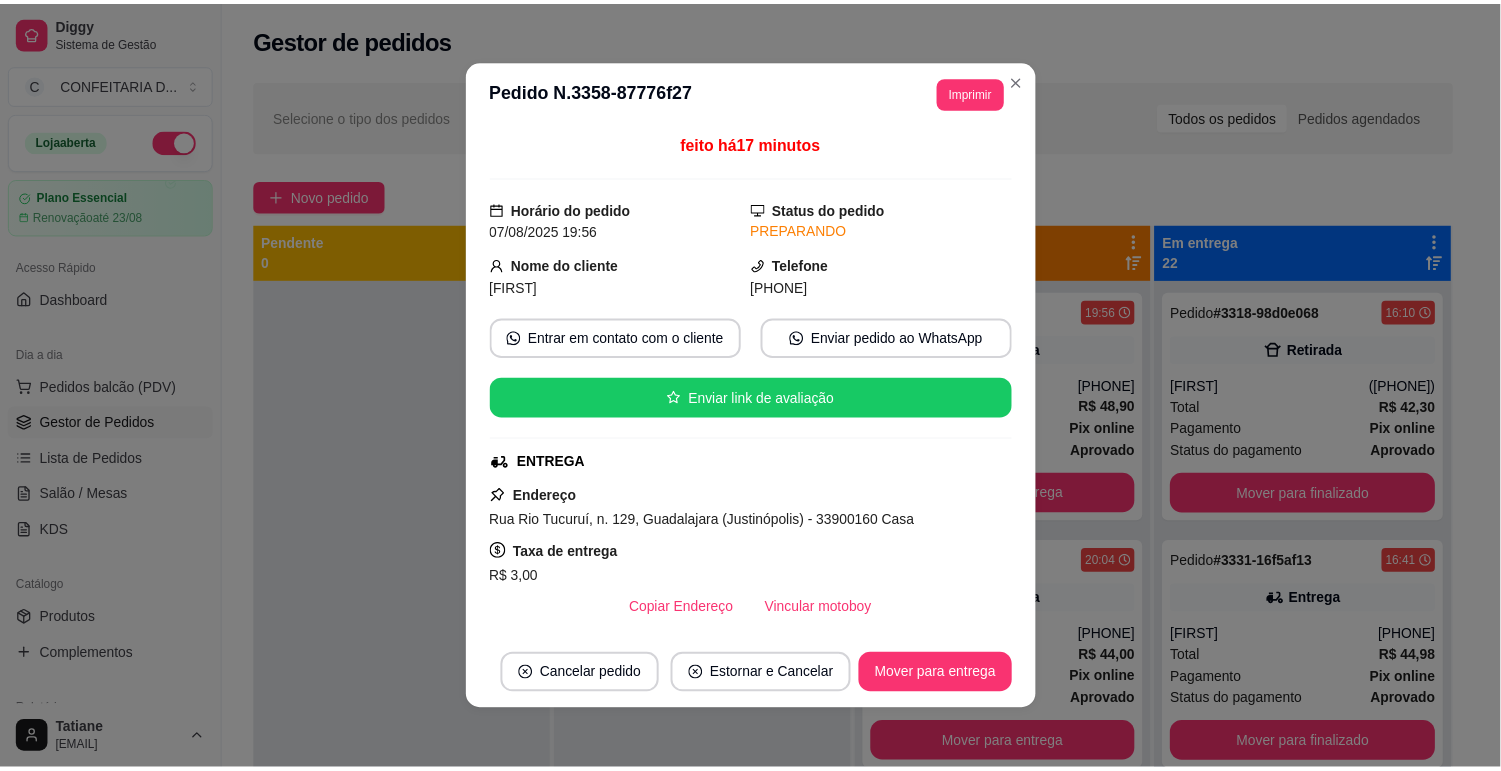 scroll, scrollTop: 111, scrollLeft: 0, axis: vertical 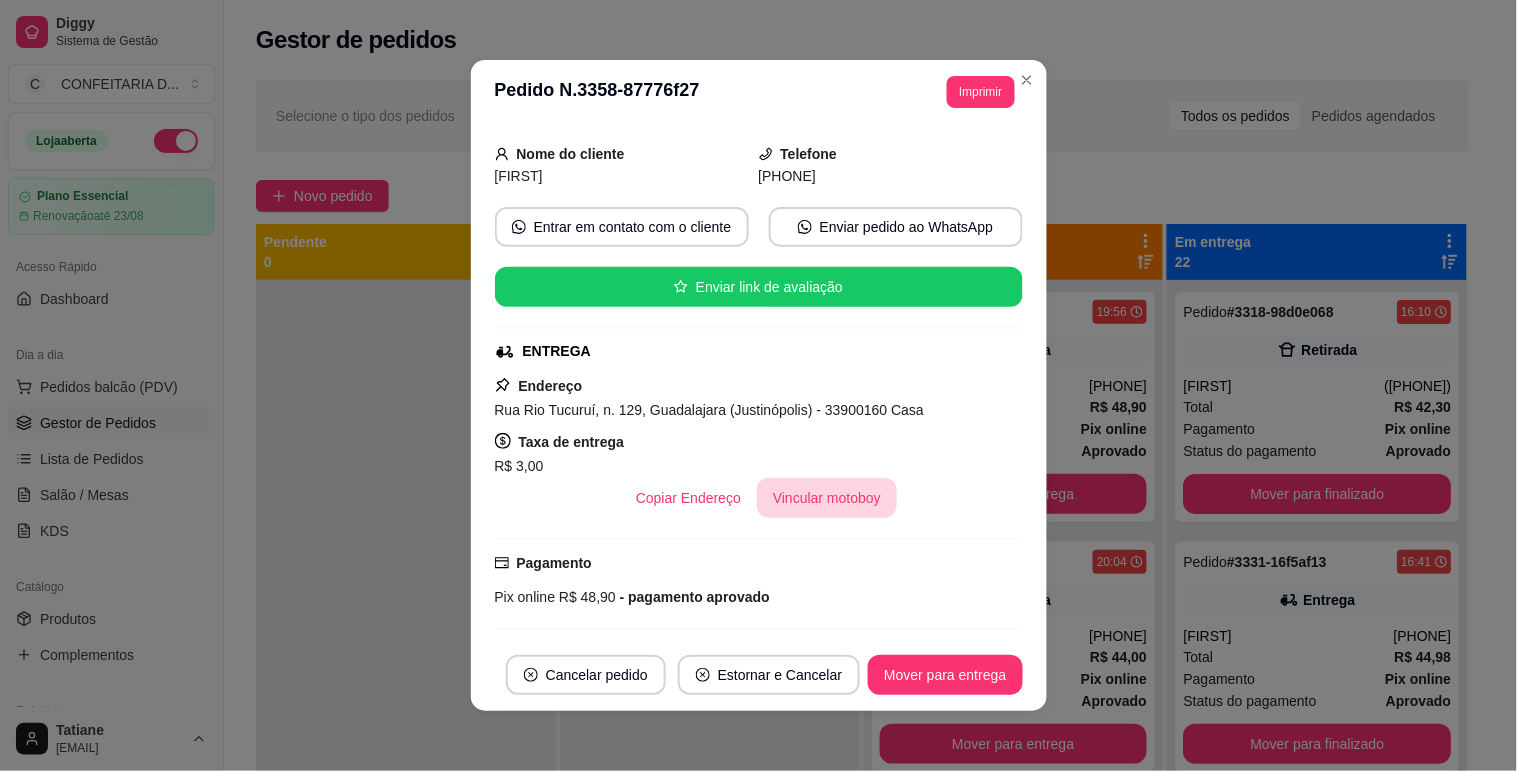 click on "Vincular motoboy" at bounding box center (827, 498) 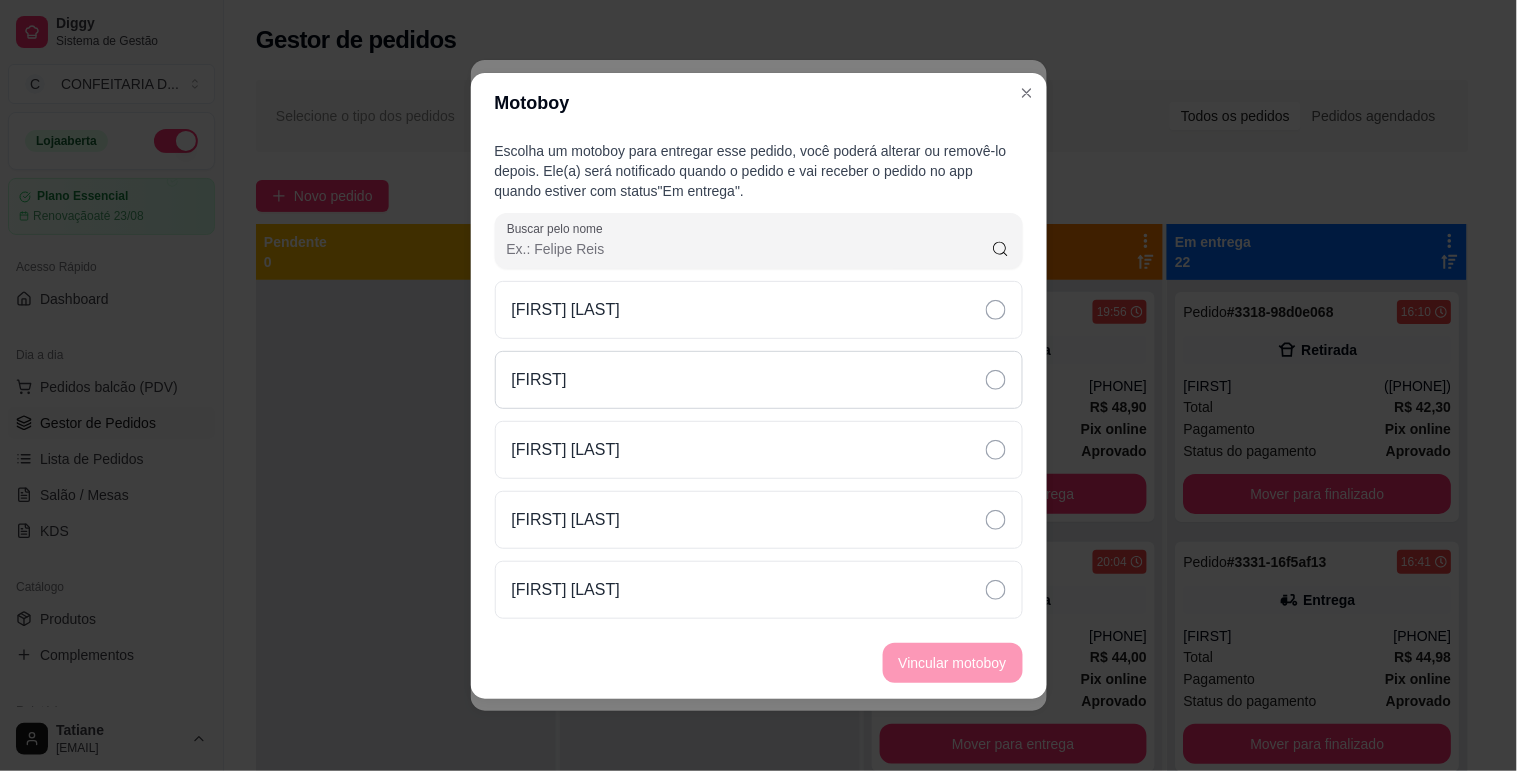 click on "[FIRST]" at bounding box center (759, 380) 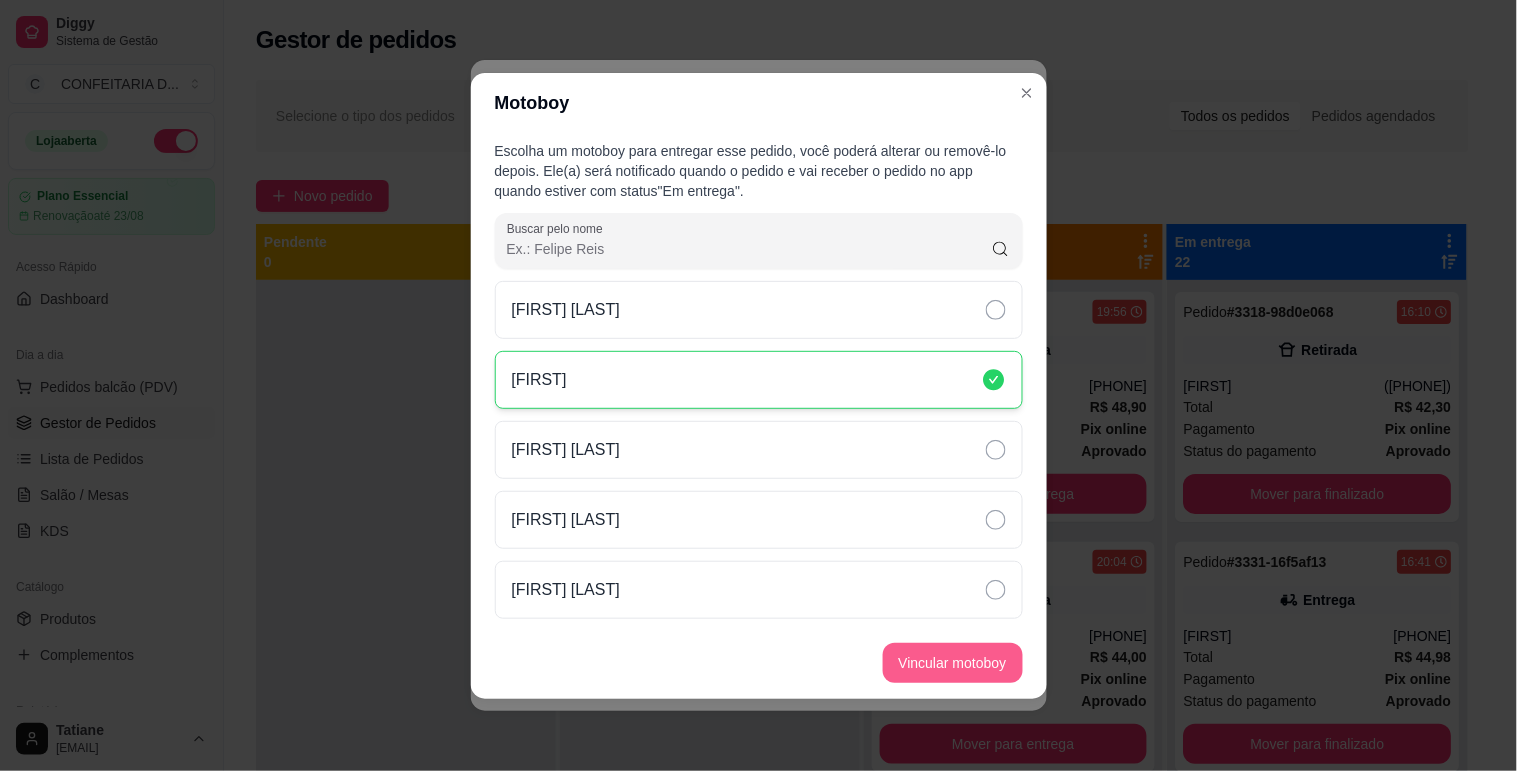 click on "Vincular motoboy" at bounding box center (953, 663) 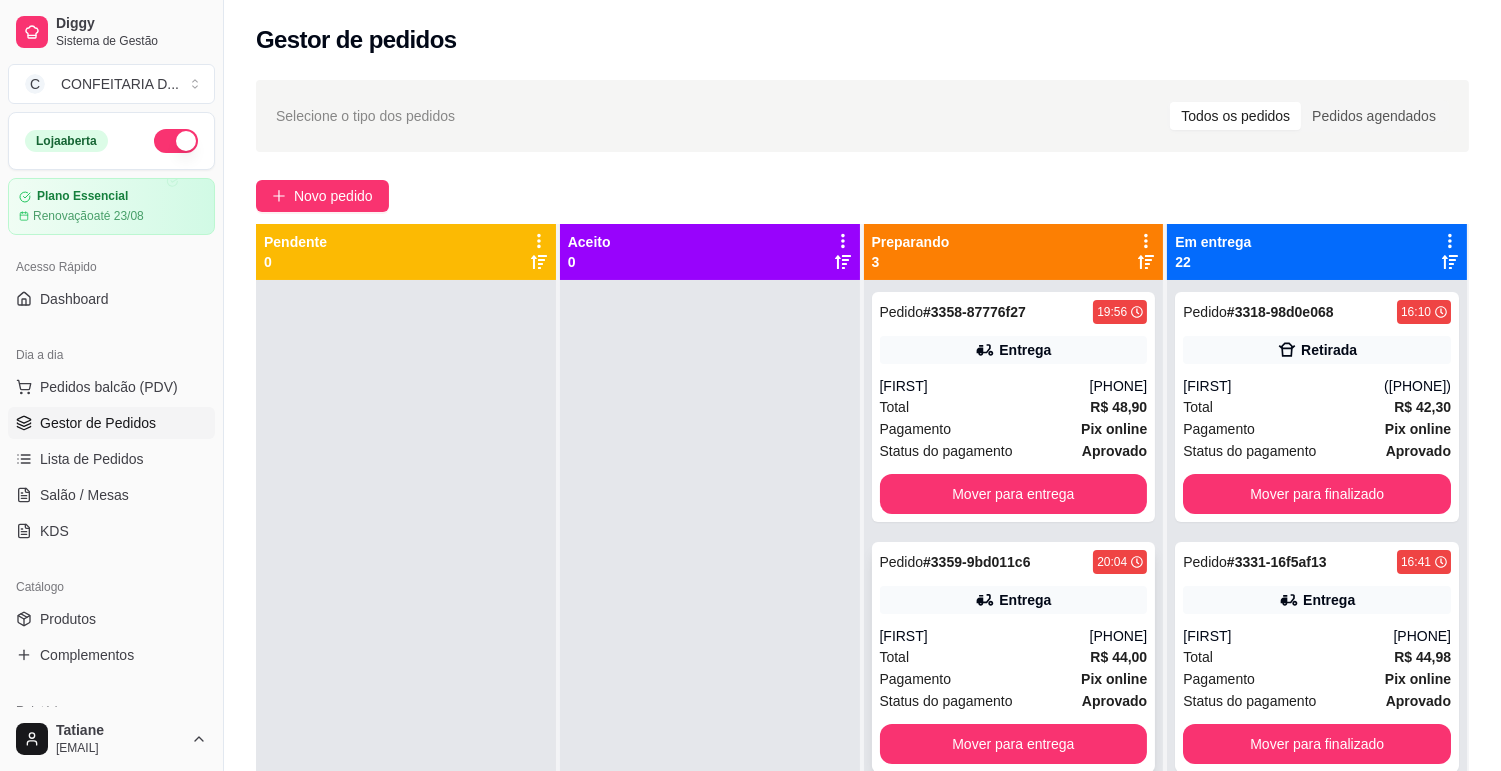 click on "Entrega" at bounding box center (1014, 600) 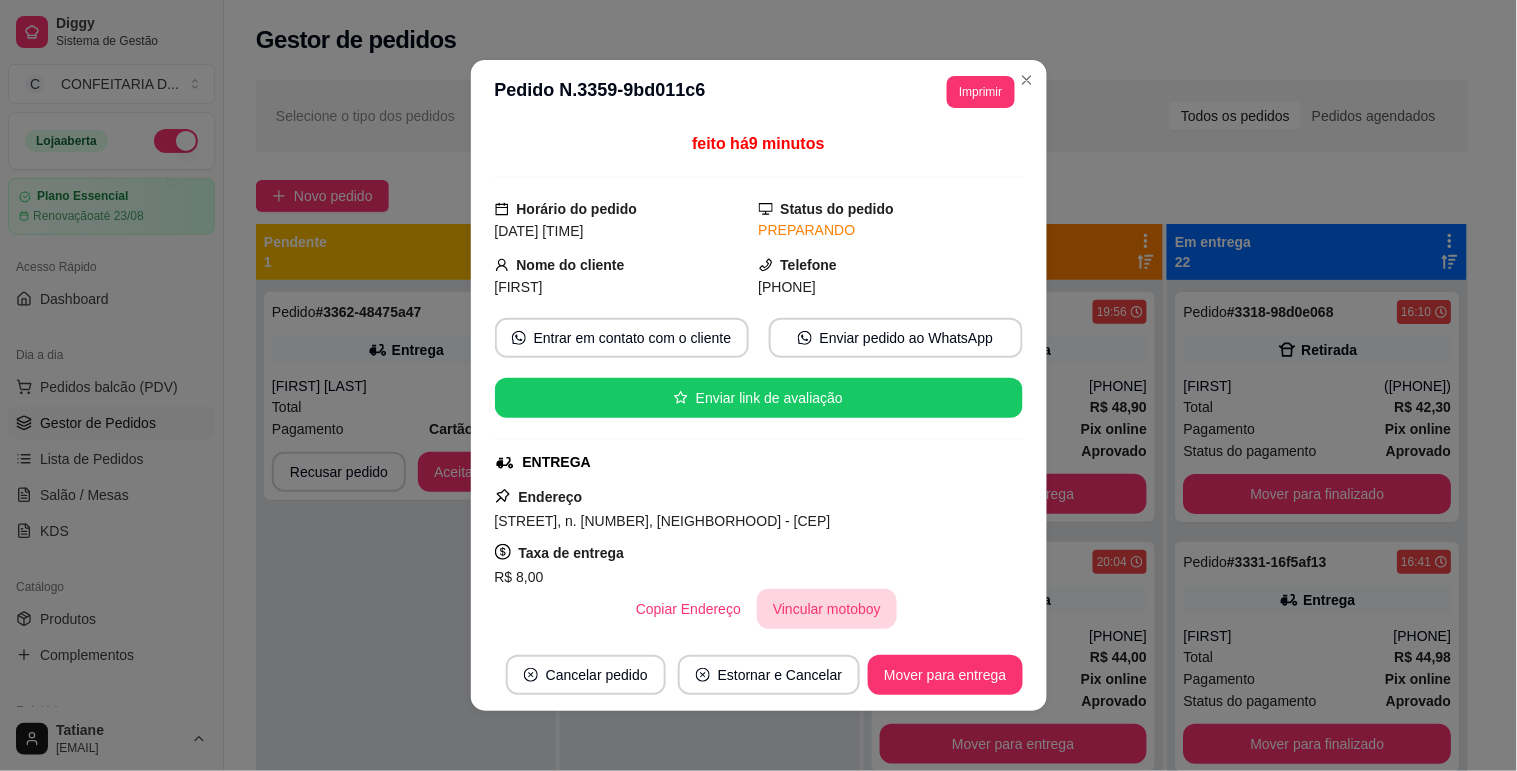 click on "Vincular motoboy" at bounding box center [827, 609] 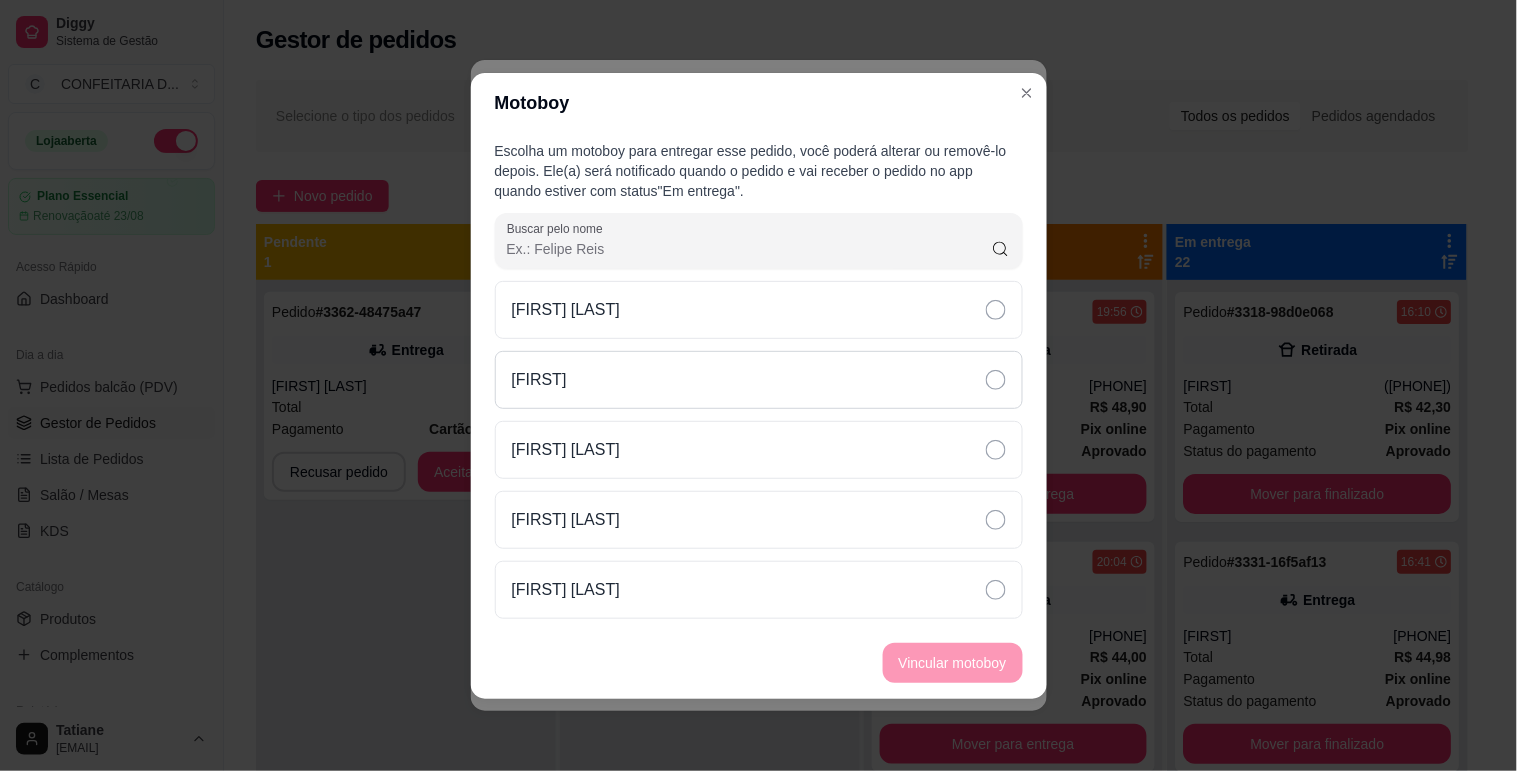 click on "[FIRST]" at bounding box center [759, 380] 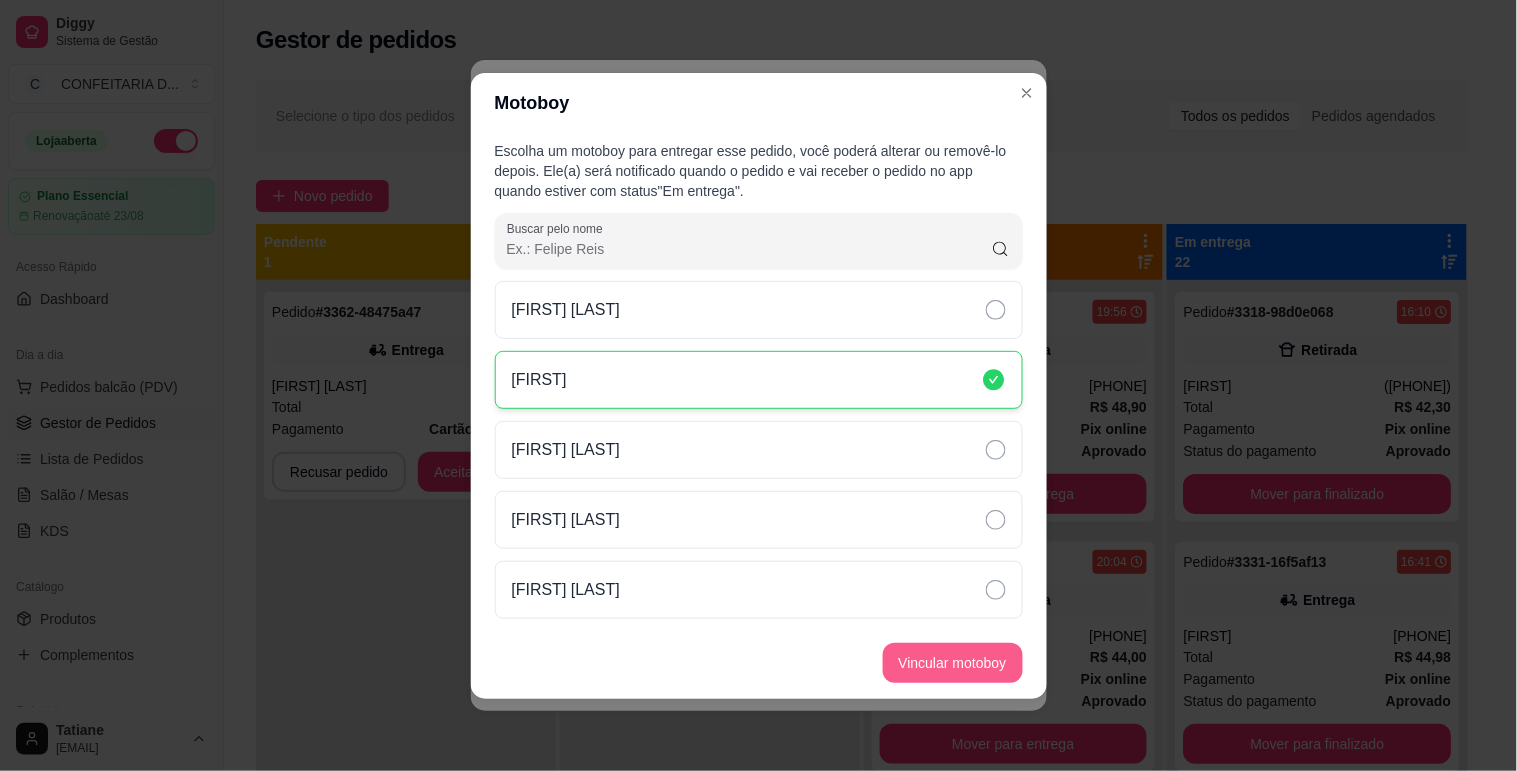 click on "Vincular motoboy" at bounding box center (953, 663) 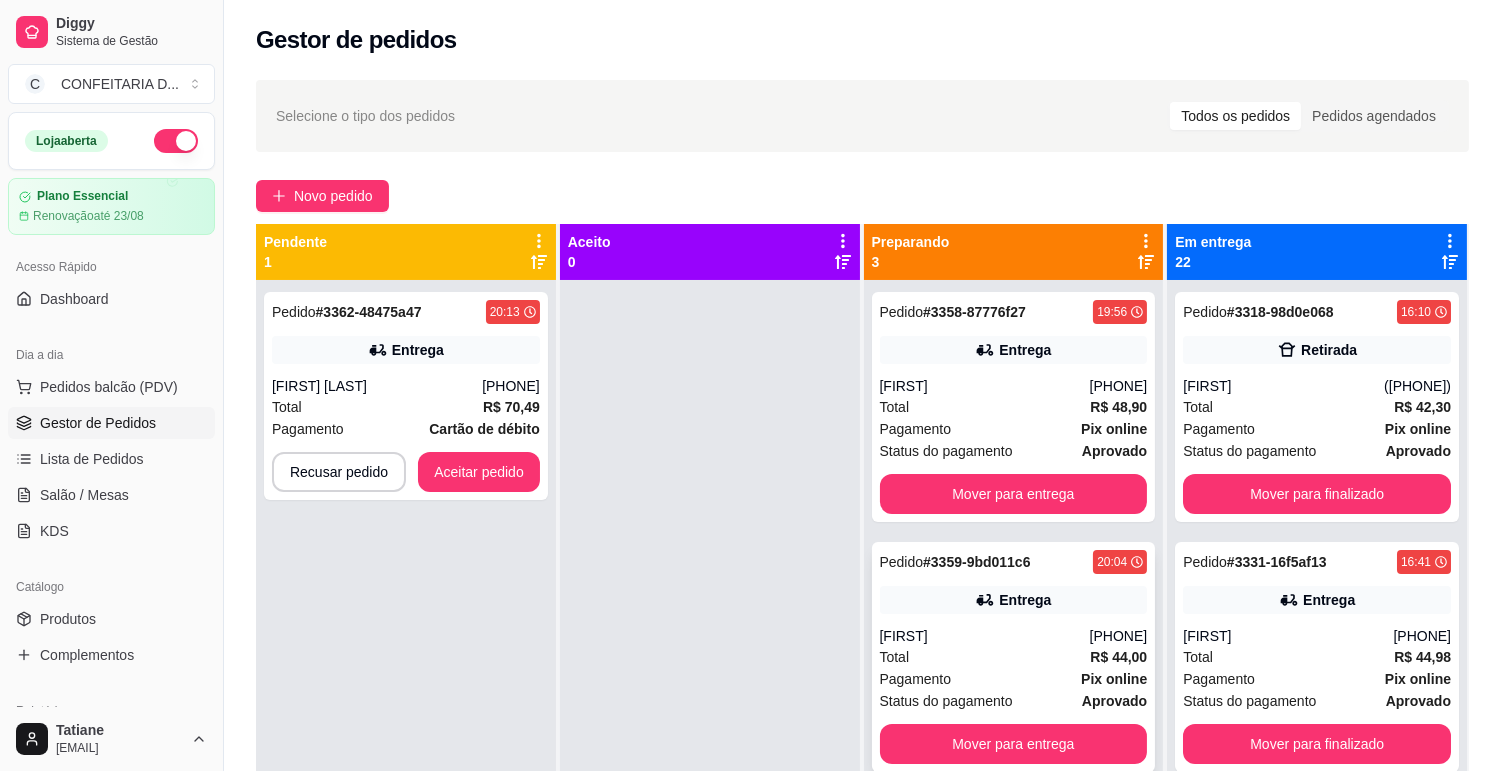 scroll, scrollTop: 55, scrollLeft: 0, axis: vertical 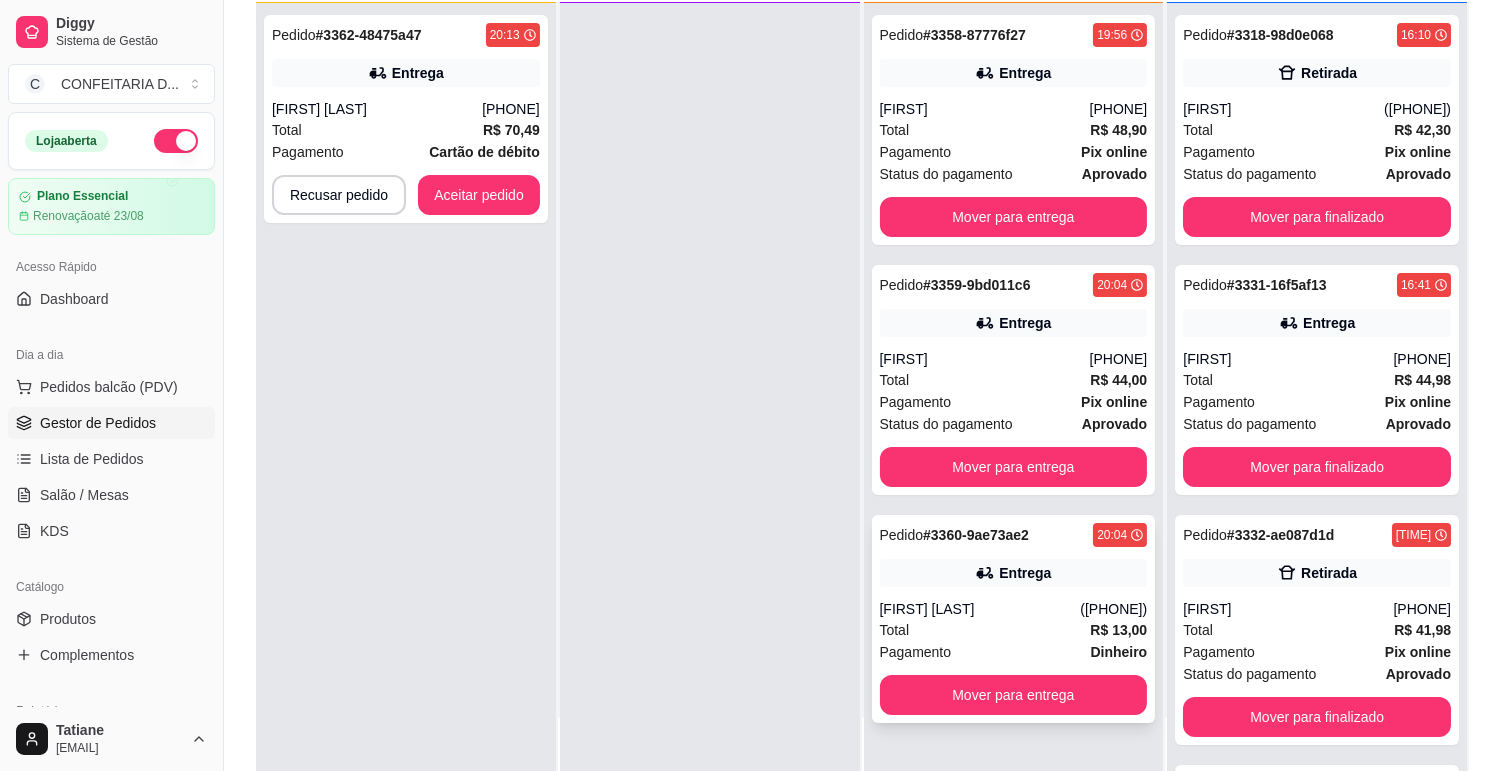 click 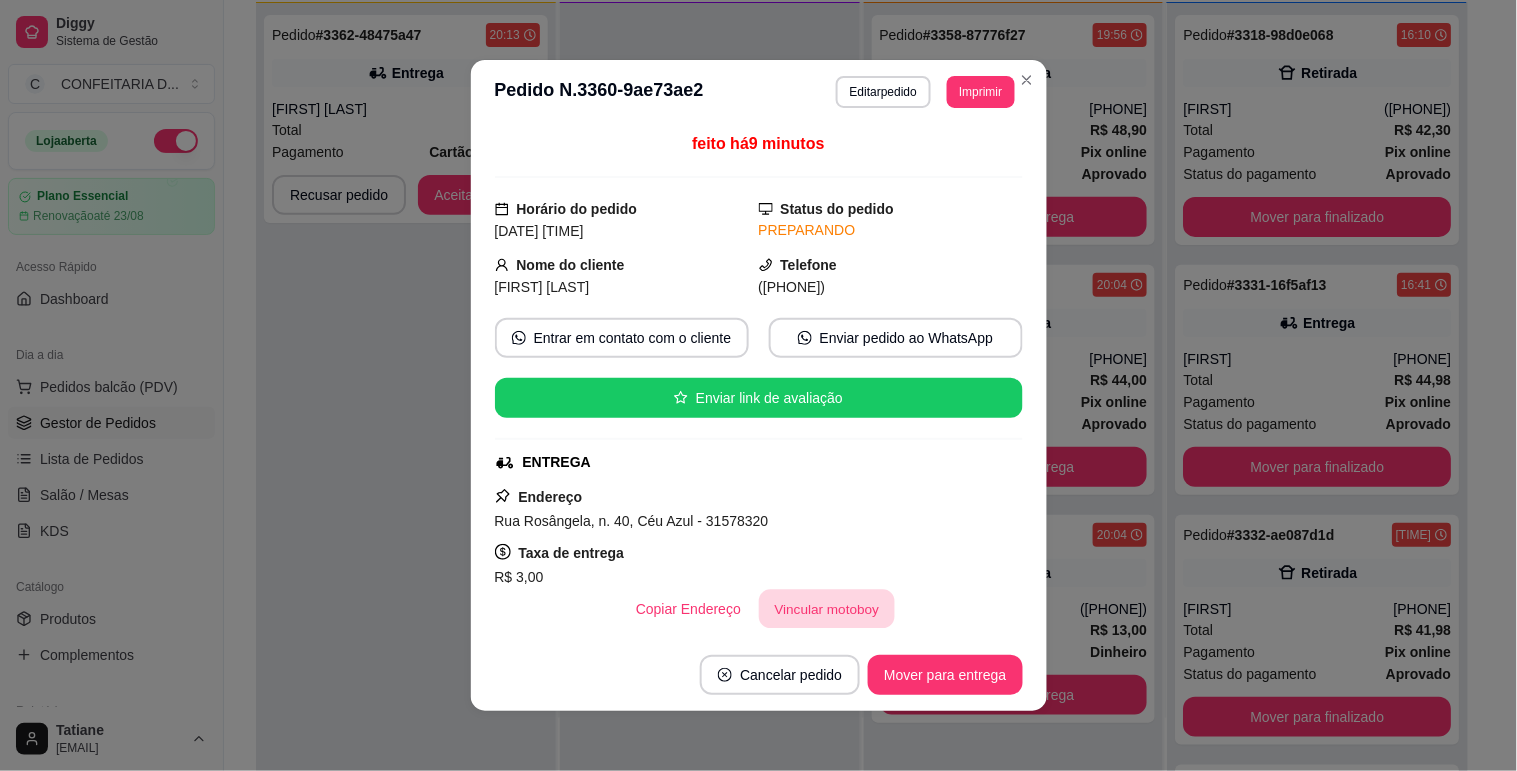 click on "Vincular motoboy" at bounding box center [827, 609] 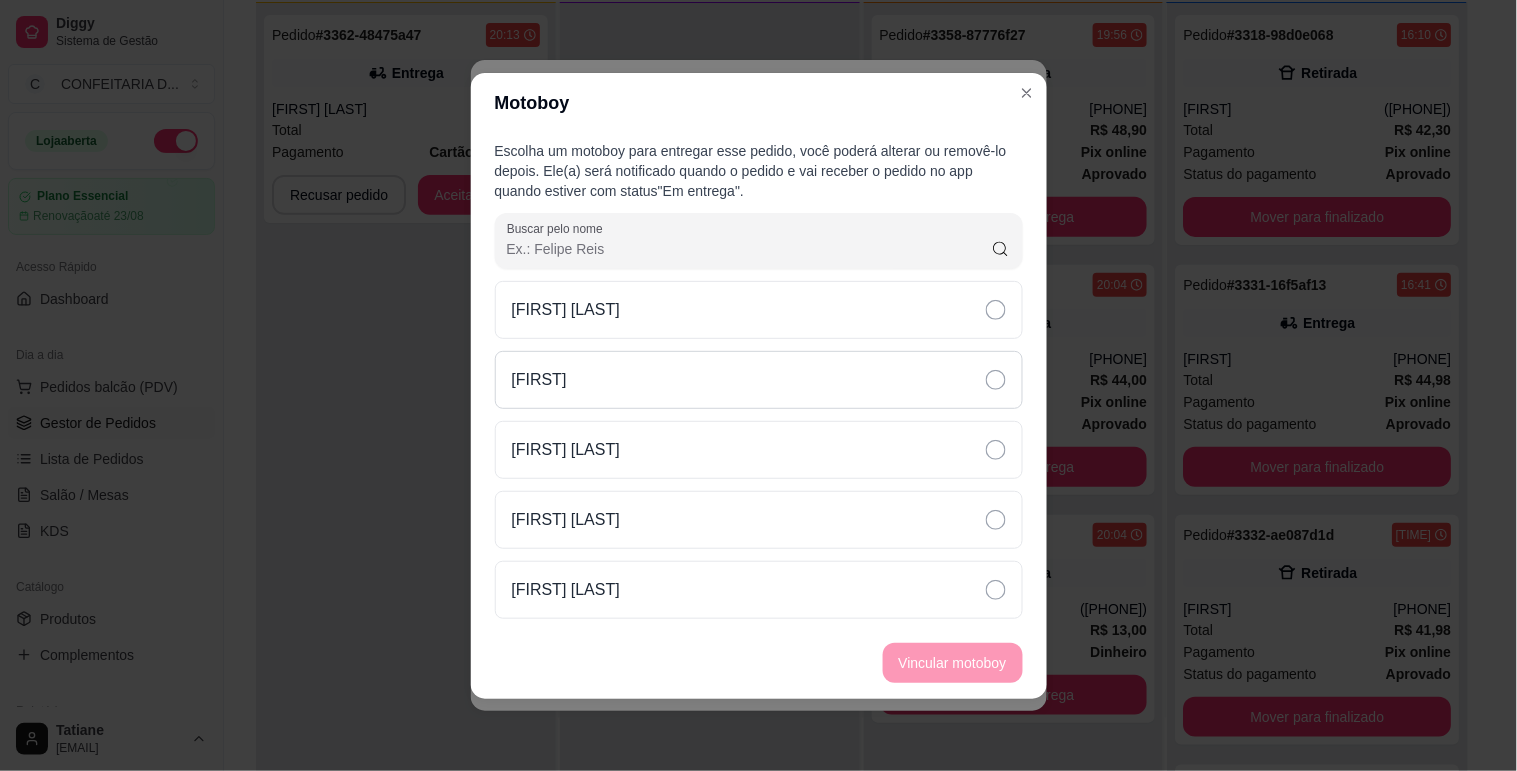 click on "[FIRST]" at bounding box center [759, 380] 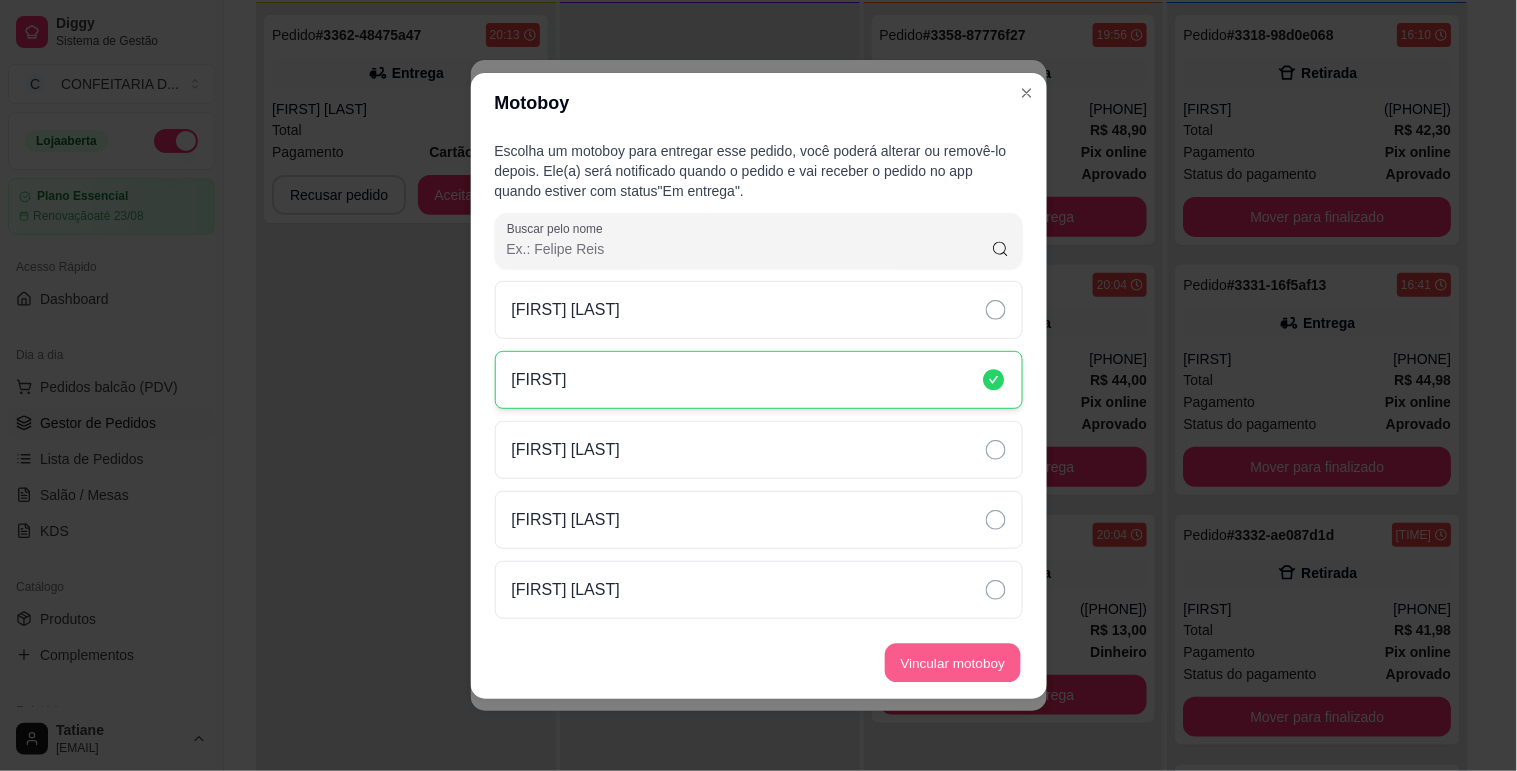 click on "Vincular motoboy" at bounding box center (953, 662) 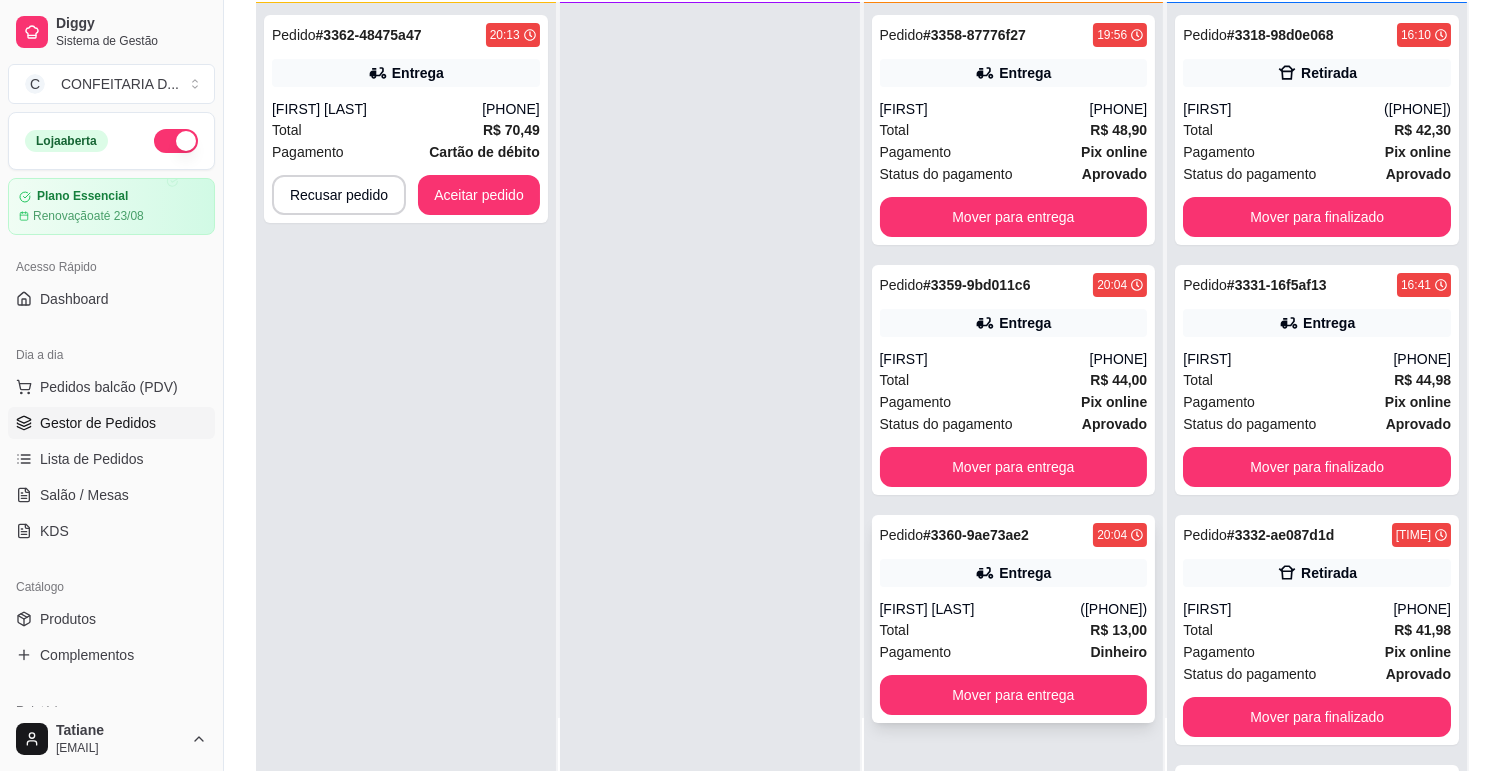 scroll, scrollTop: 305, scrollLeft: 0, axis: vertical 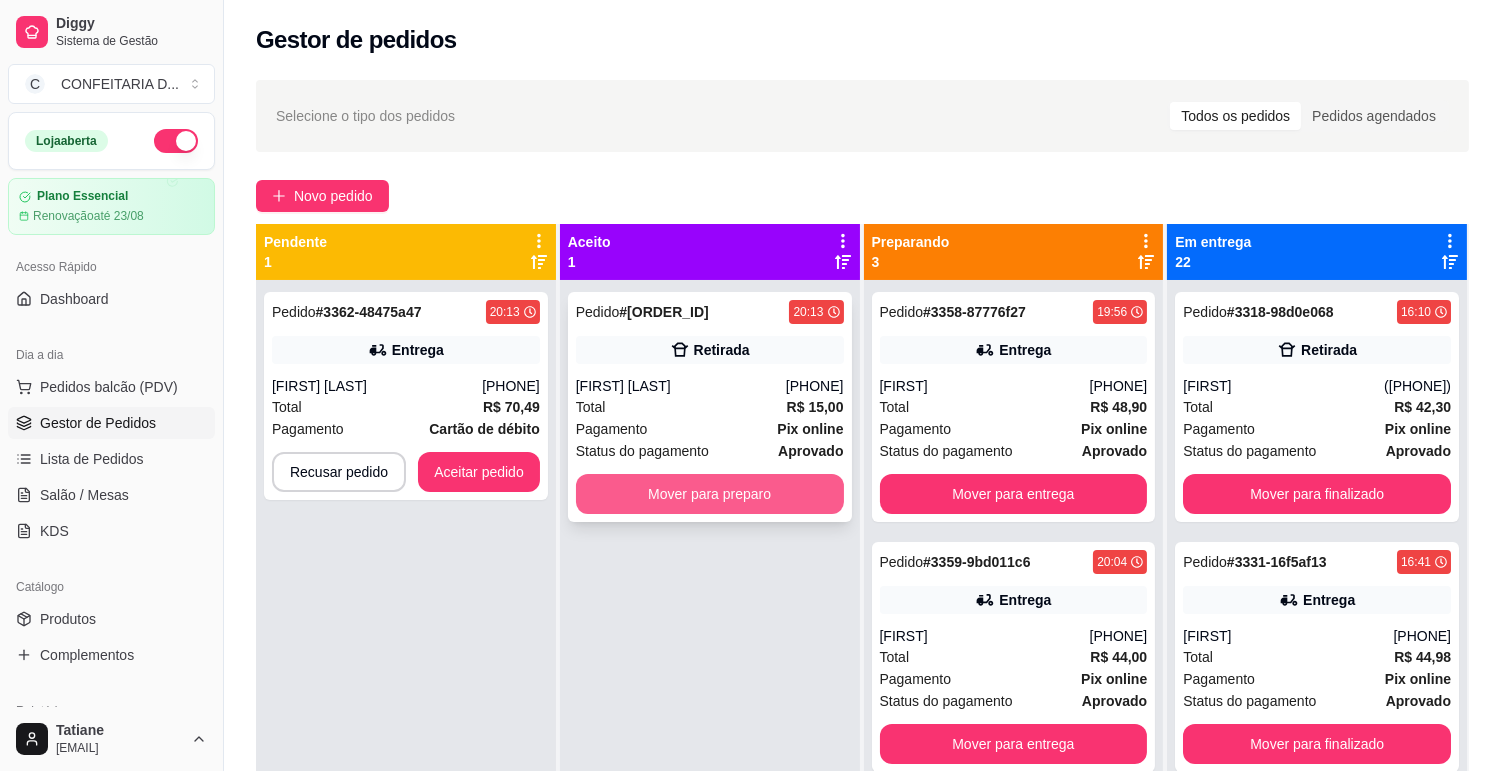 click on "Mover para preparo" at bounding box center [710, 494] 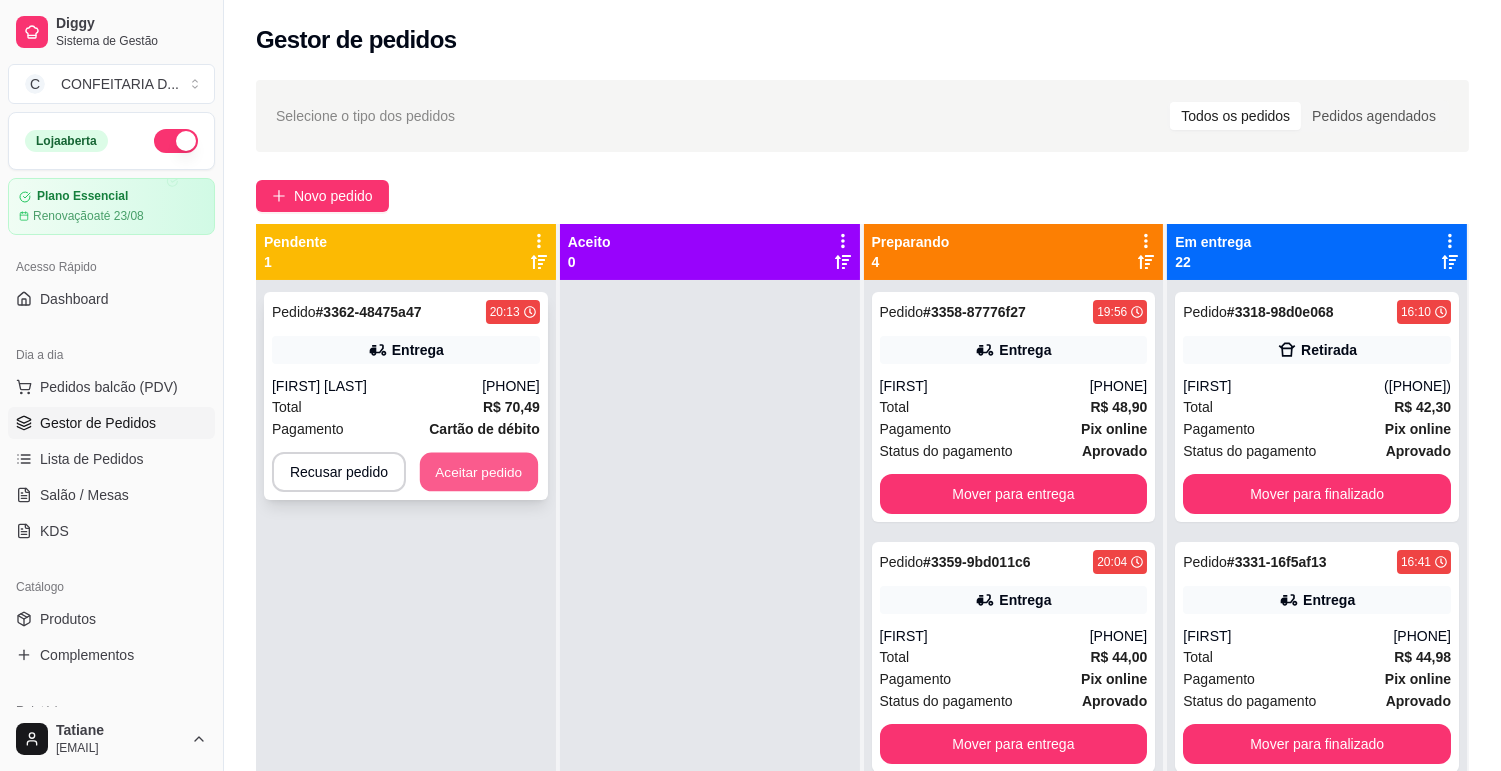 click on "Aceitar pedido" at bounding box center (479, 472) 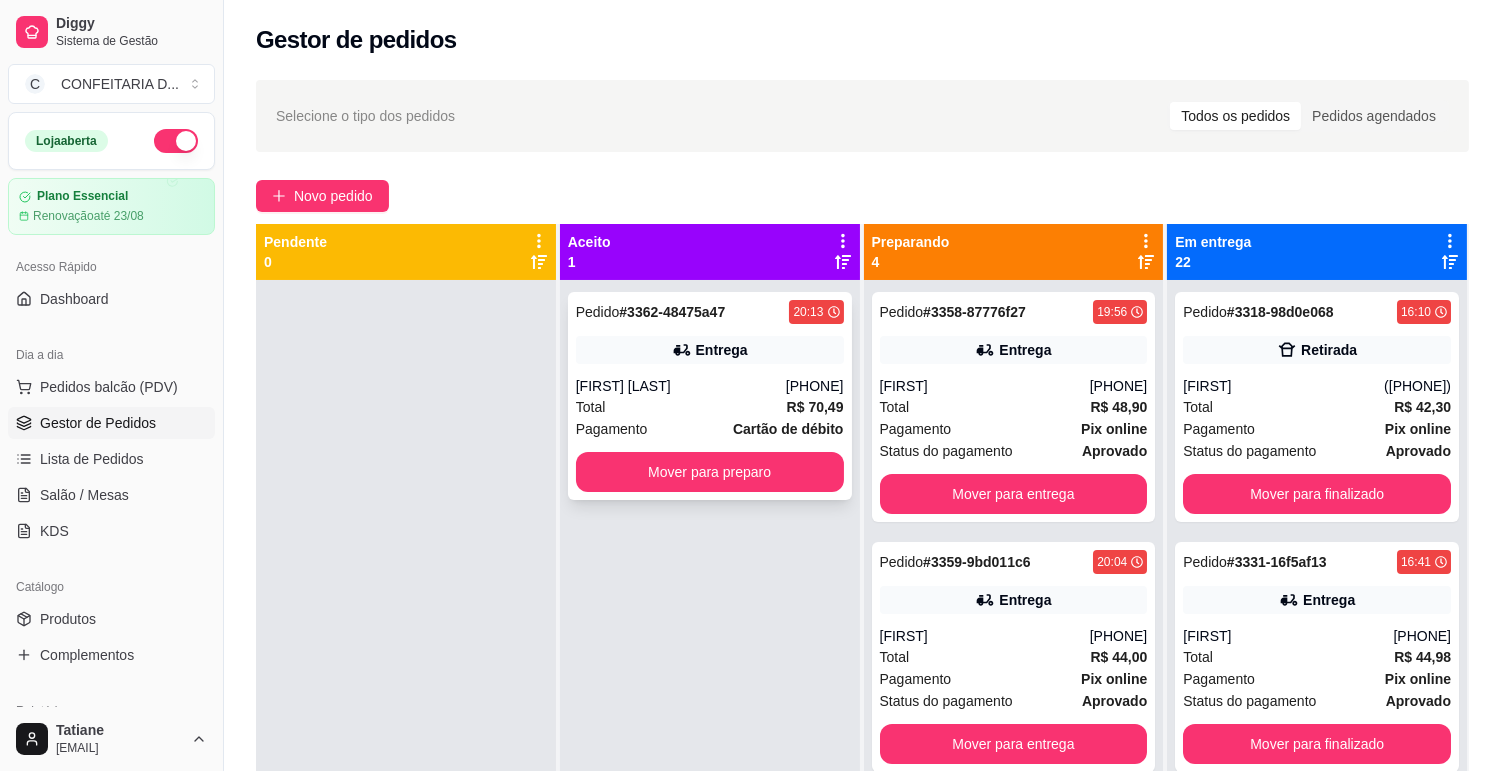 click on "Total R$ 70,49" at bounding box center (710, 407) 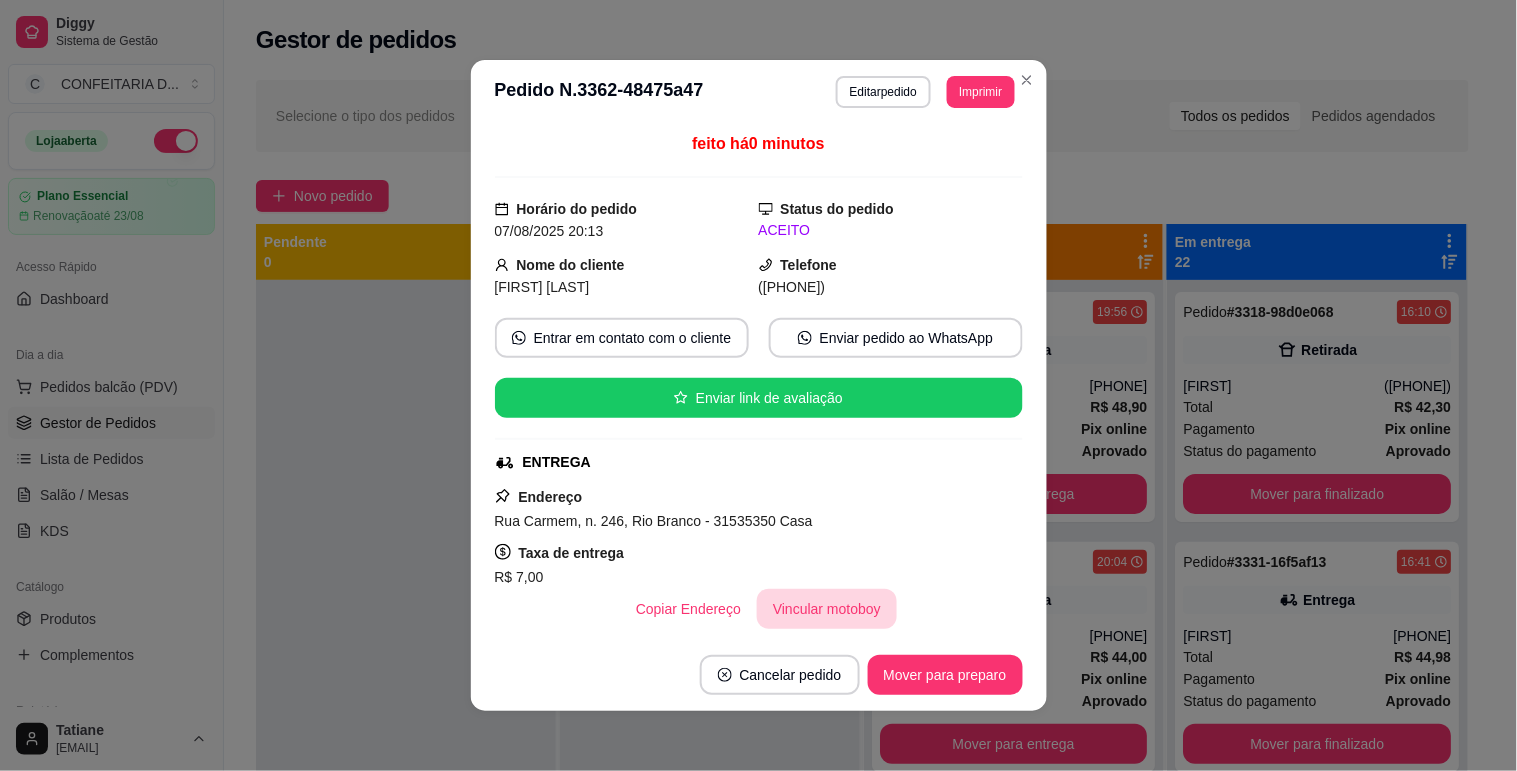 click on "Vincular motoboy" at bounding box center (827, 609) 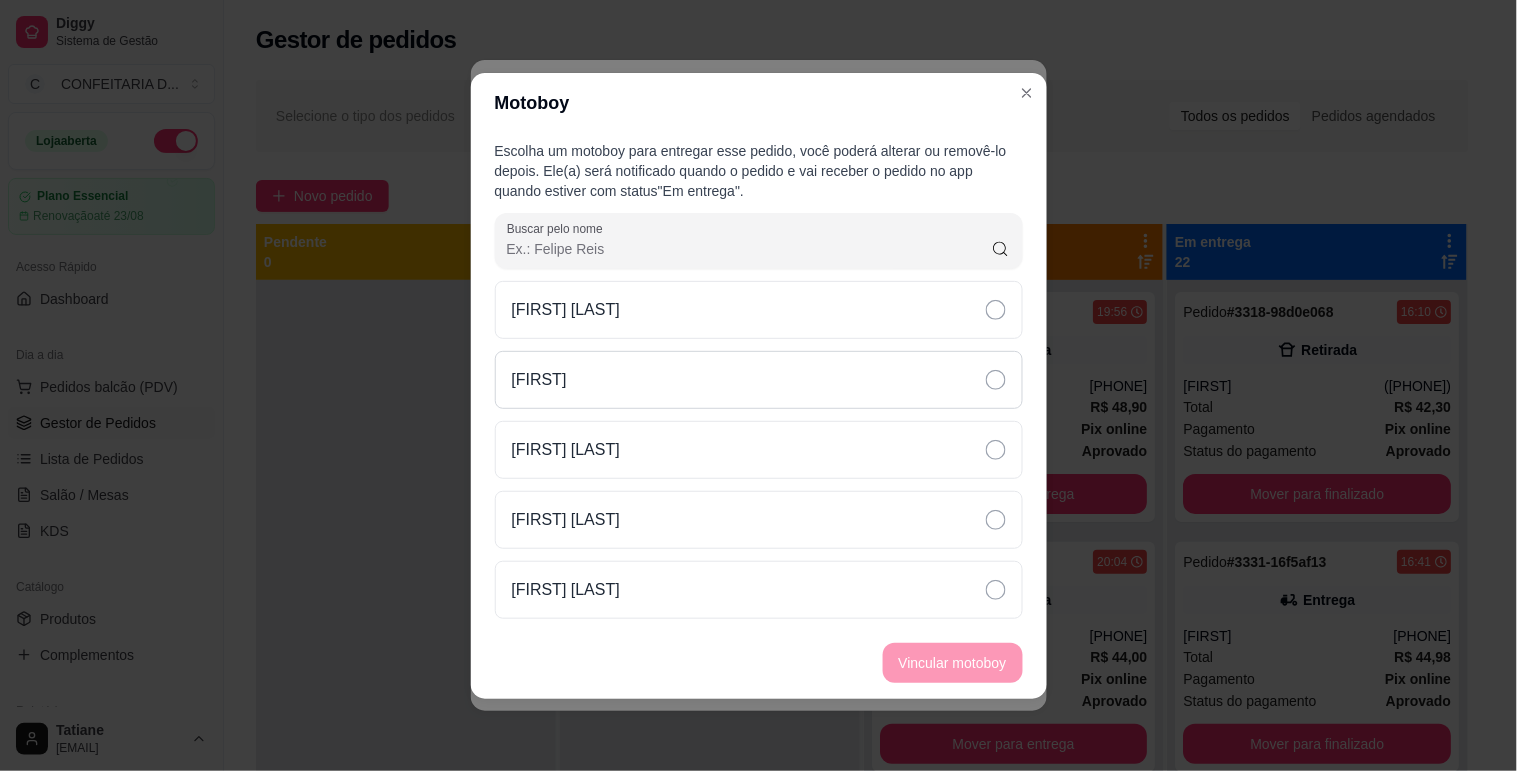 click on "[FIRST]" at bounding box center (759, 380) 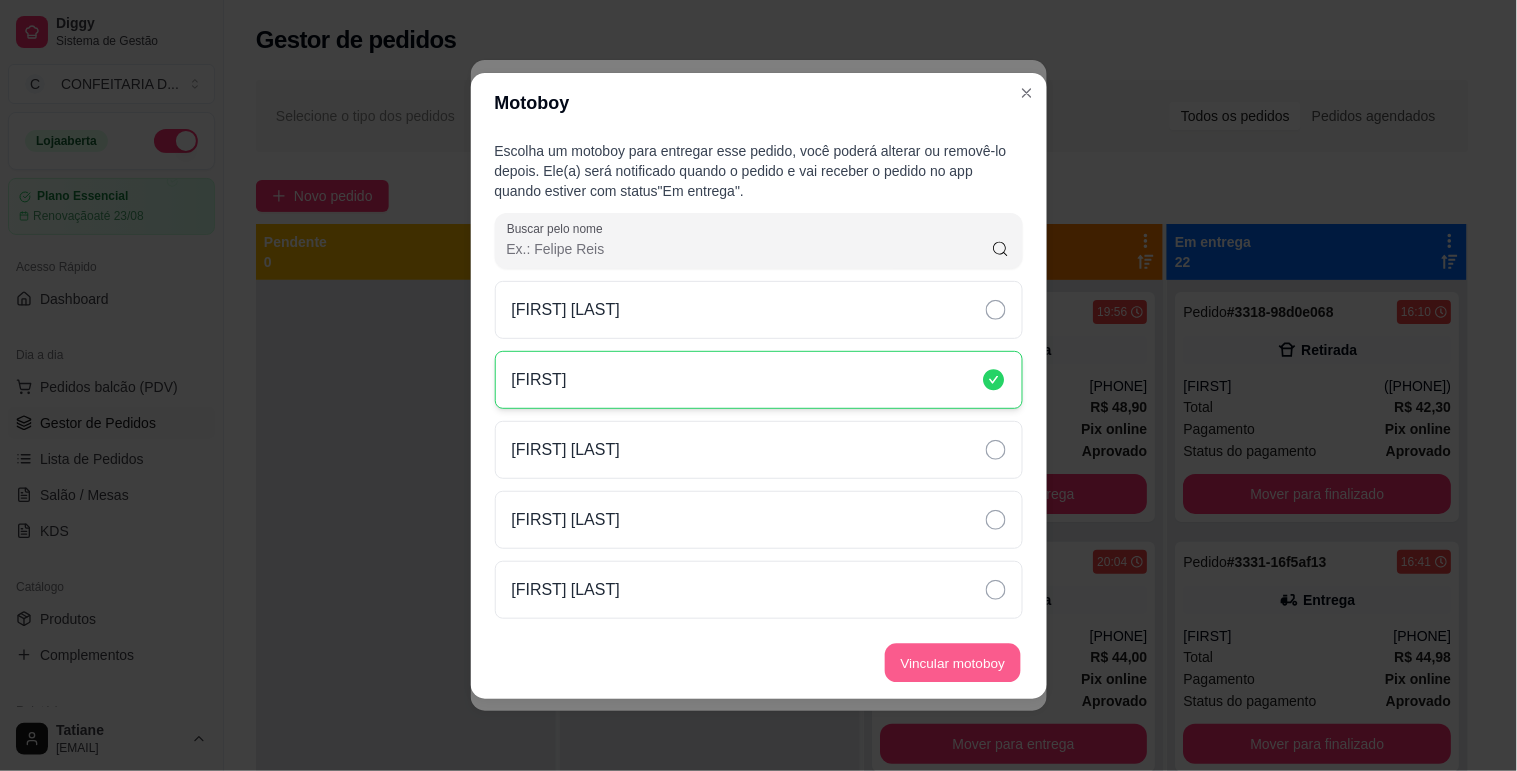 click on "Vincular motoboy" at bounding box center (953, 662) 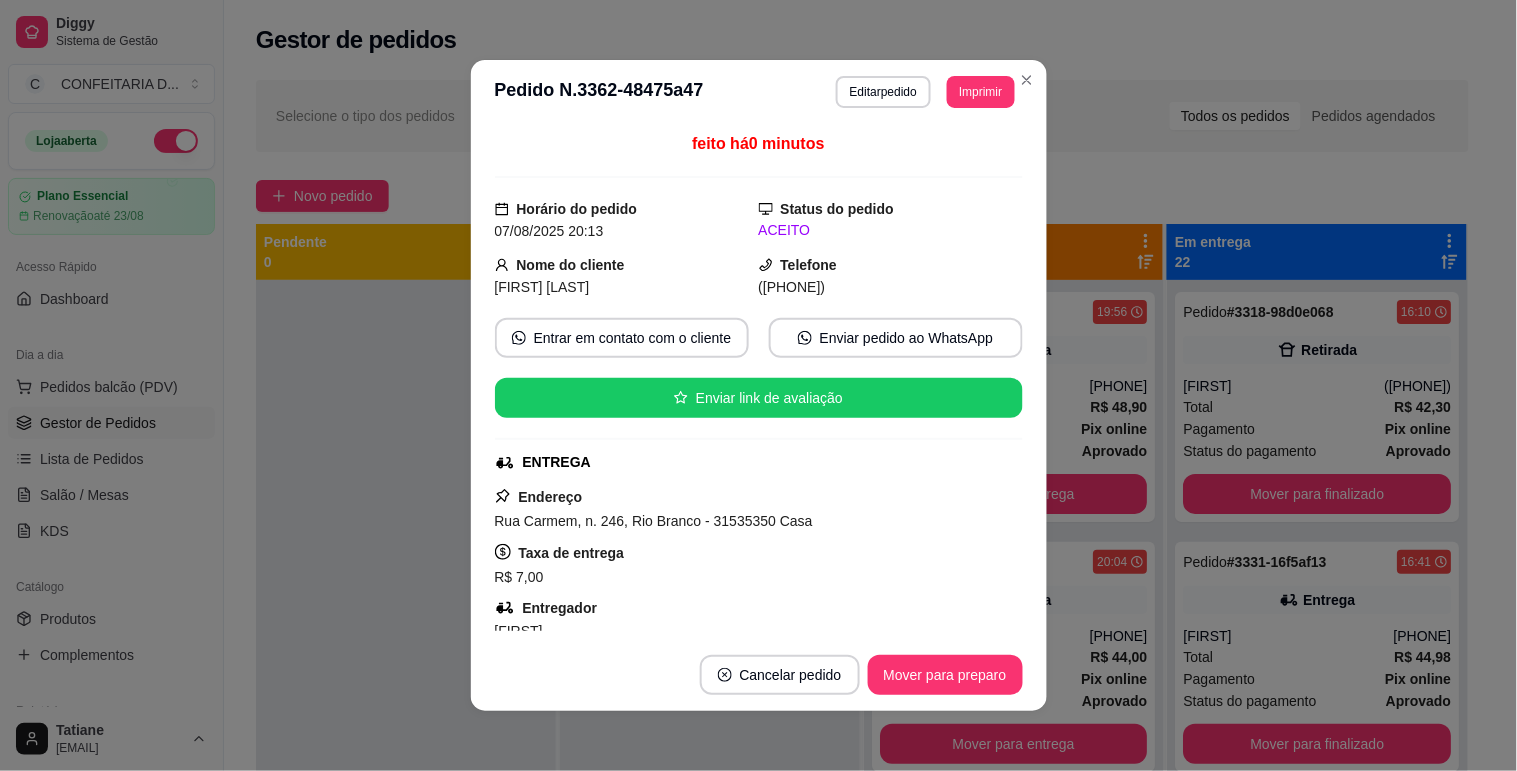 scroll, scrollTop: 111, scrollLeft: 0, axis: vertical 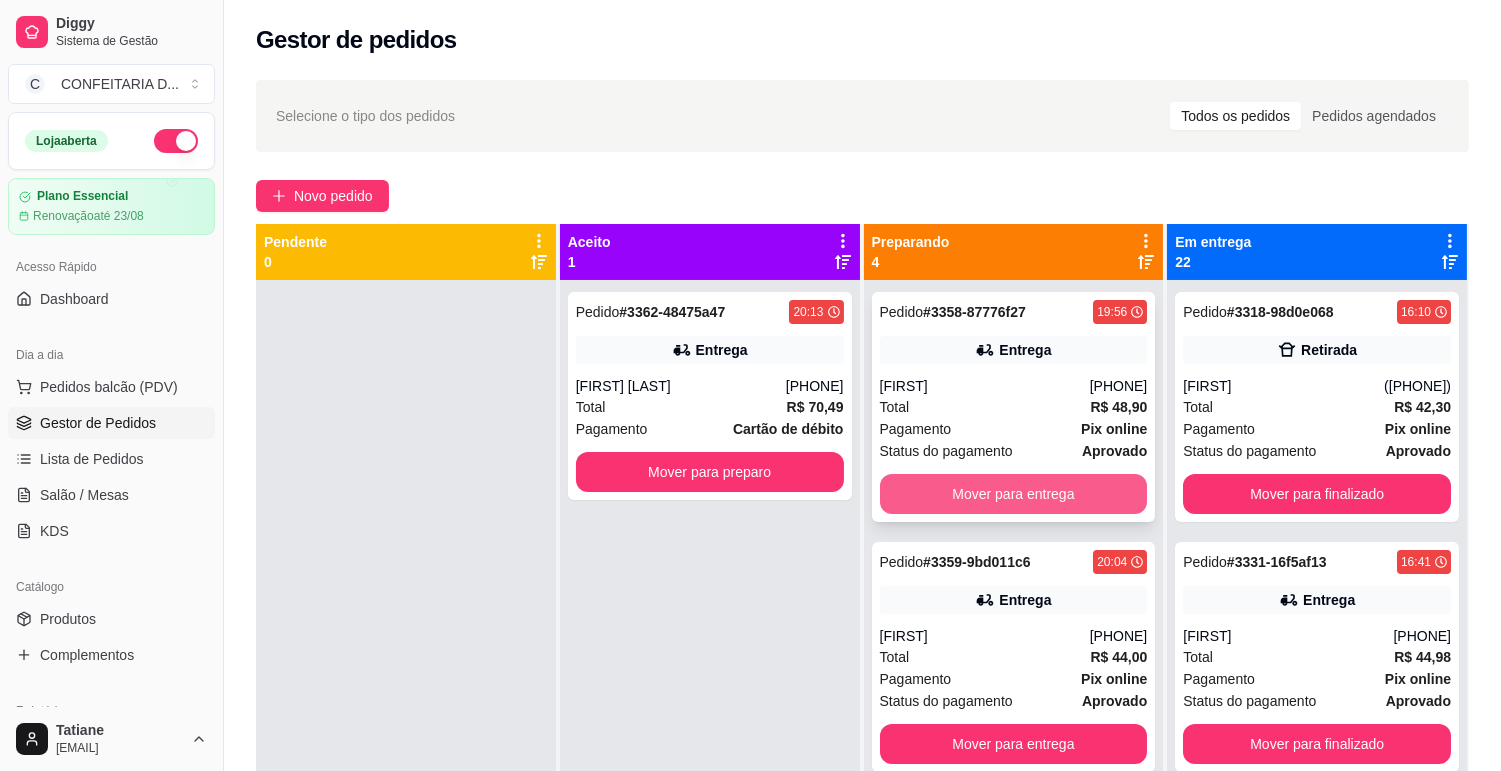 click on "Mover para entrega" at bounding box center (1014, 494) 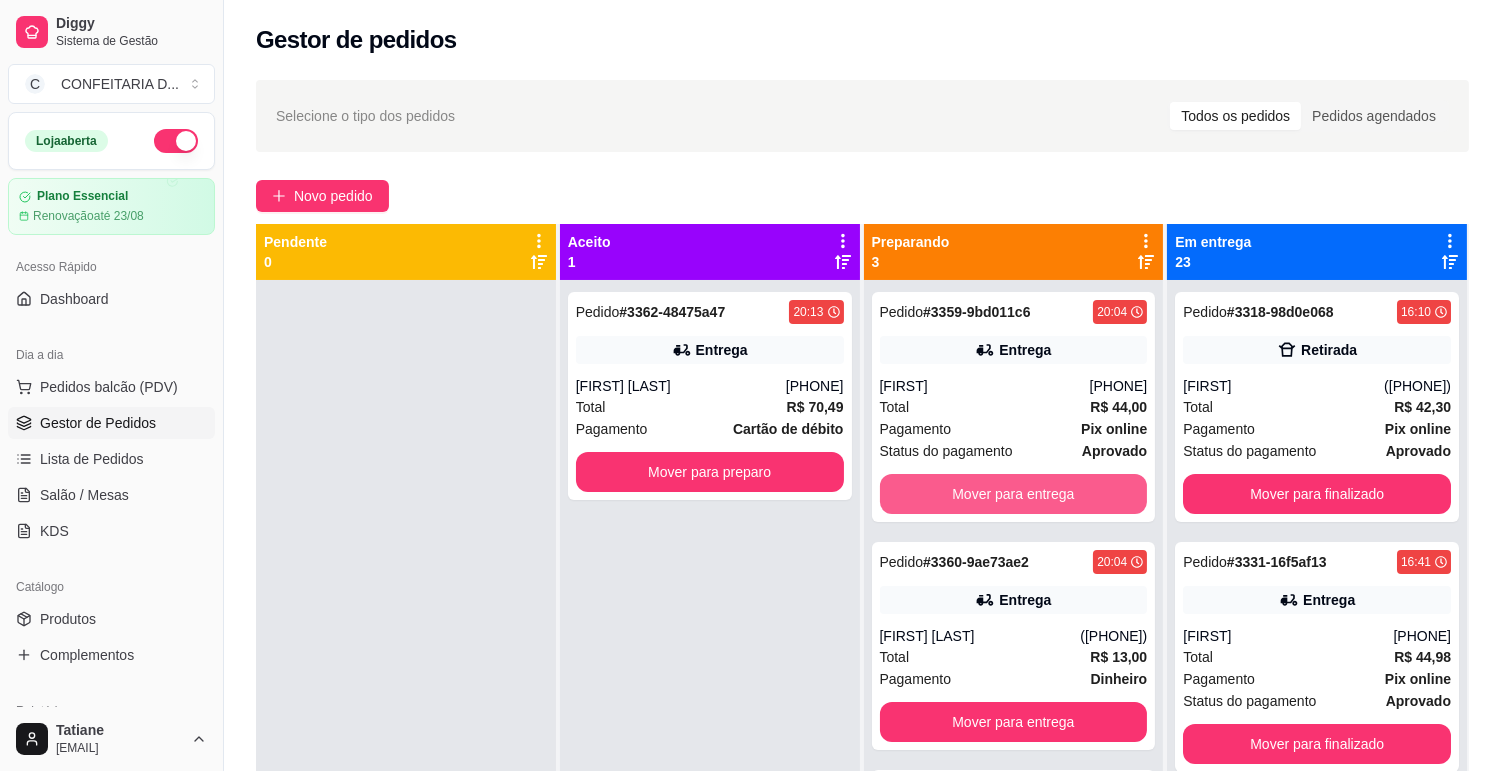 click on "Mover para entrega" at bounding box center (1014, 494) 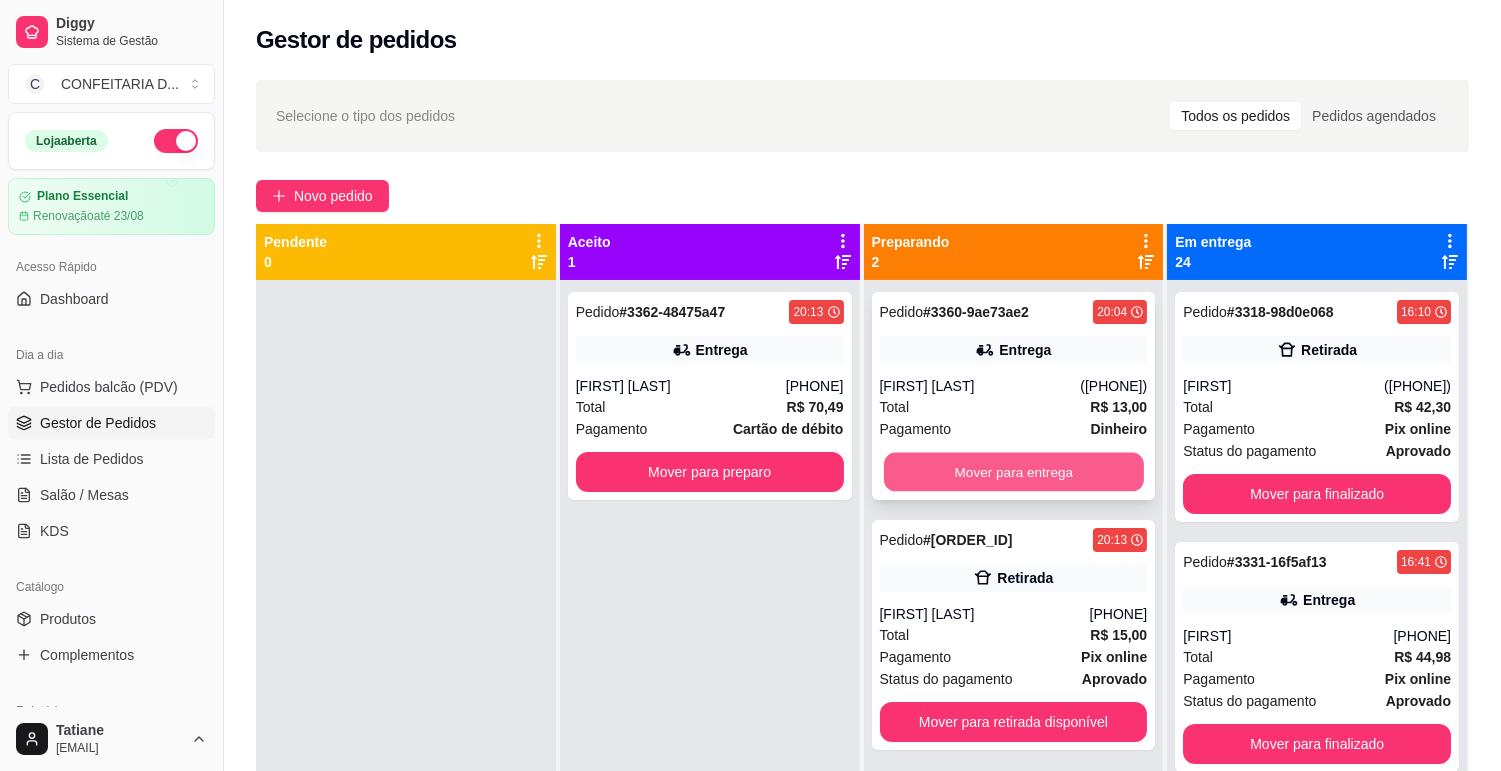 click on "Mover para entrega" at bounding box center (1014, 472) 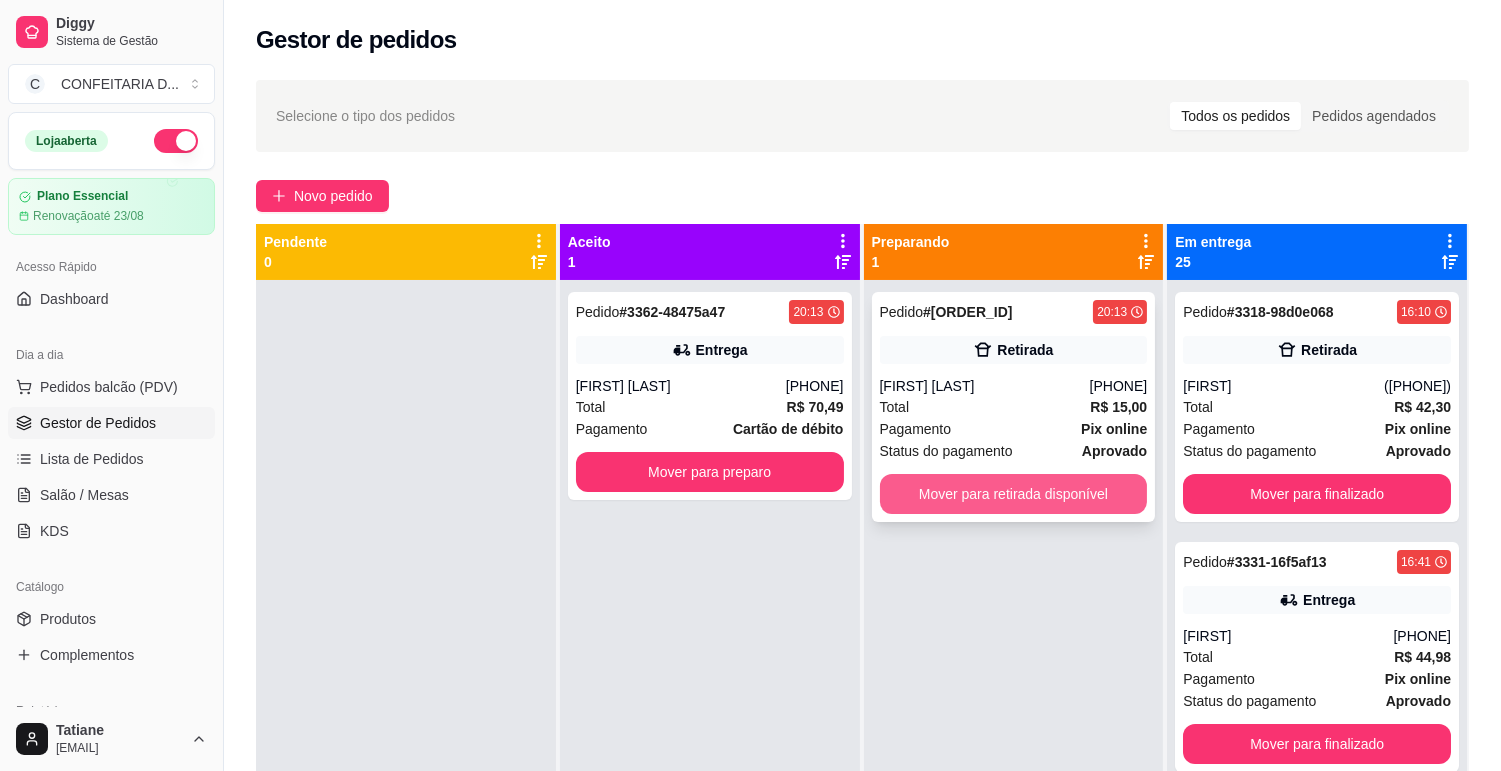 click on "Mover para retirada disponível" at bounding box center [1014, 494] 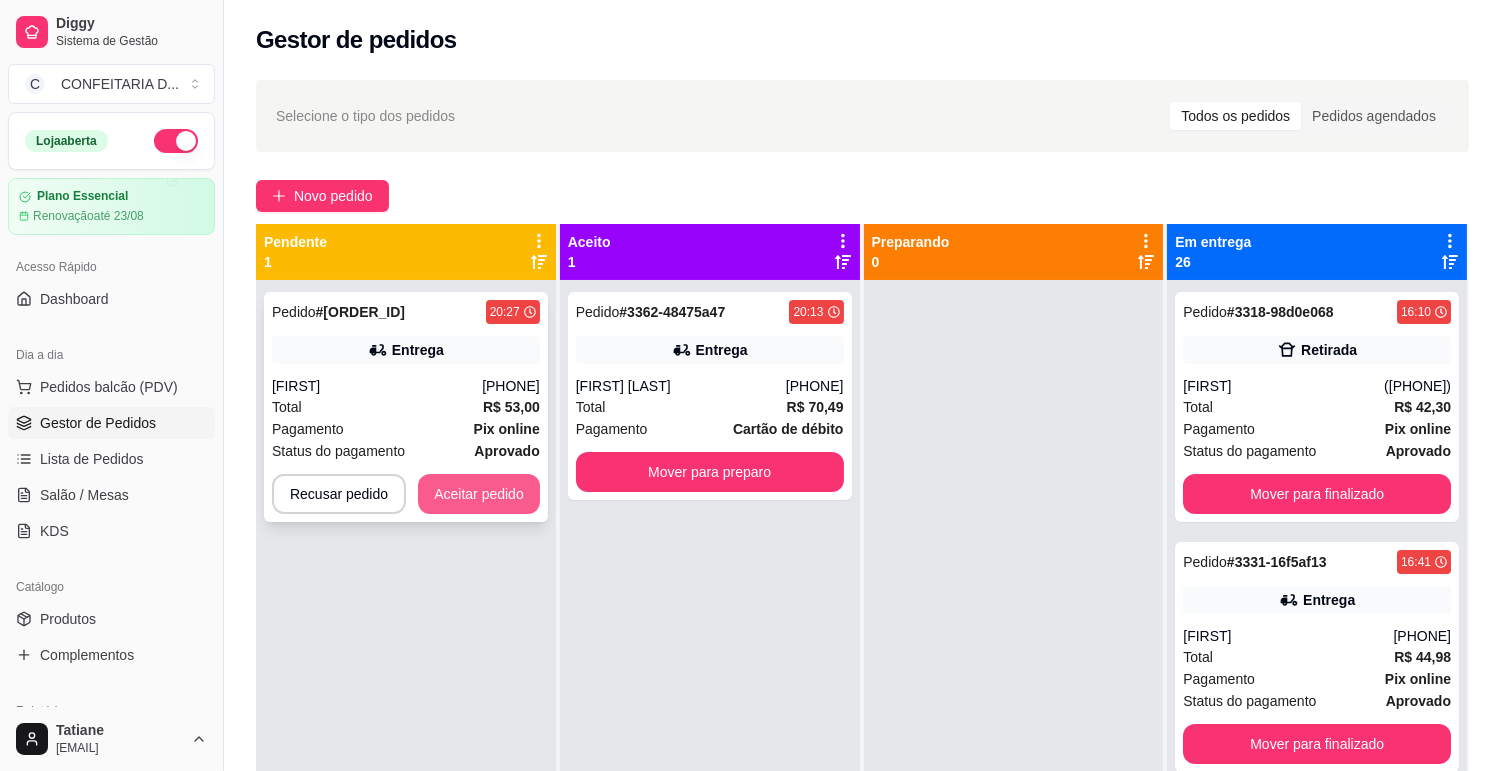 click on "Aceitar pedido" at bounding box center (479, 494) 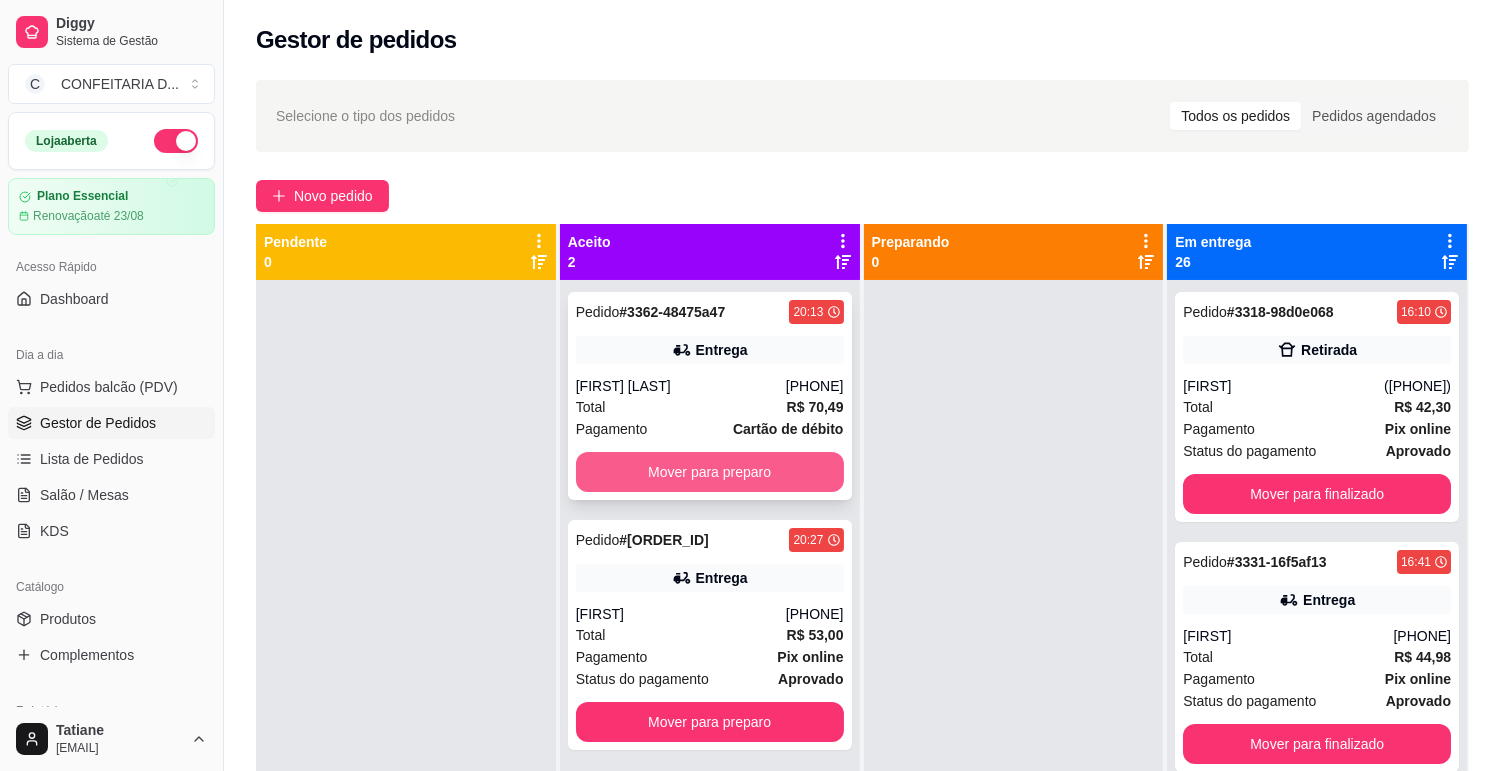 click on "Mover para preparo" at bounding box center [710, 472] 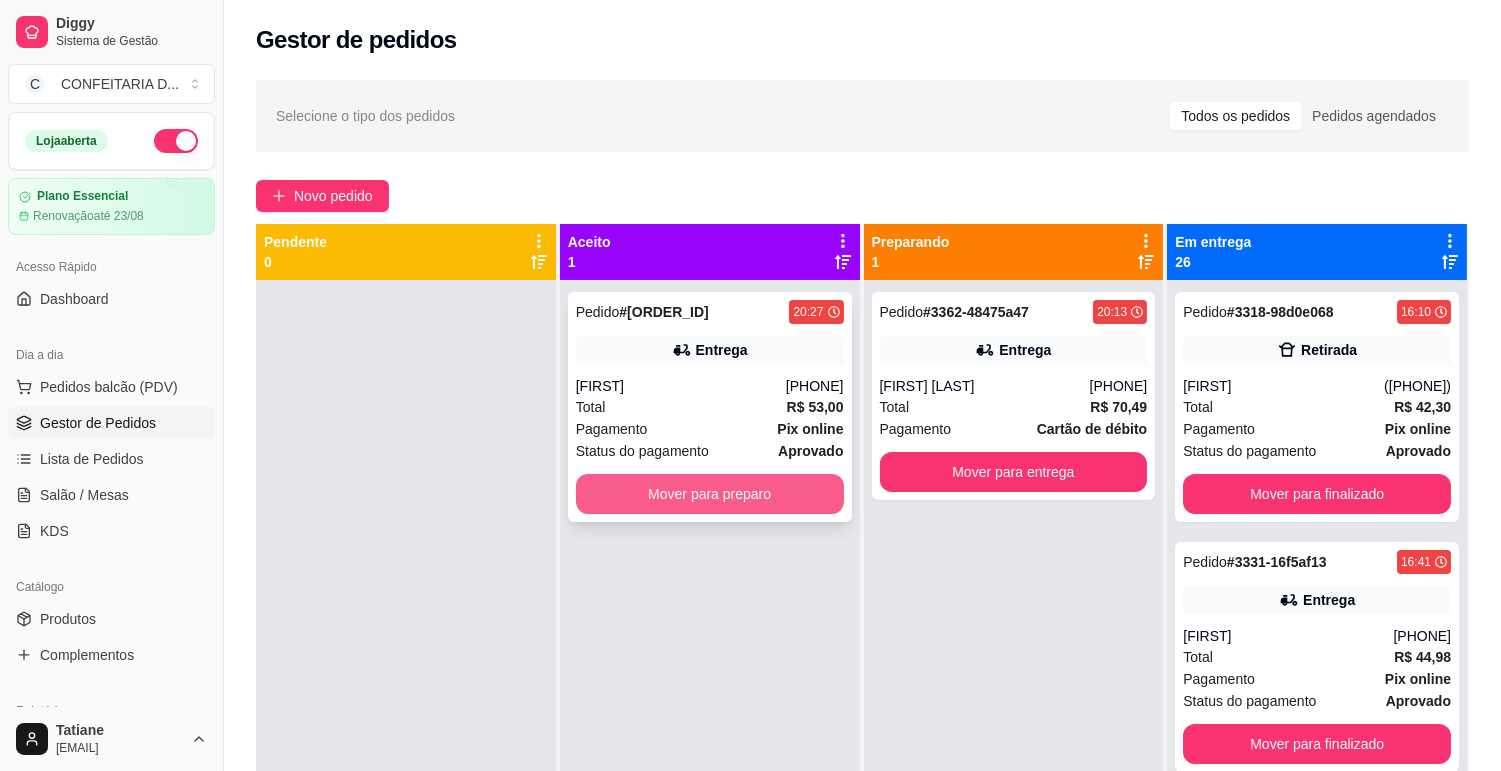 click on "Mover para preparo" at bounding box center [710, 494] 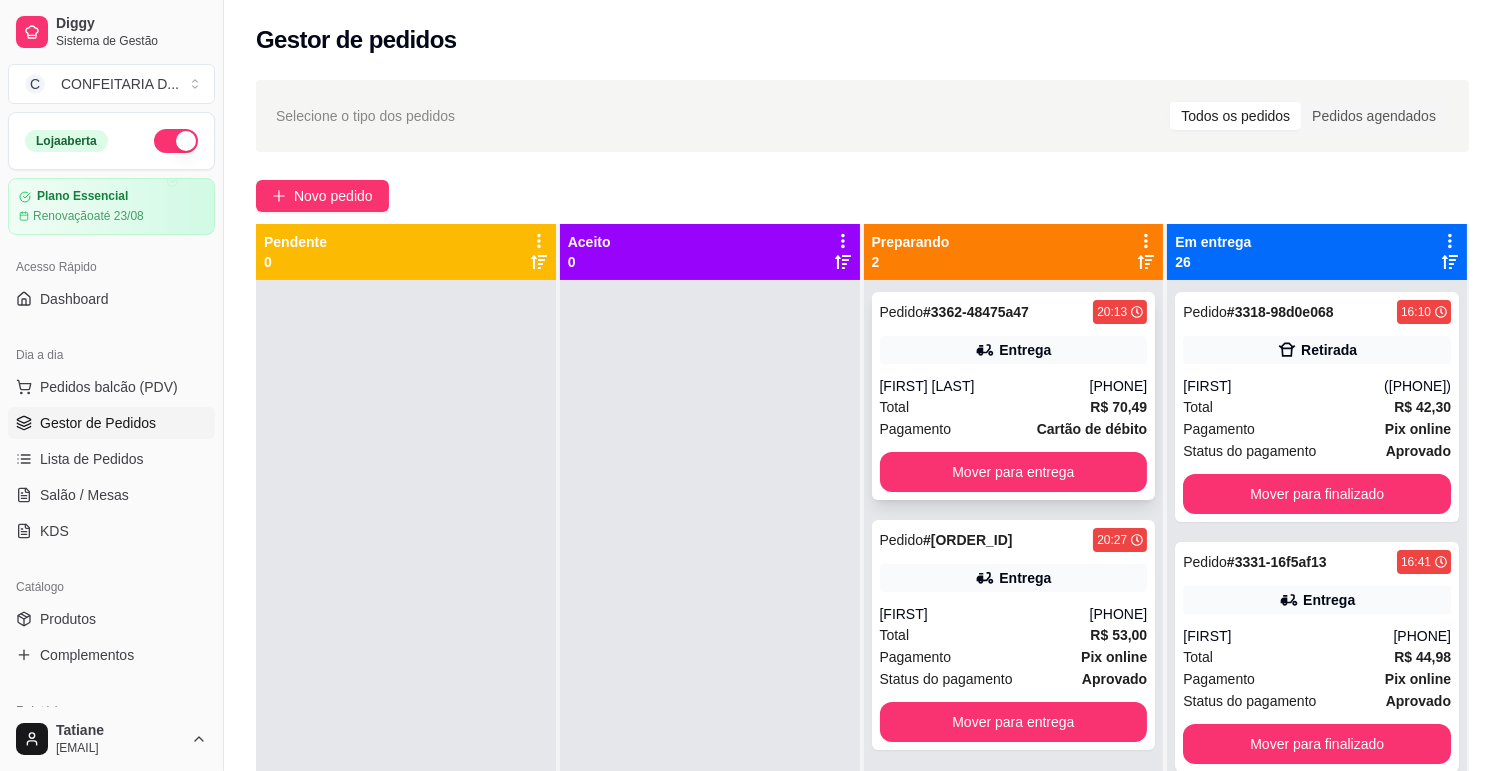 click on "[FIRST] [LAST]" at bounding box center (985, 386) 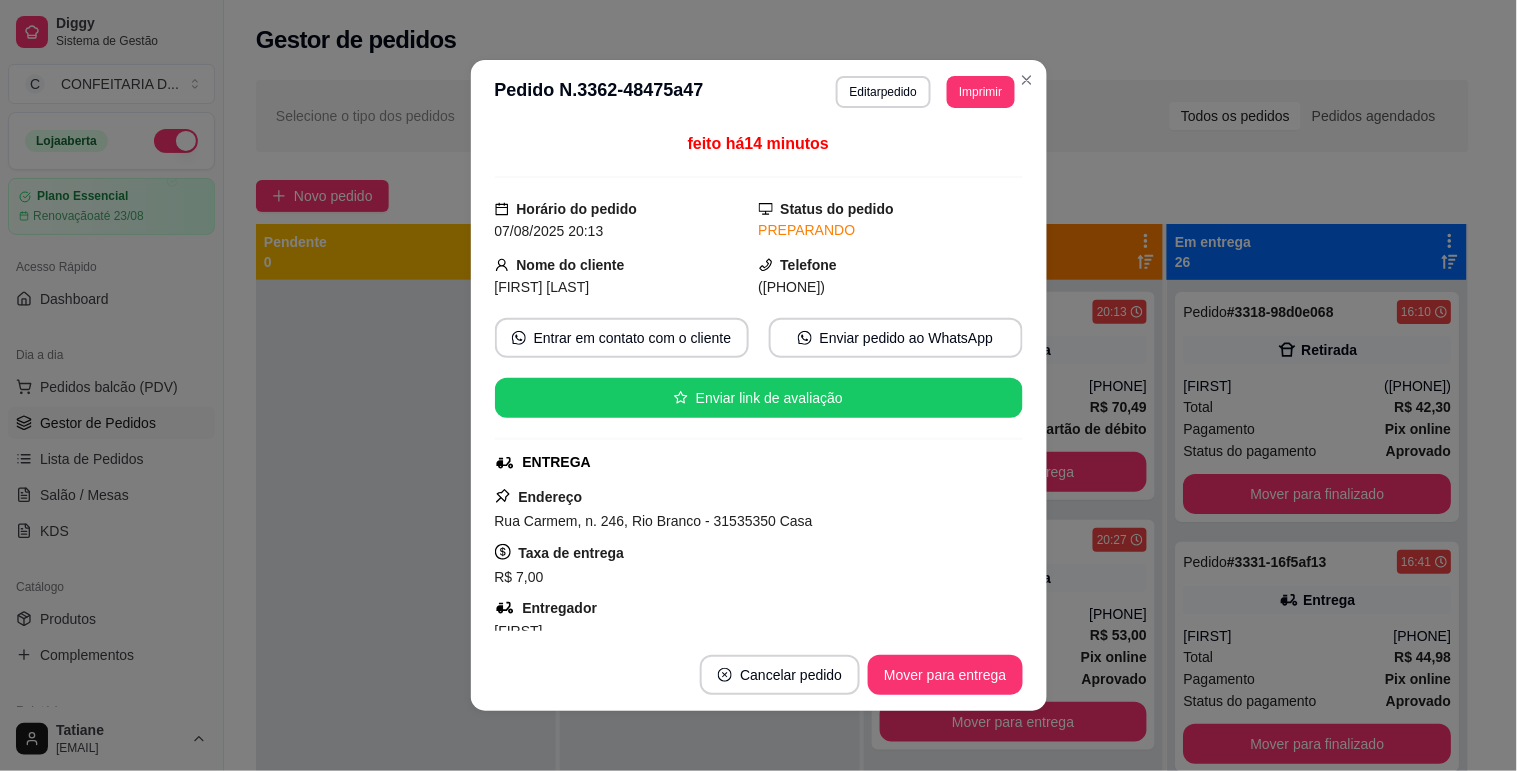 scroll, scrollTop: 222, scrollLeft: 0, axis: vertical 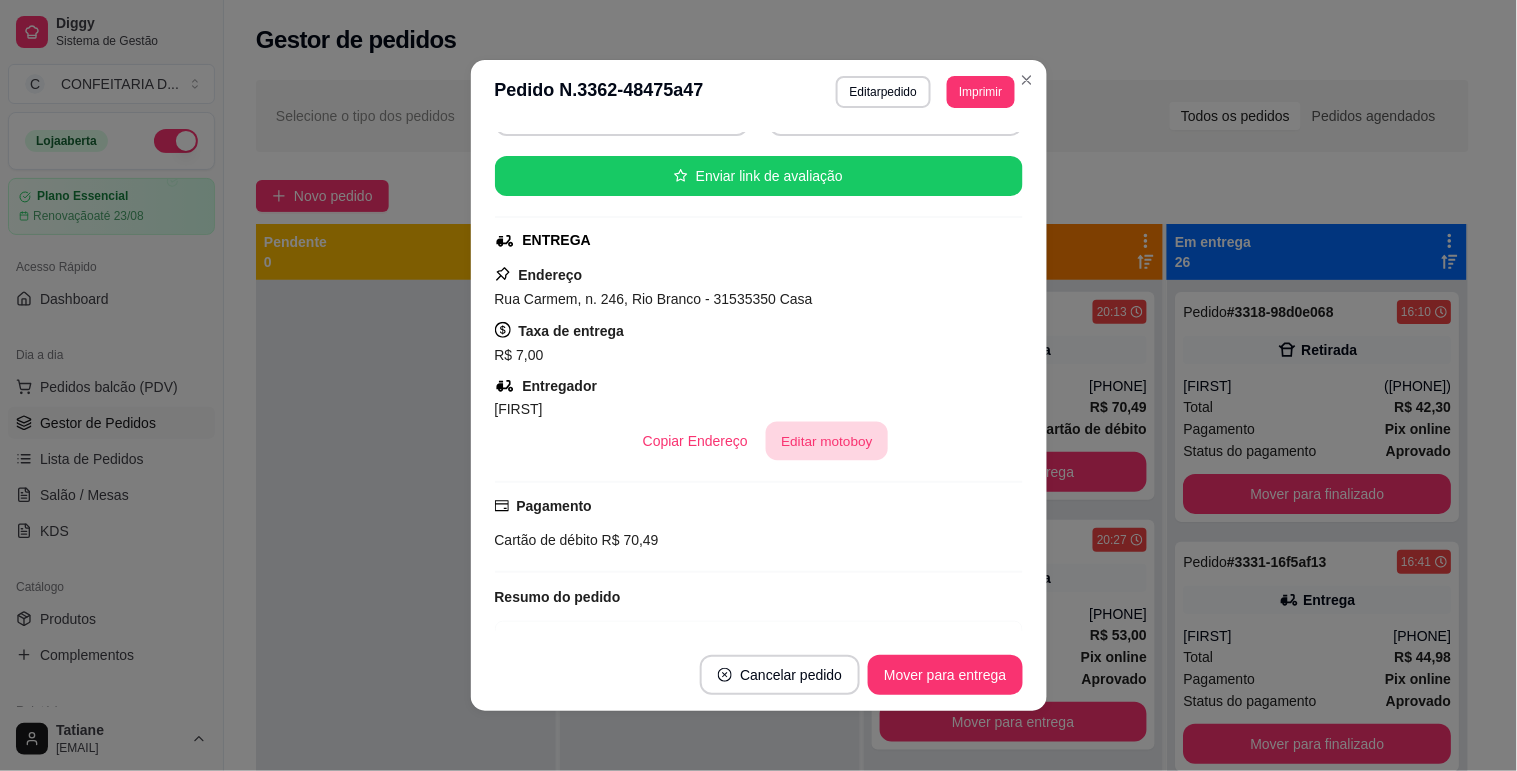 click on "Editar motoboy" at bounding box center [827, 441] 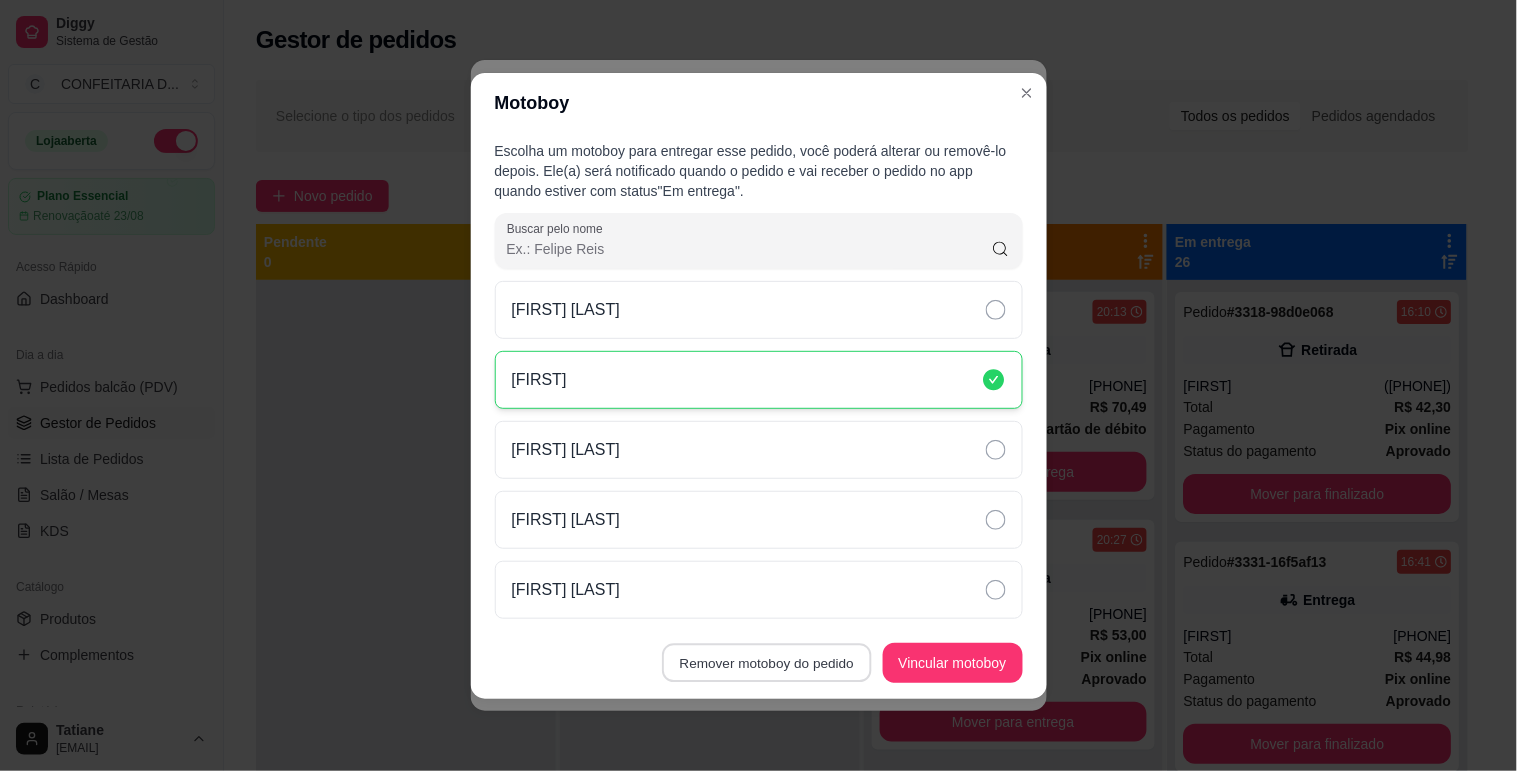 click on "Remover motoboy do pedido" at bounding box center [766, 662] 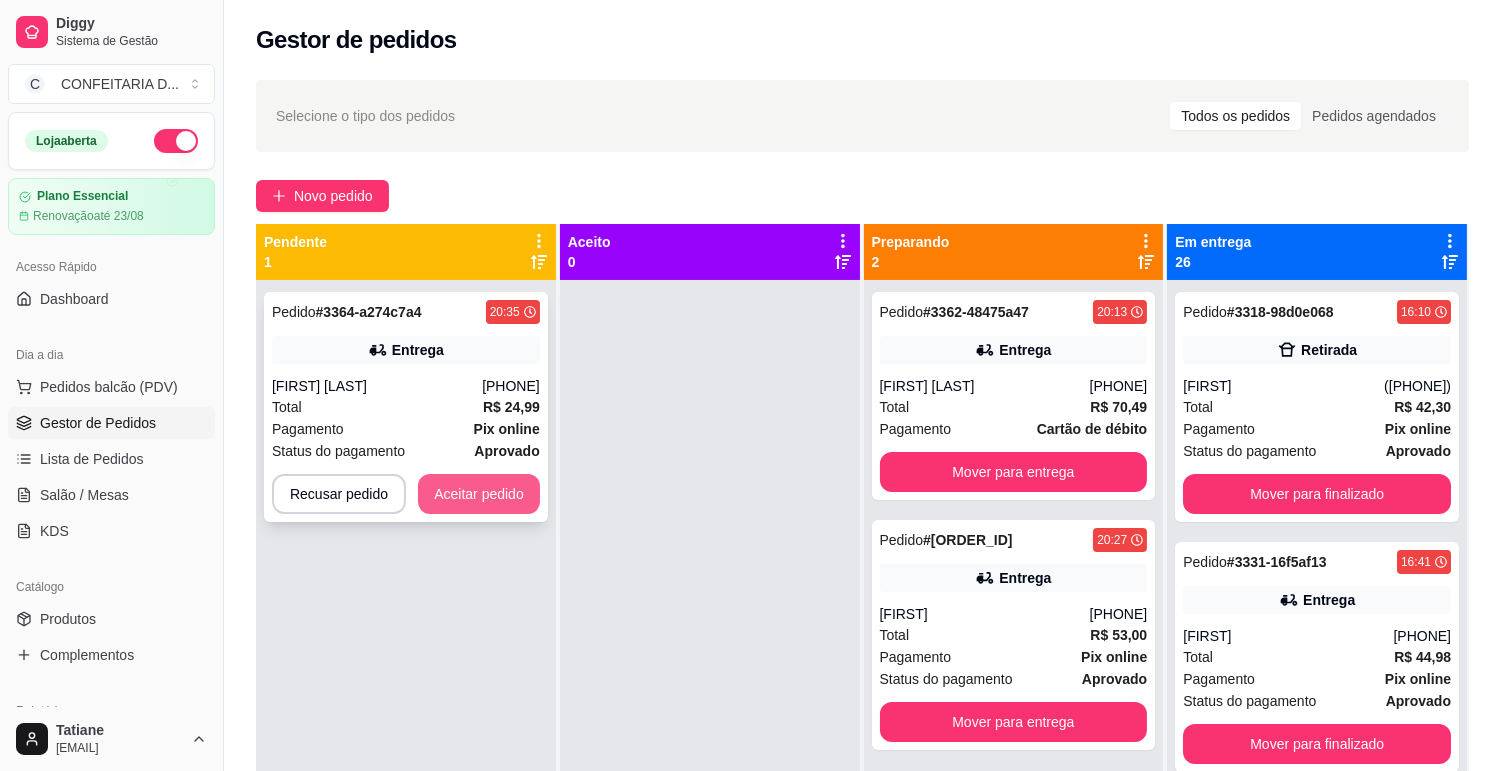 click on "Aceitar pedido" at bounding box center [479, 494] 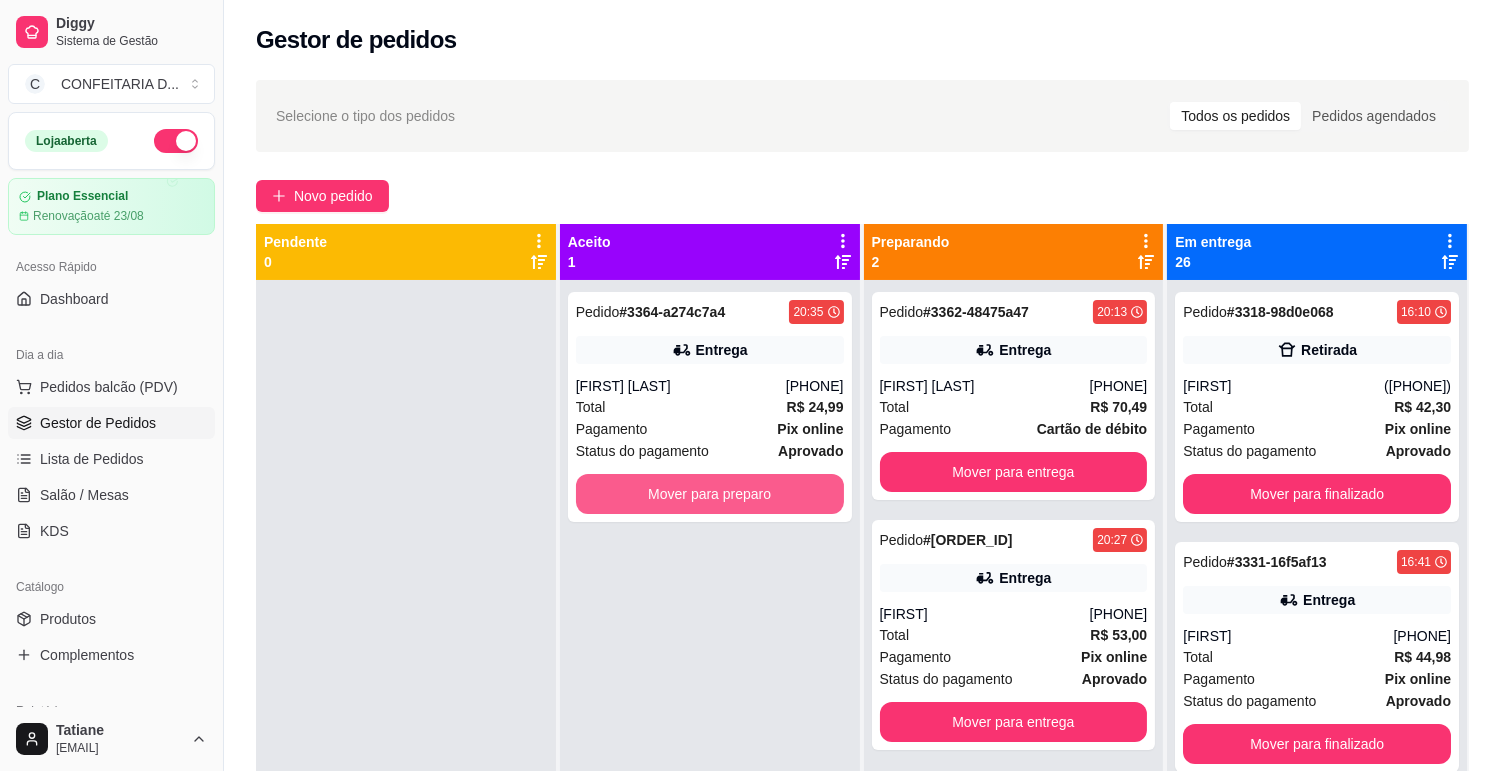 click on "Mover para preparo" at bounding box center [710, 494] 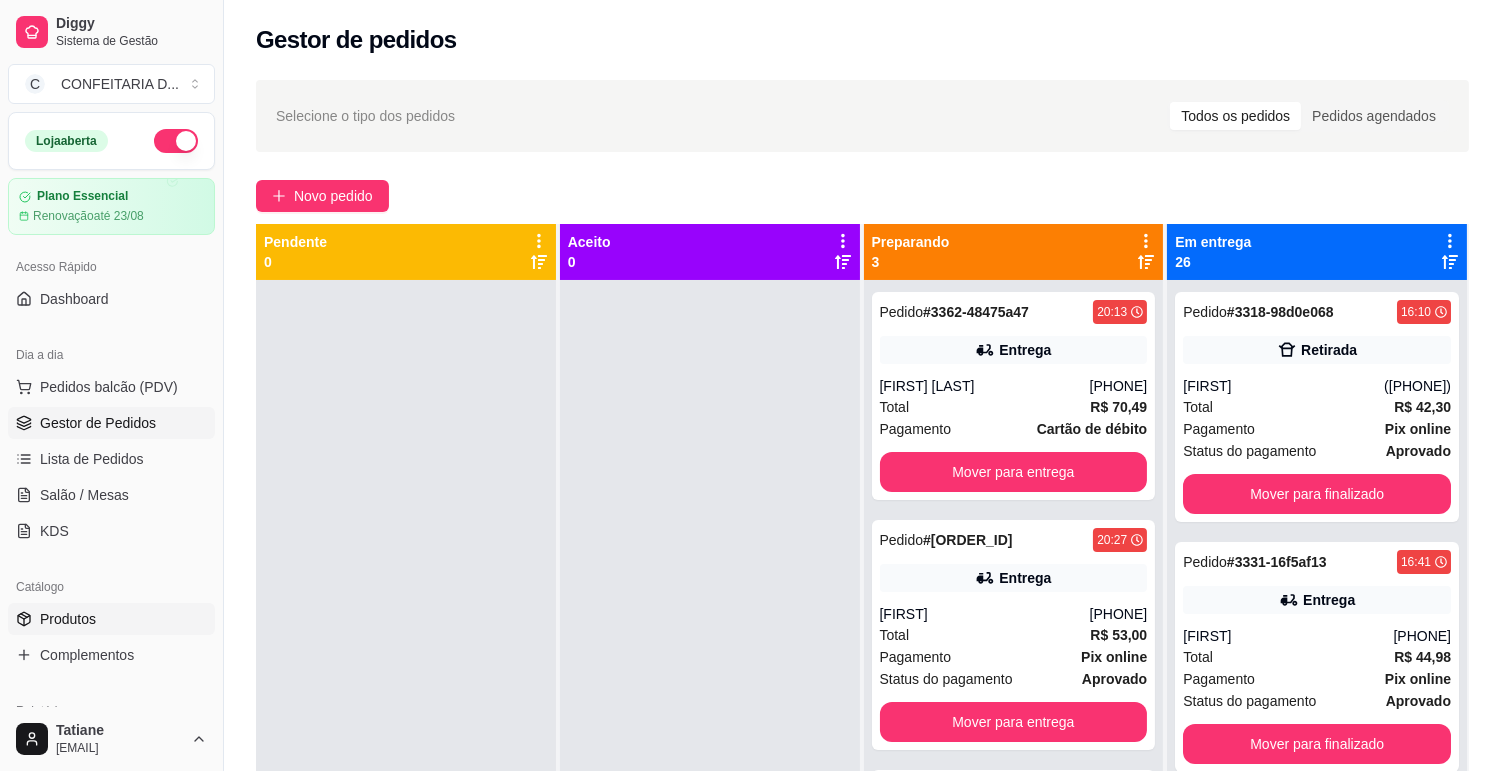 click on "Produtos" at bounding box center [68, 619] 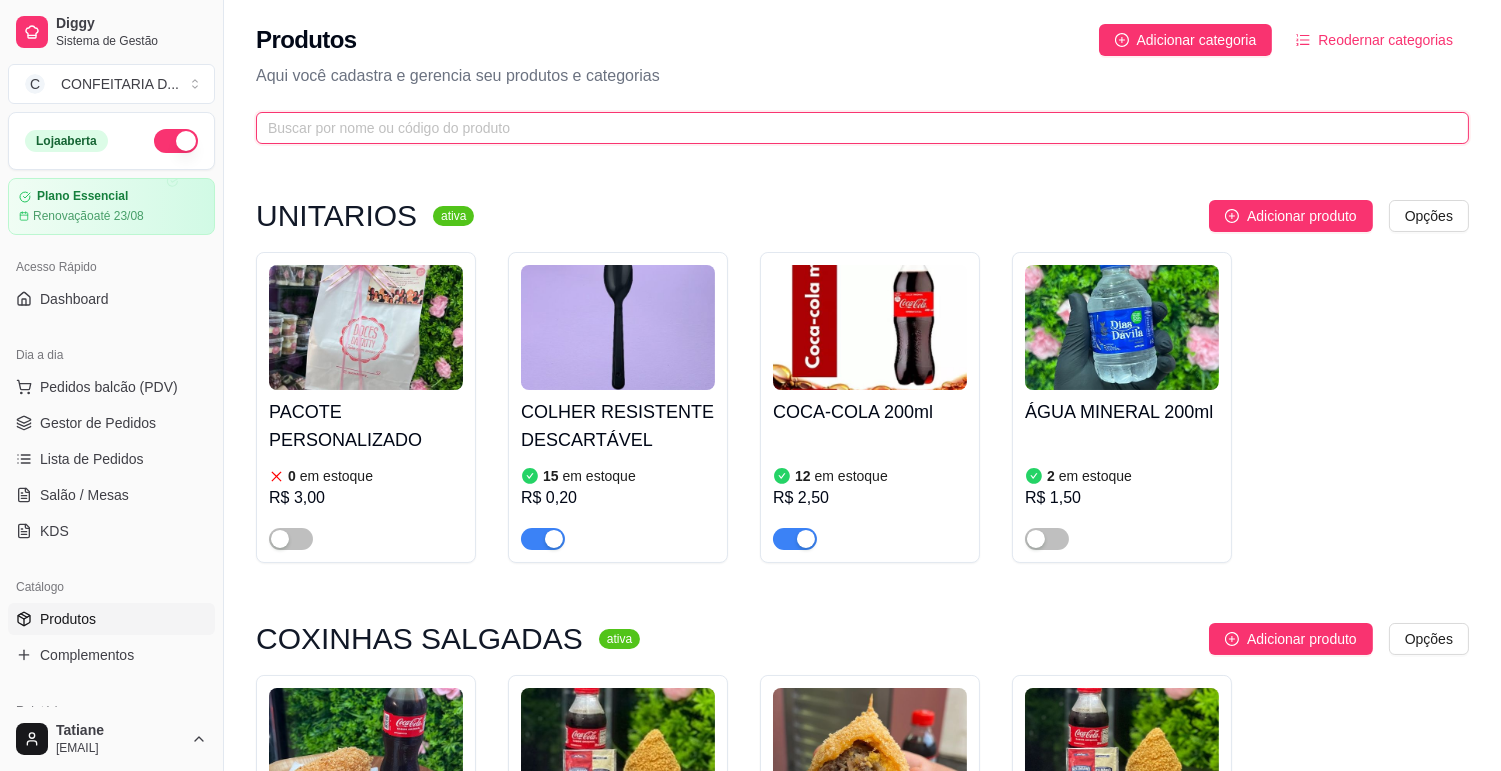 click at bounding box center (854, 128) 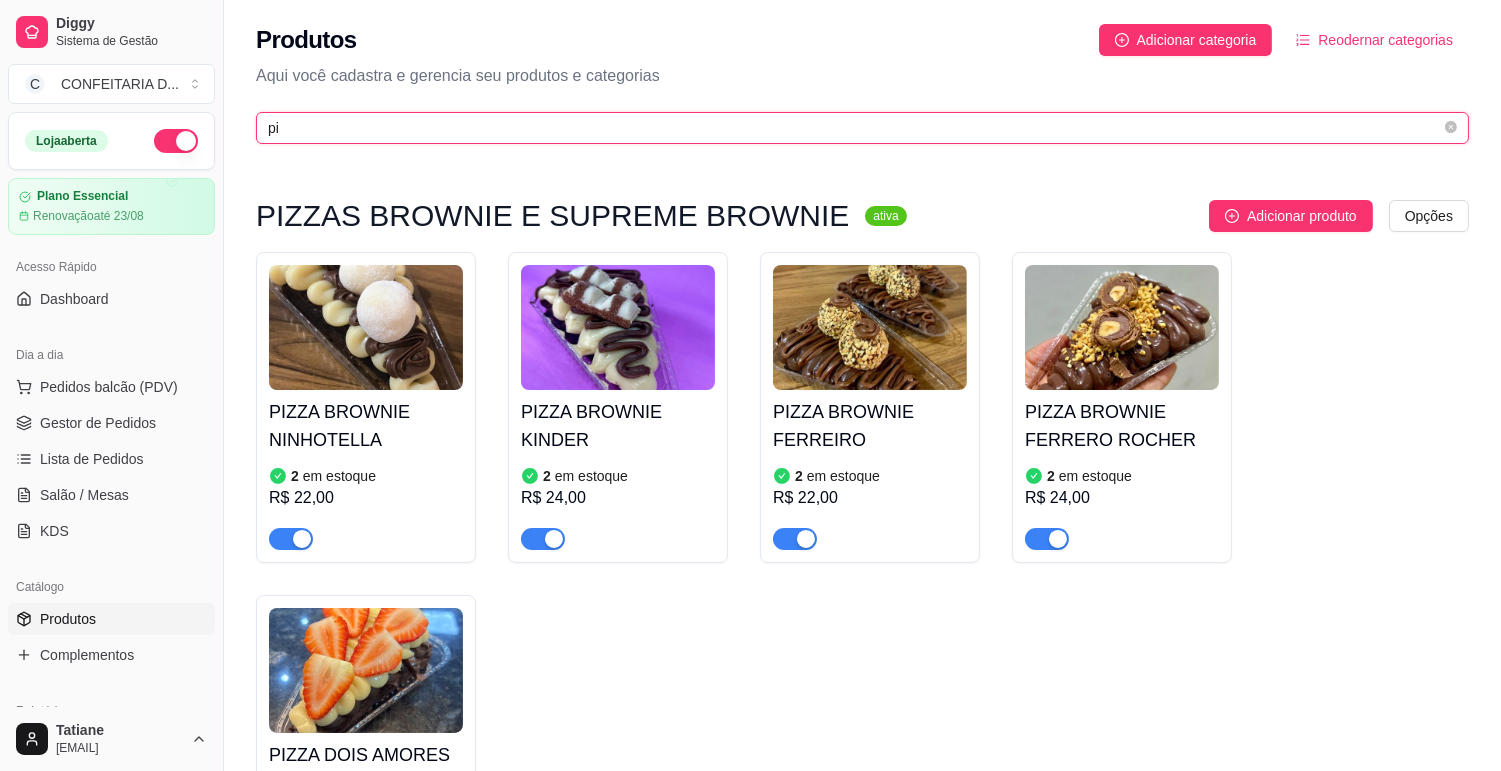 type on "p" 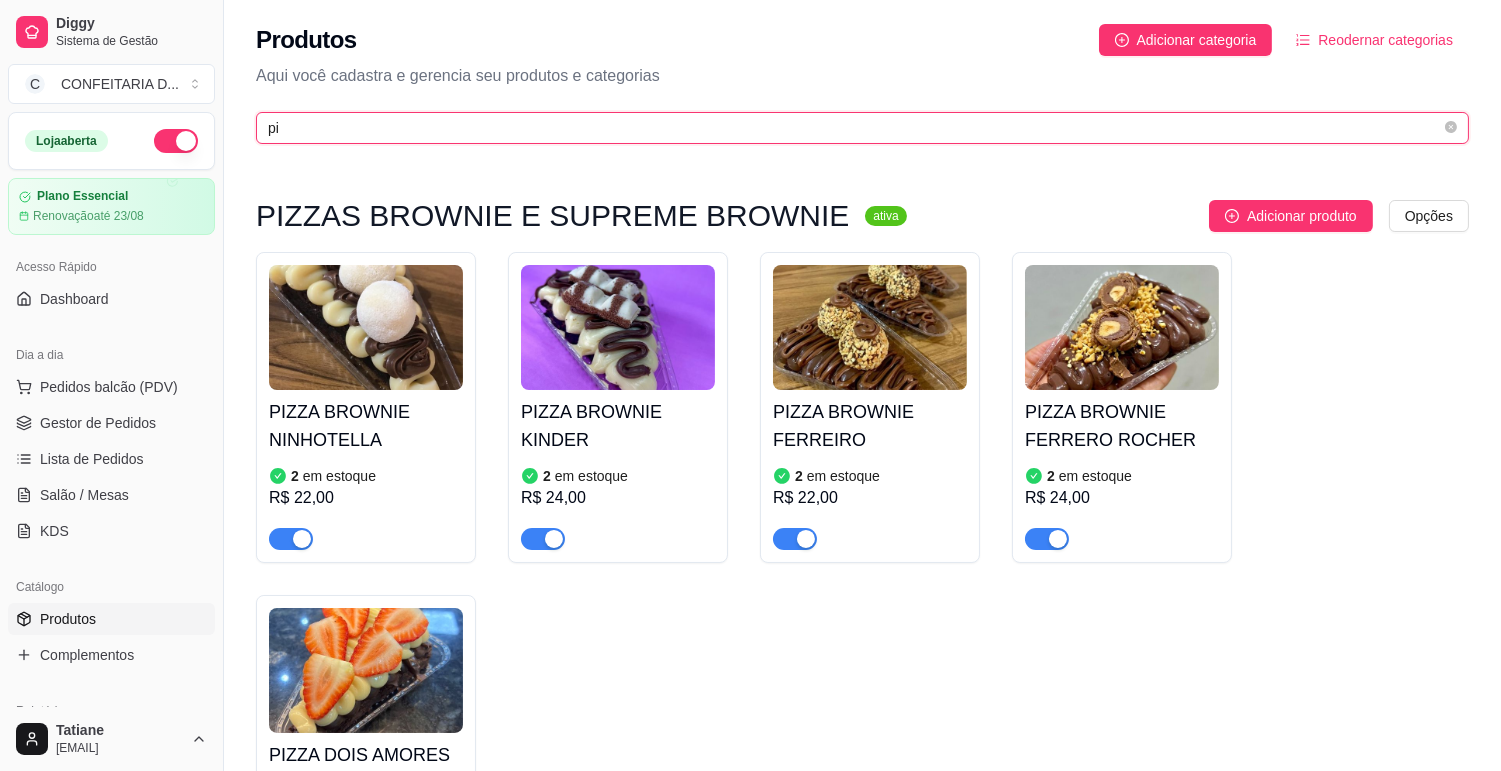 type on "p" 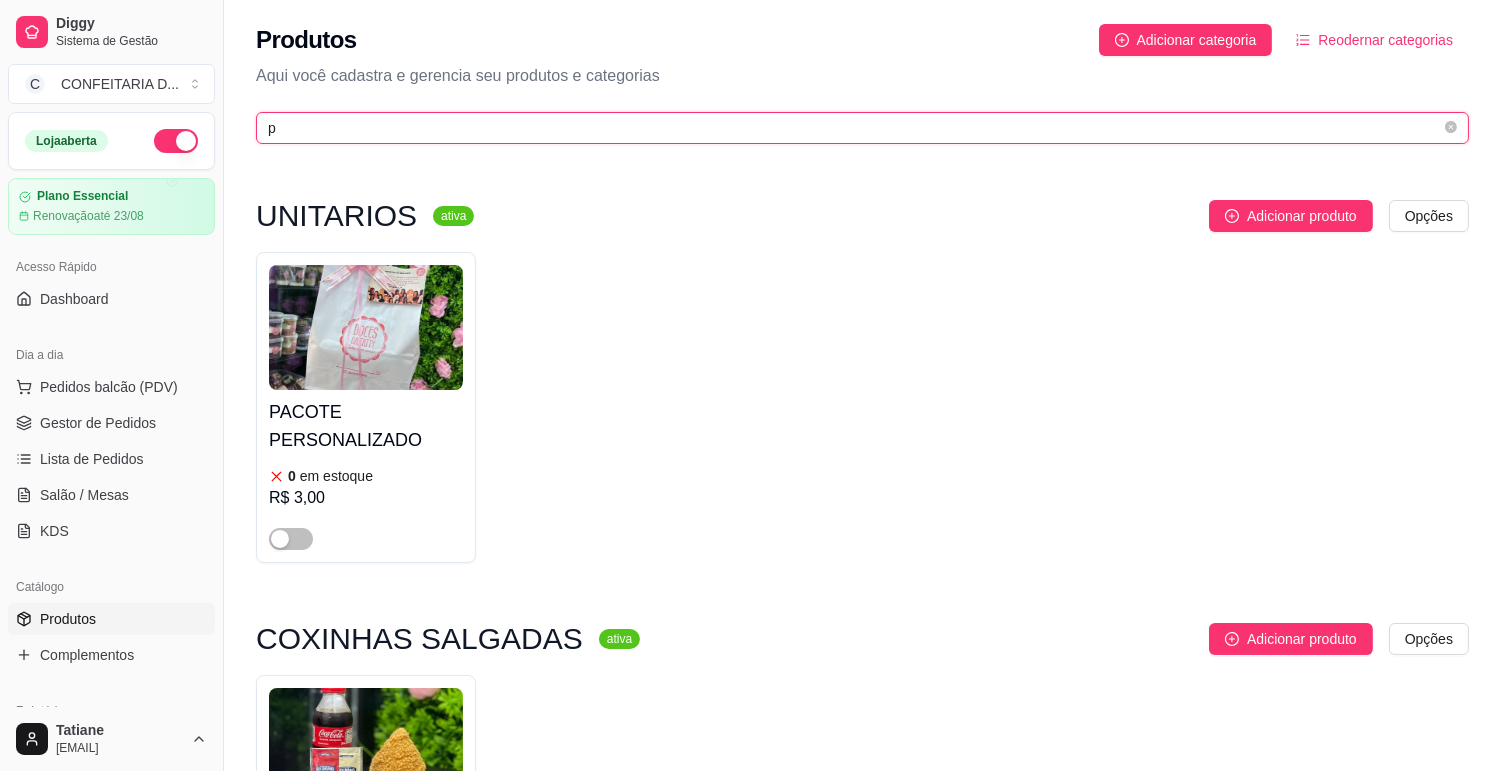 type 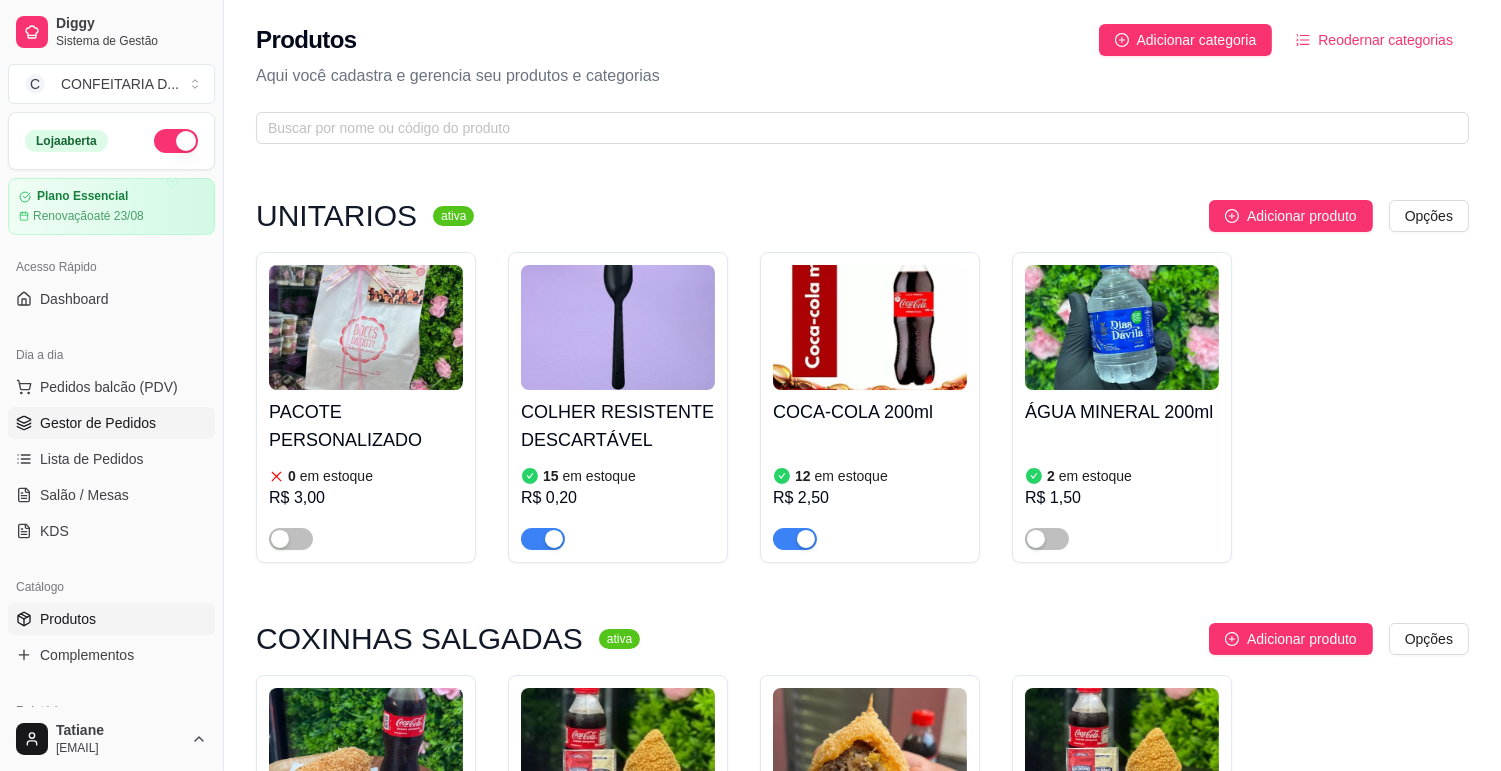 click on "Gestor de Pedidos" at bounding box center [98, 423] 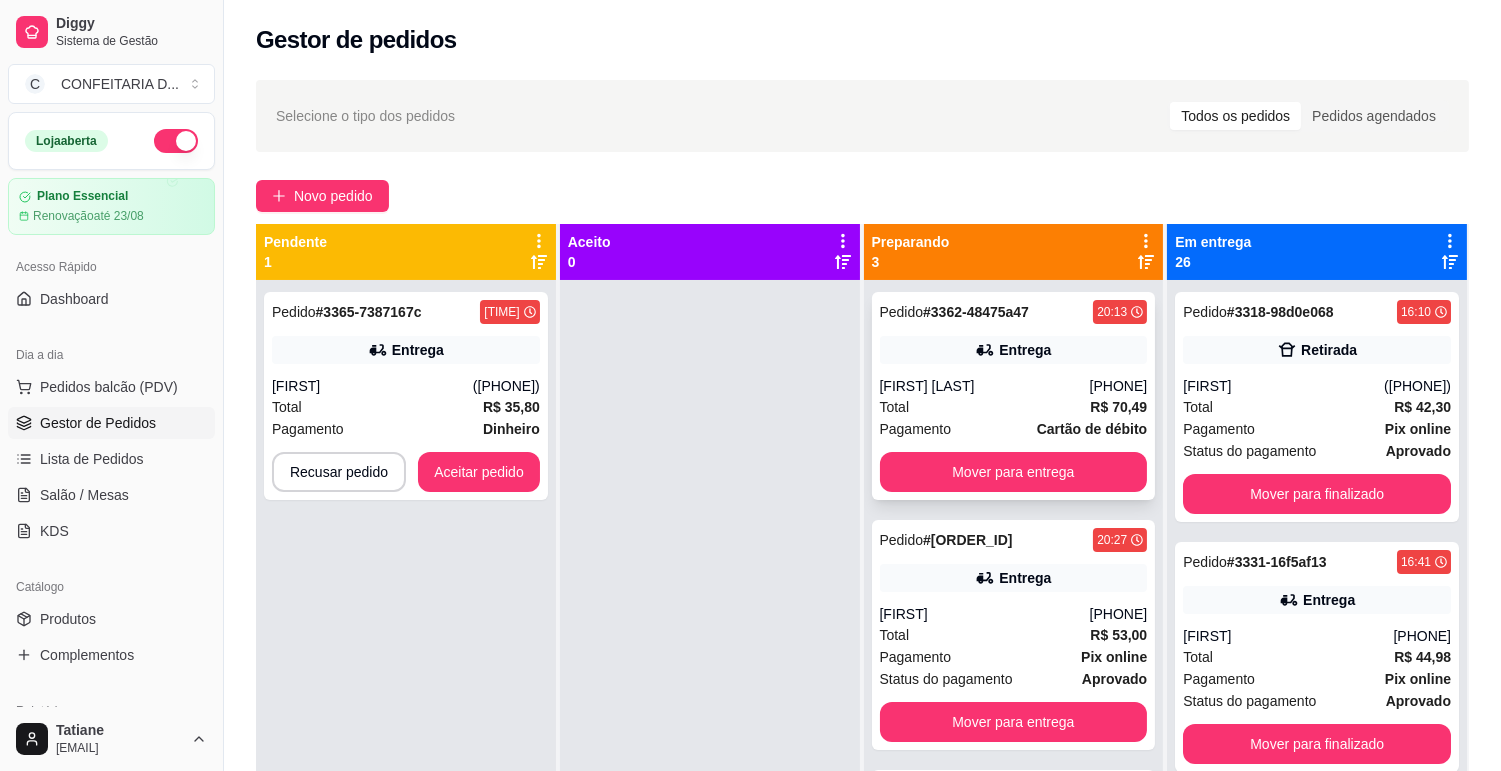 click on "Entrega" at bounding box center [1014, 350] 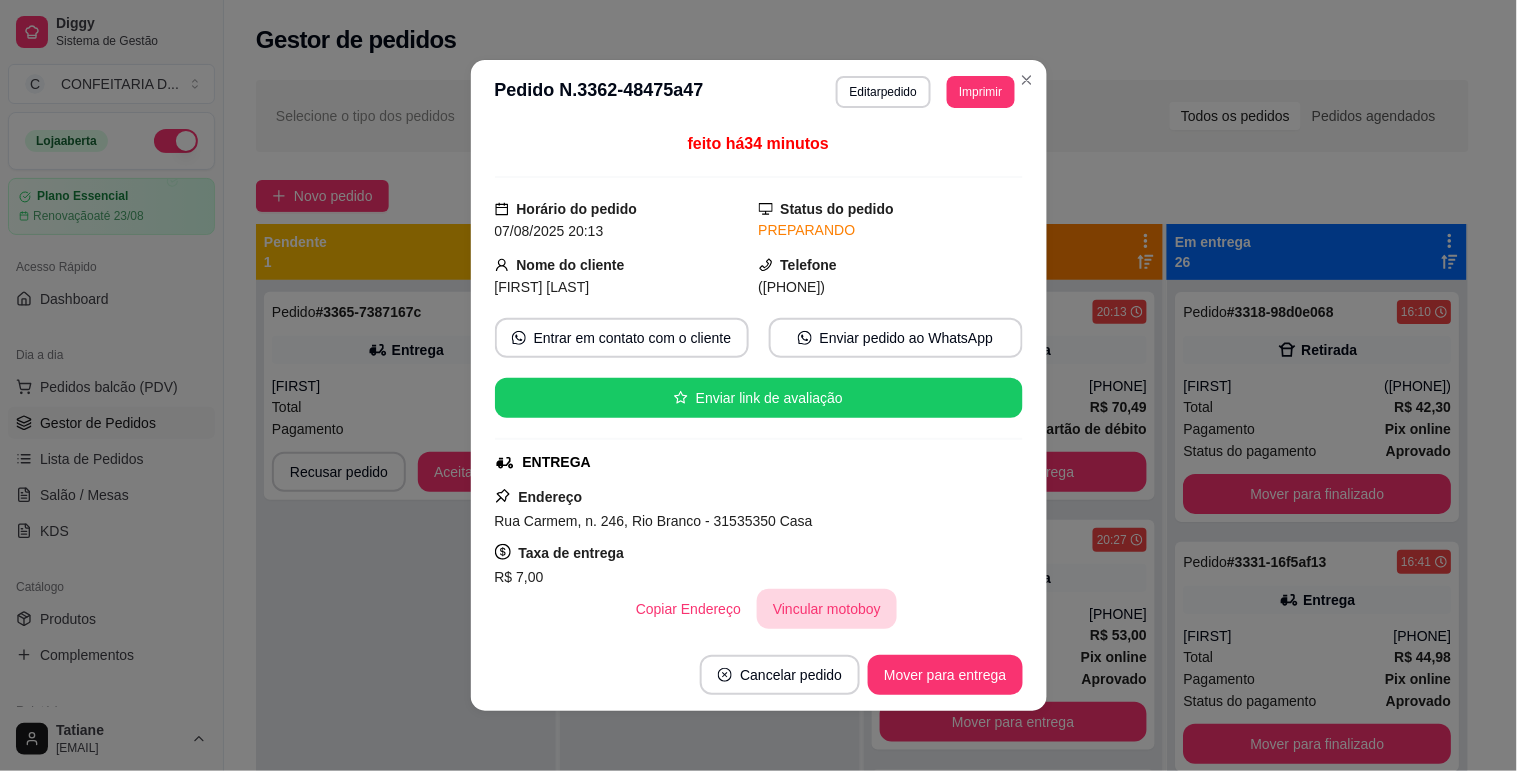 click on "Vincular motoboy" at bounding box center (827, 609) 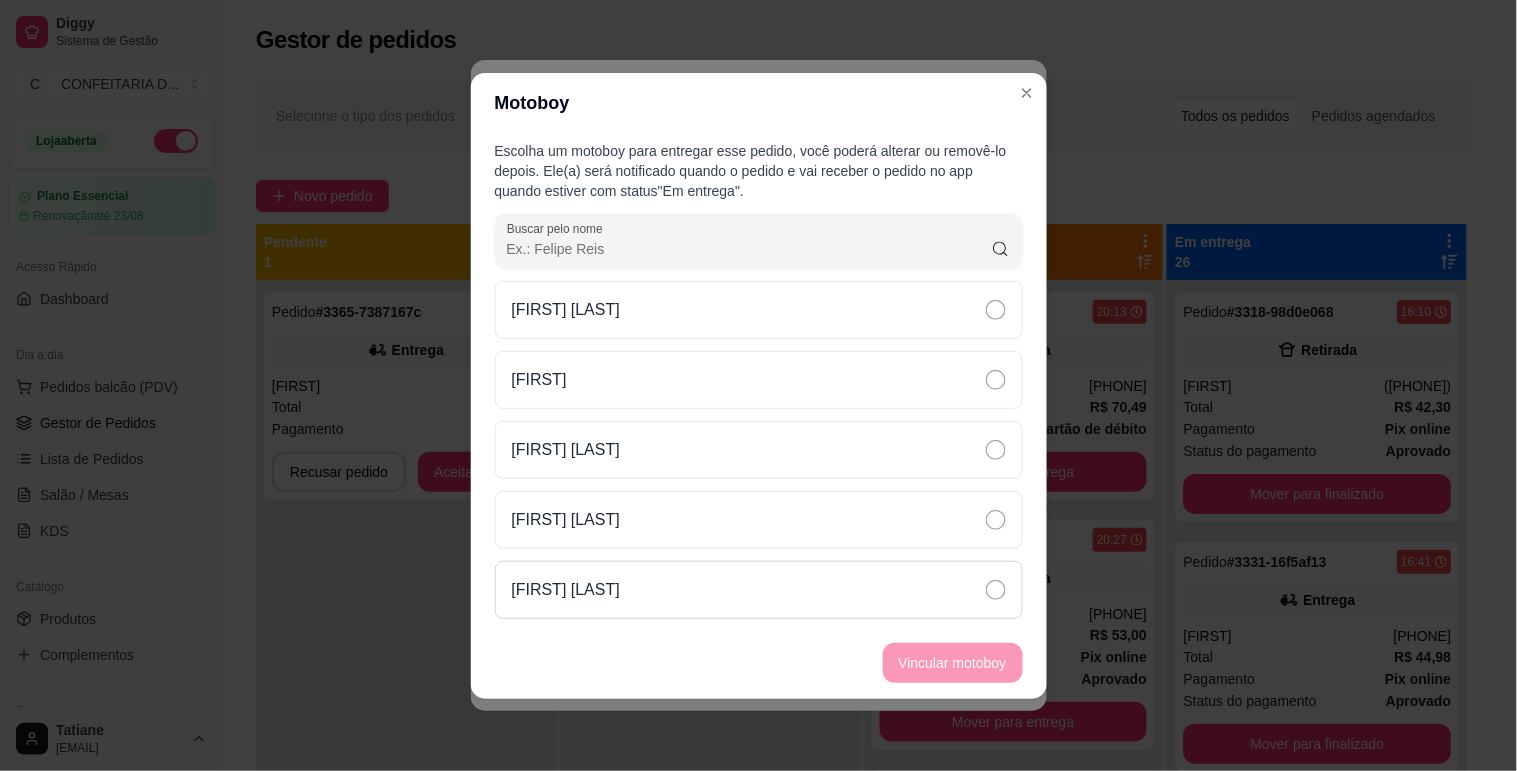 click on "[FIRST] [LAST]" at bounding box center (759, 590) 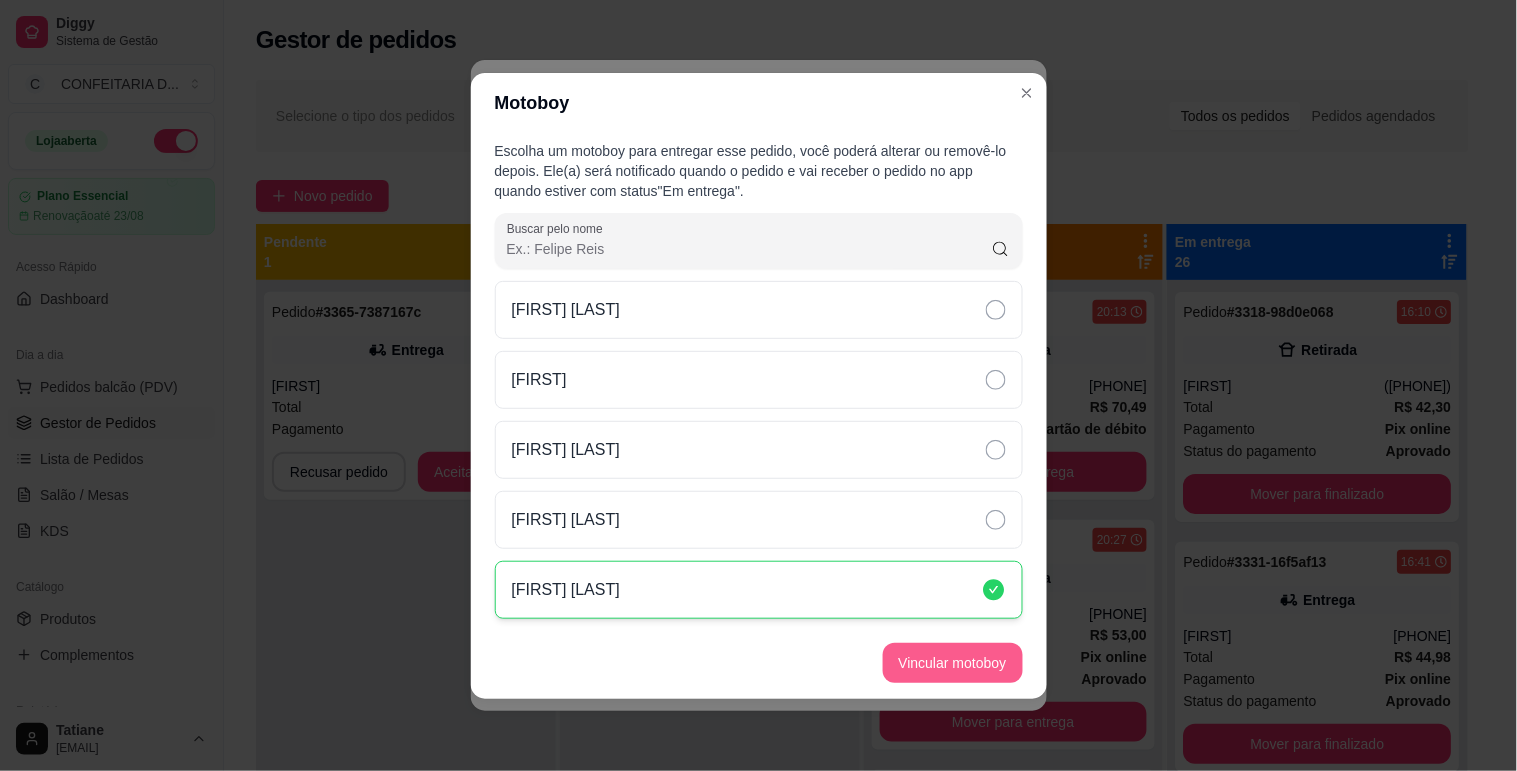 click on "Vincular motoboy" at bounding box center [953, 663] 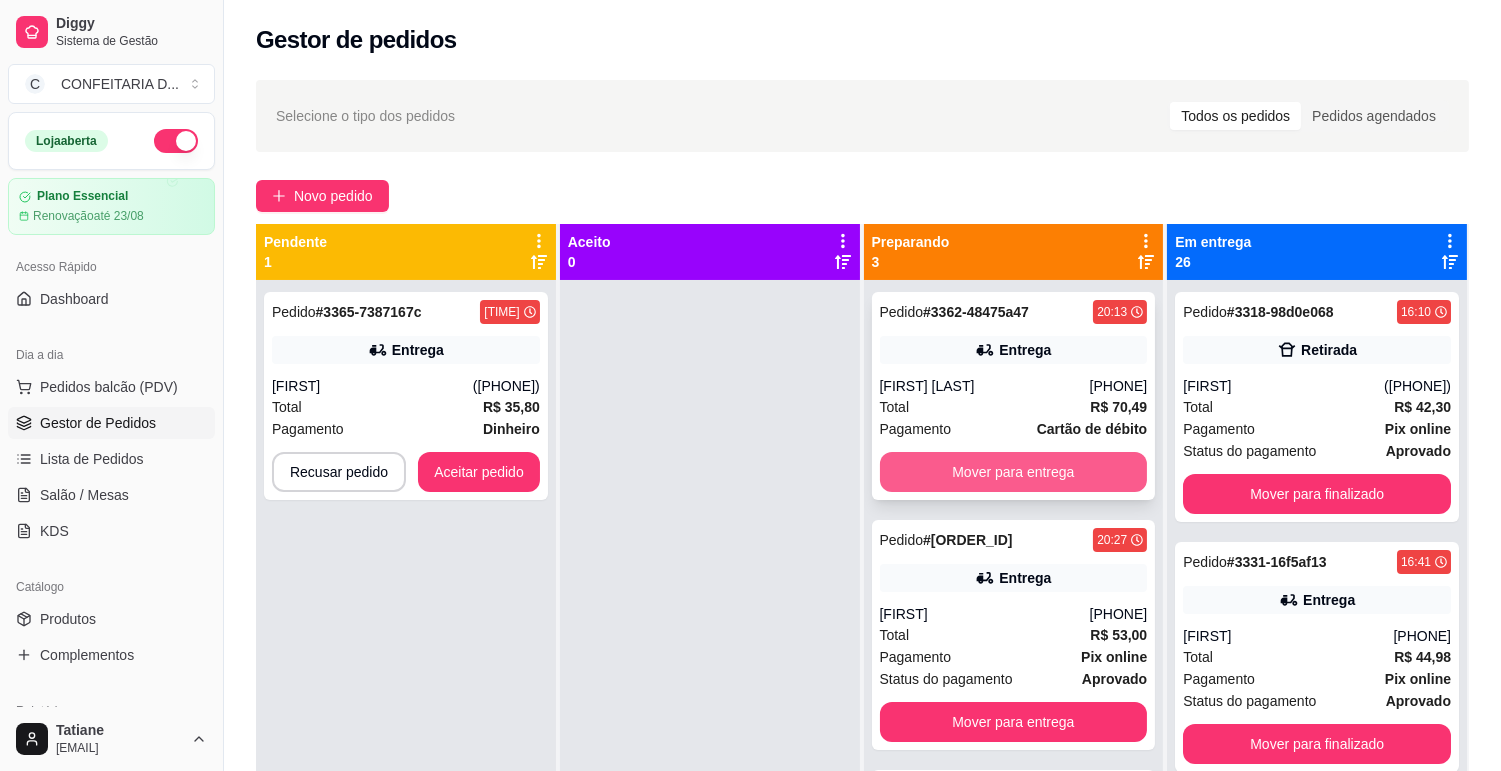 click on "Mover para entrega" at bounding box center [1014, 472] 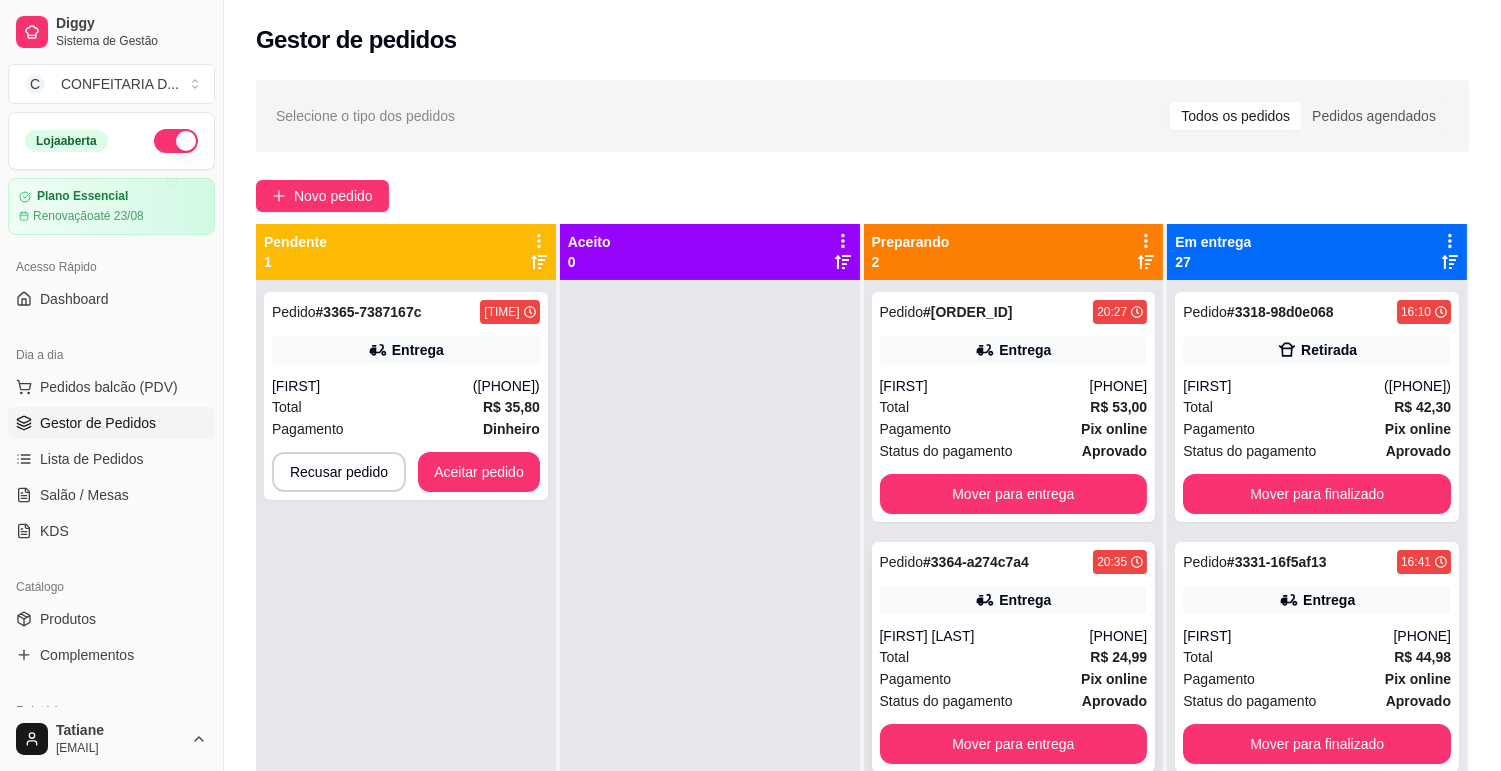click on "Entrega" at bounding box center (1014, 600) 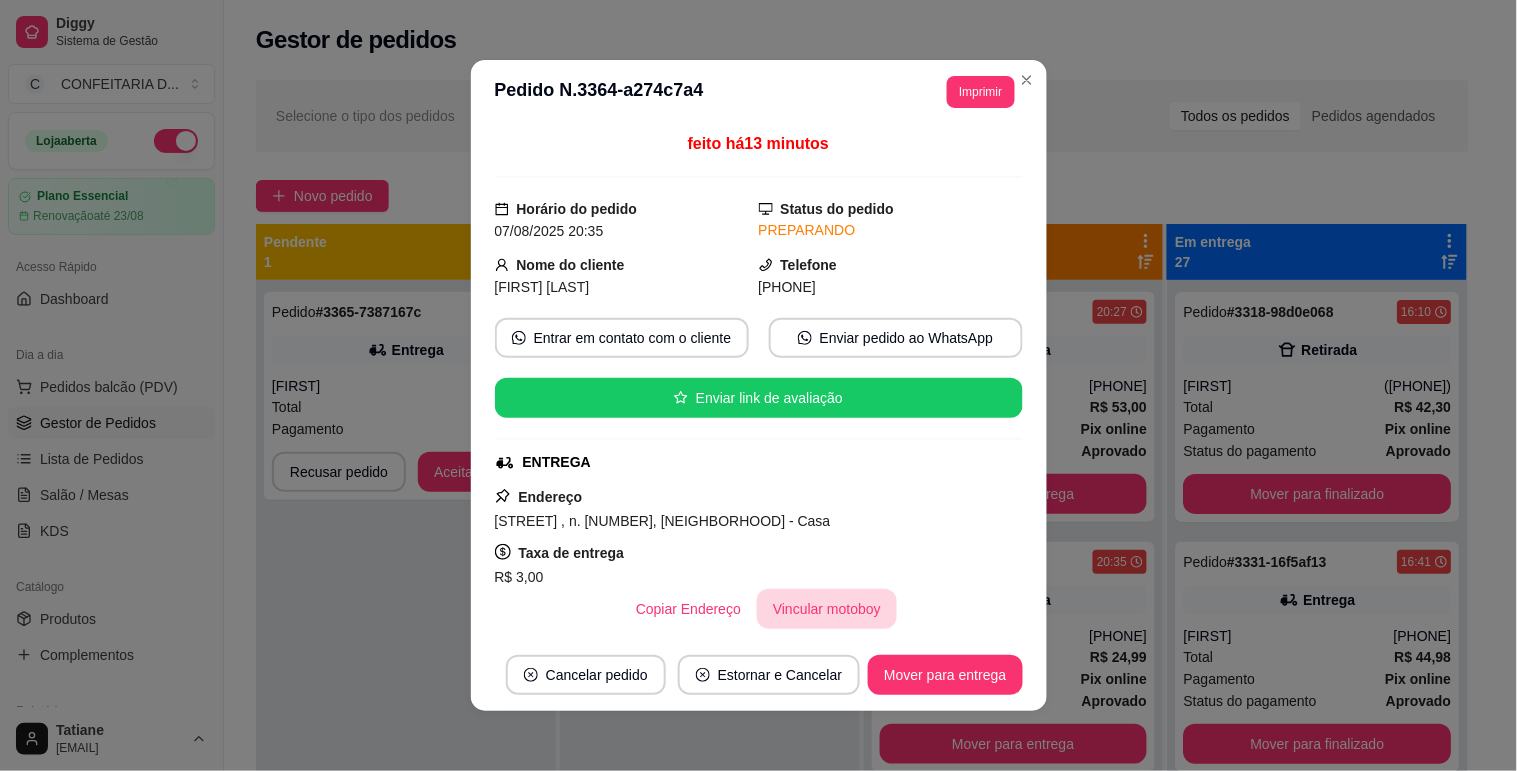 click on "Vincular motoboy" at bounding box center (827, 609) 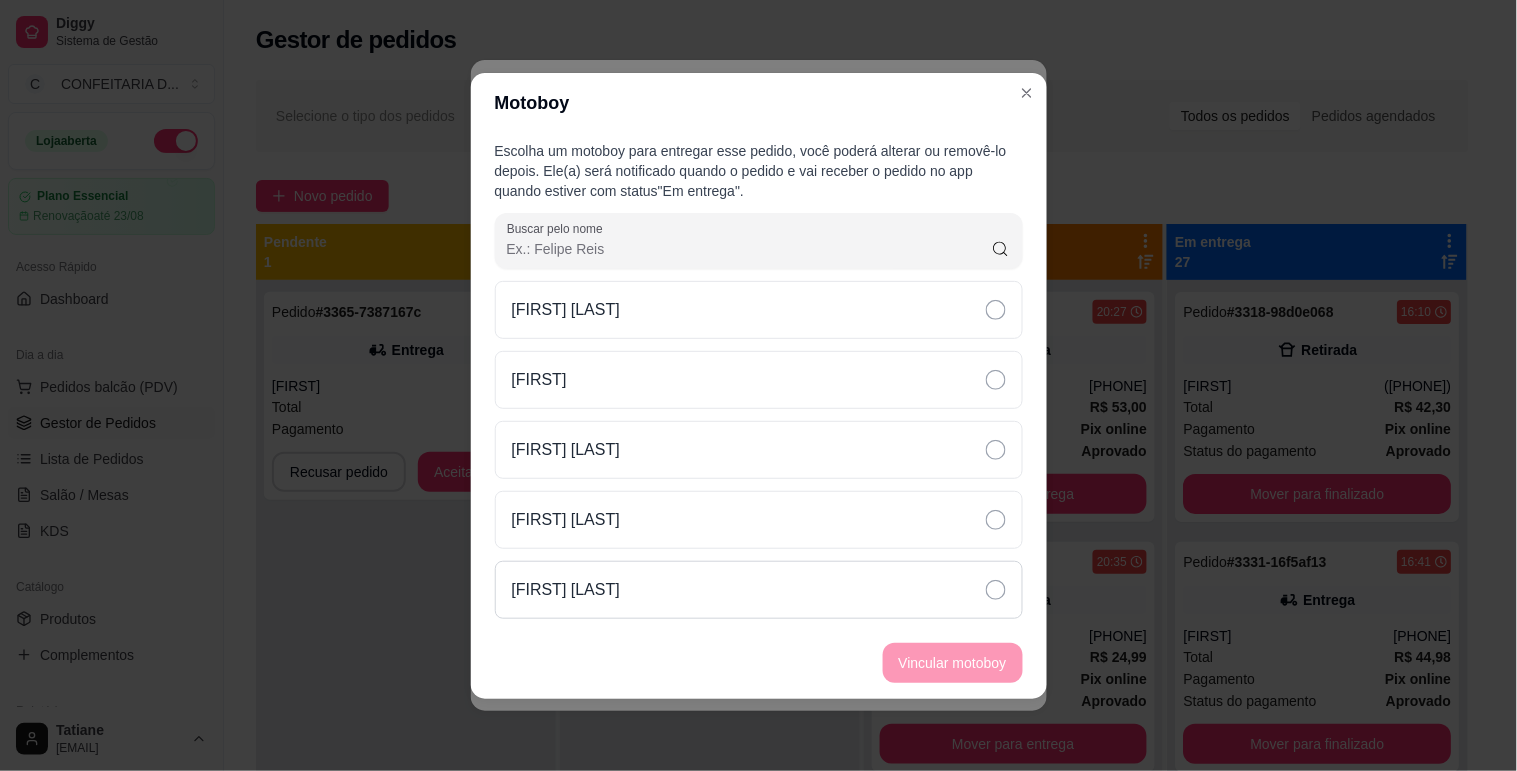 click on "[FIRST] [LAST]" at bounding box center (566, 590) 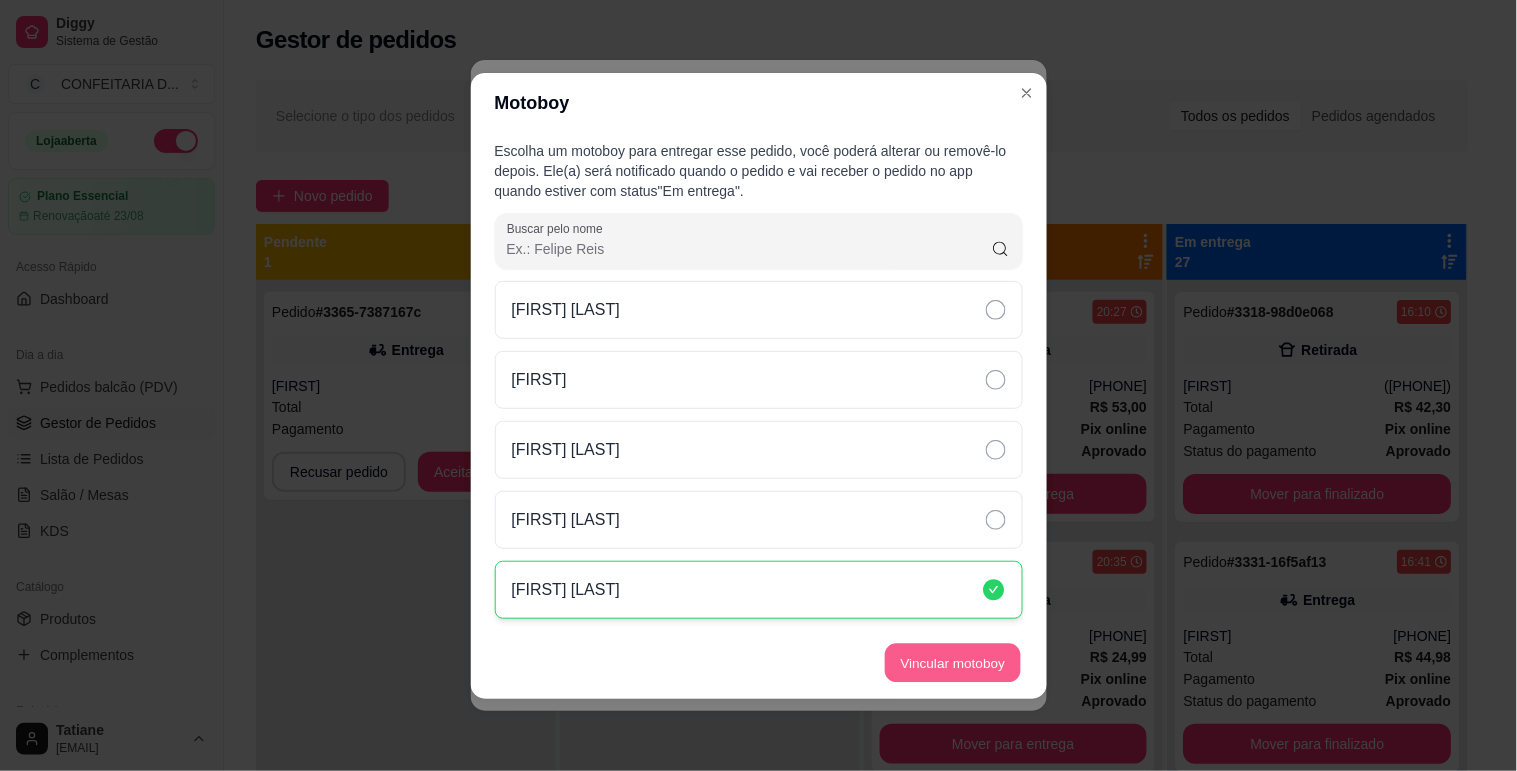 click on "Vincular motoboy" at bounding box center (953, 662) 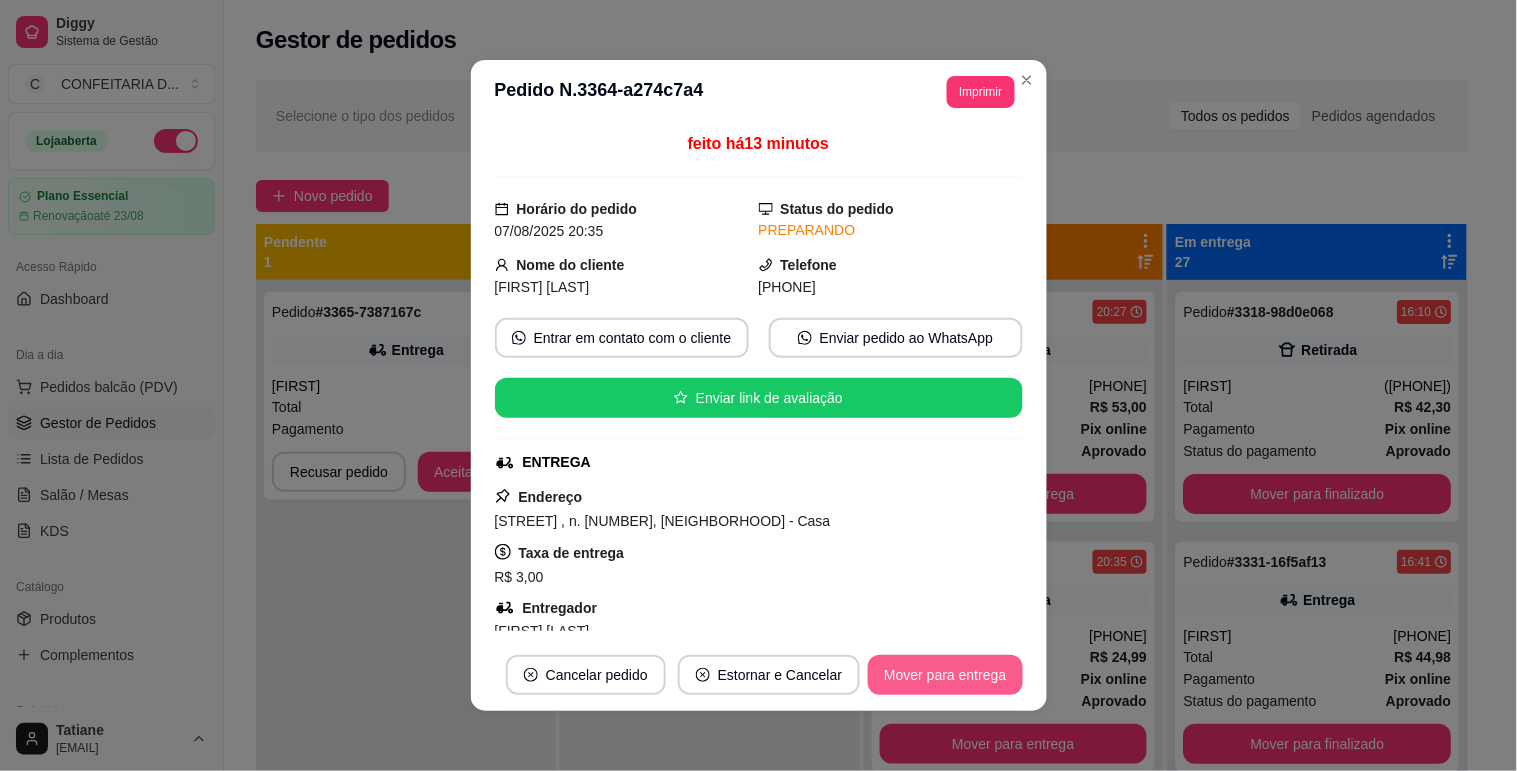 click on "Mover para entrega" at bounding box center [945, 675] 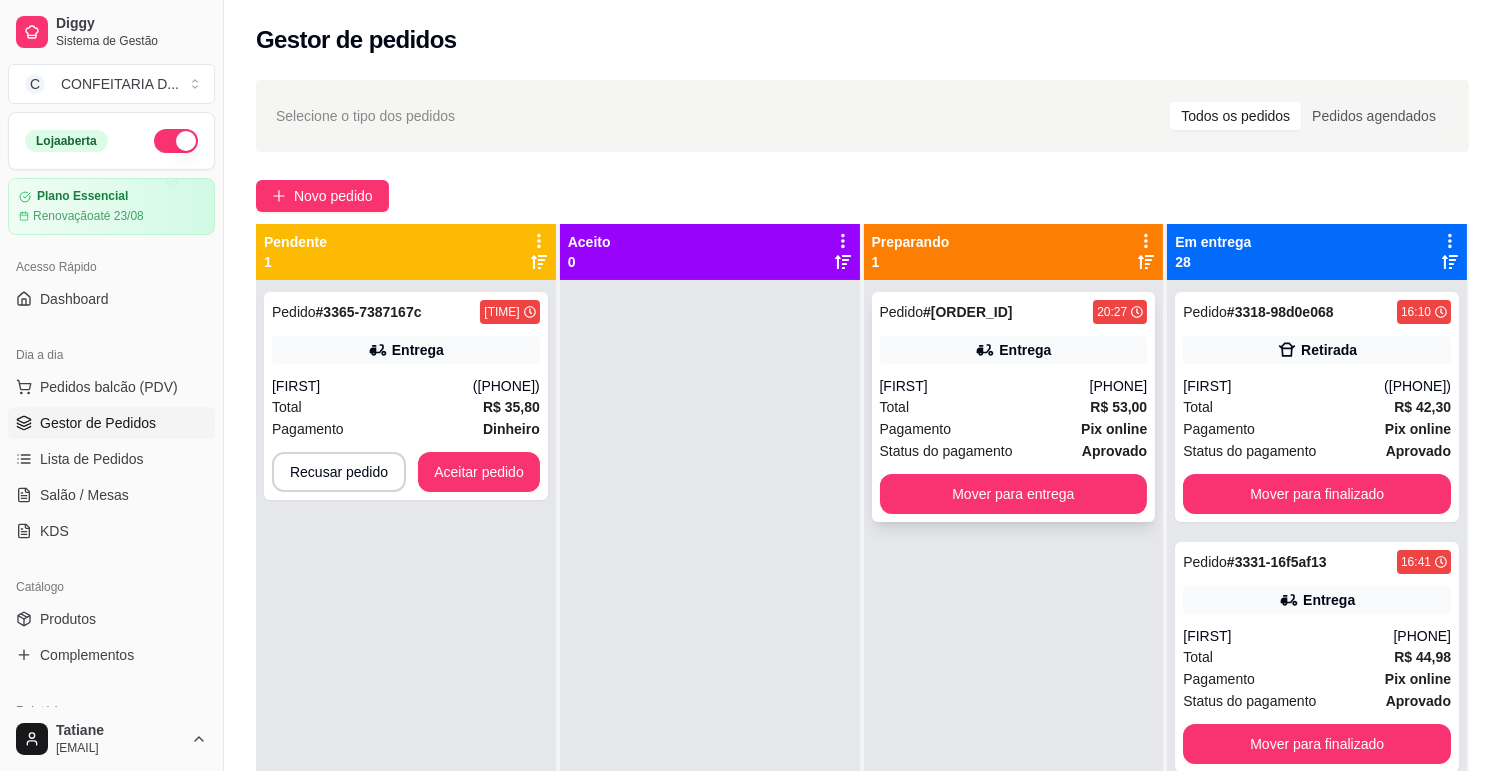 click on "Total R$ 53,00" at bounding box center (1014, 407) 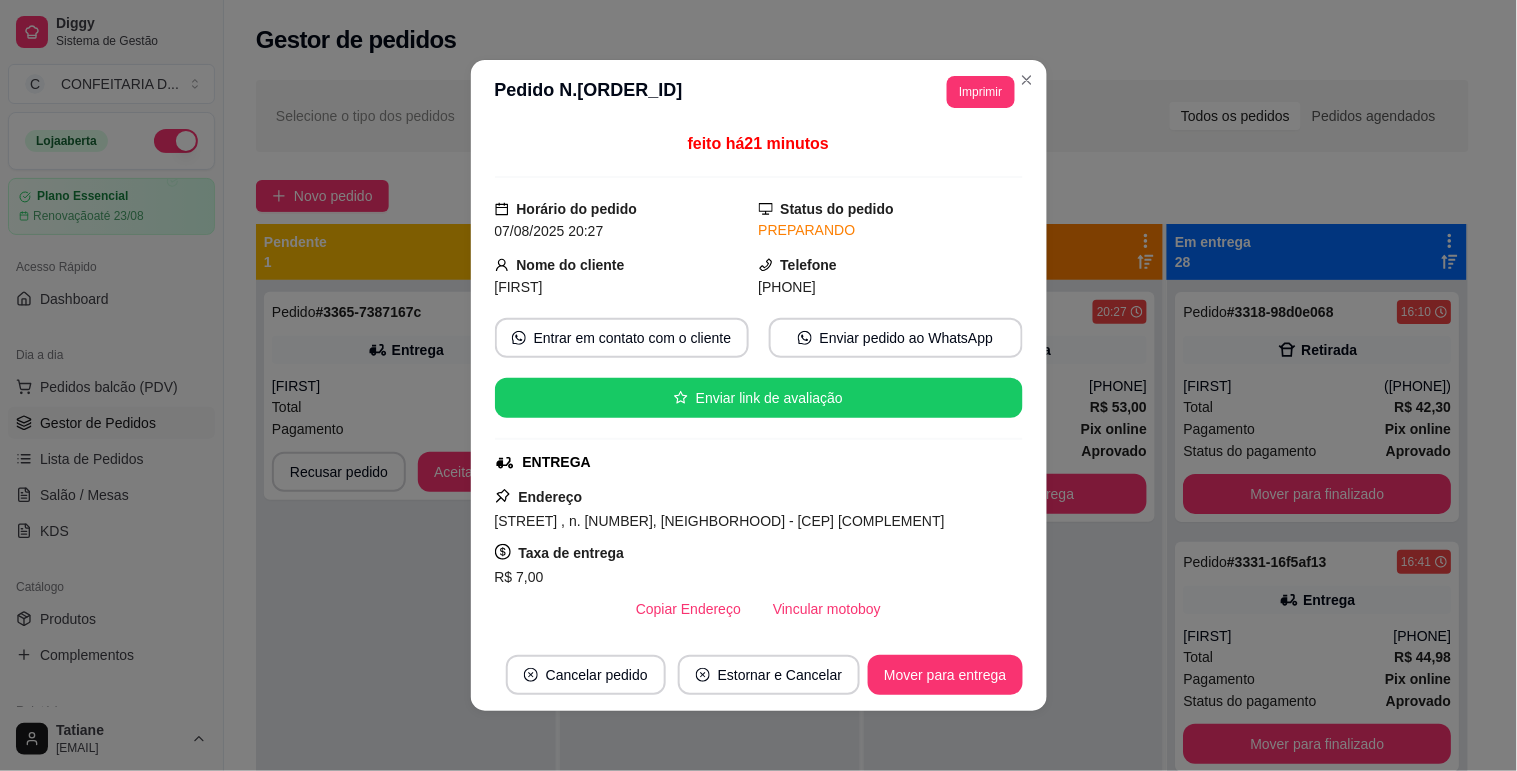 scroll, scrollTop: 111, scrollLeft: 0, axis: vertical 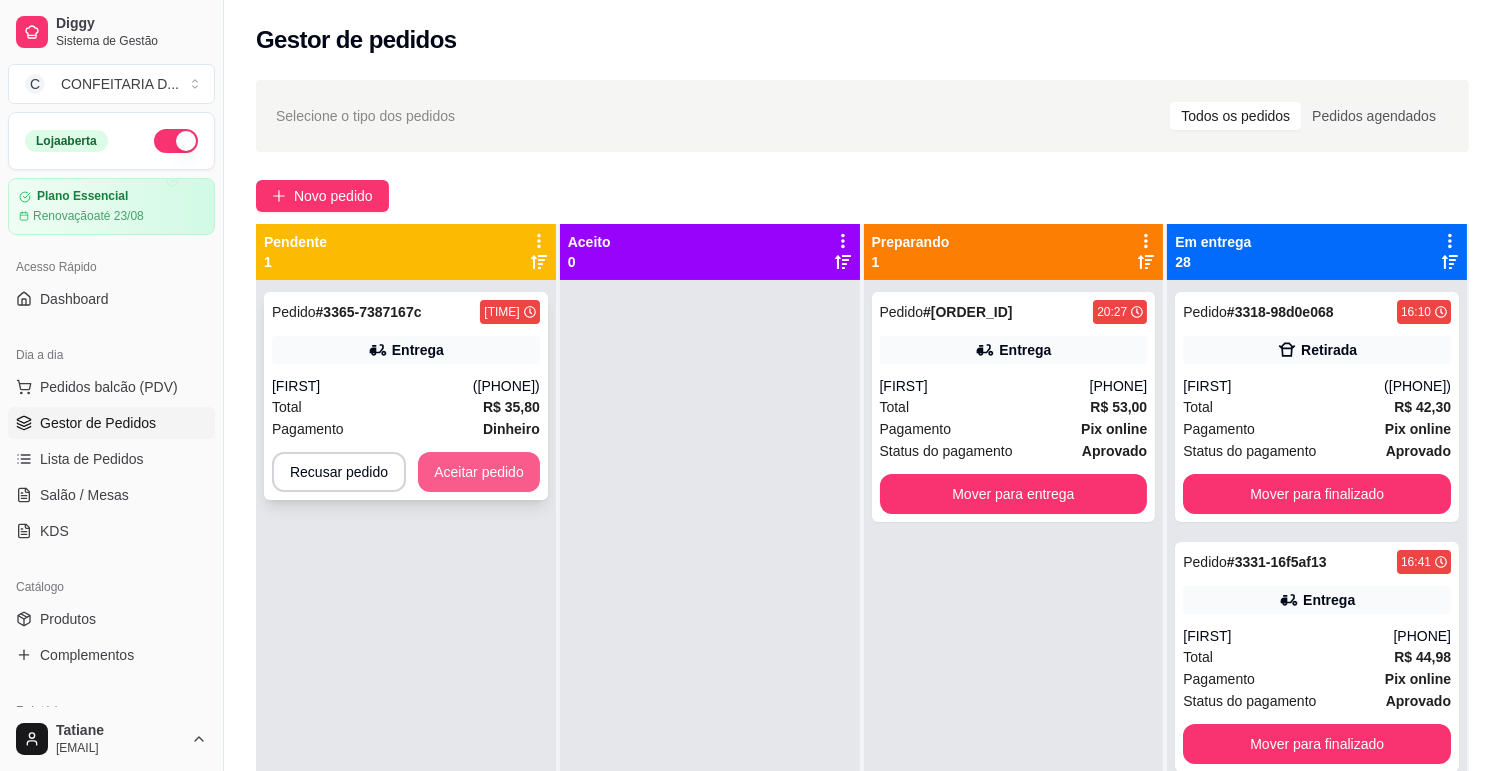 click on "Aceitar pedido" at bounding box center [479, 472] 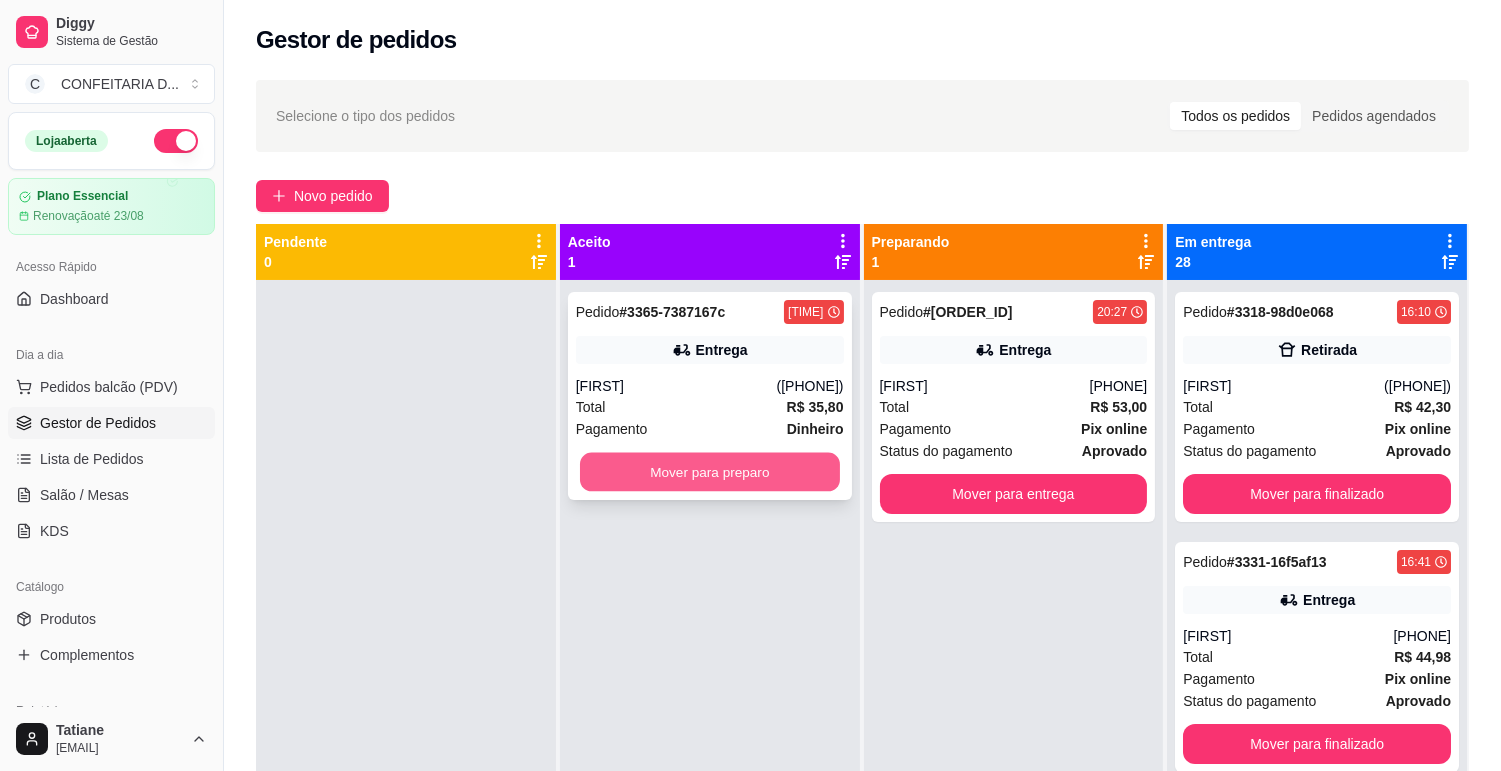 click on "Mover para preparo" at bounding box center [710, 472] 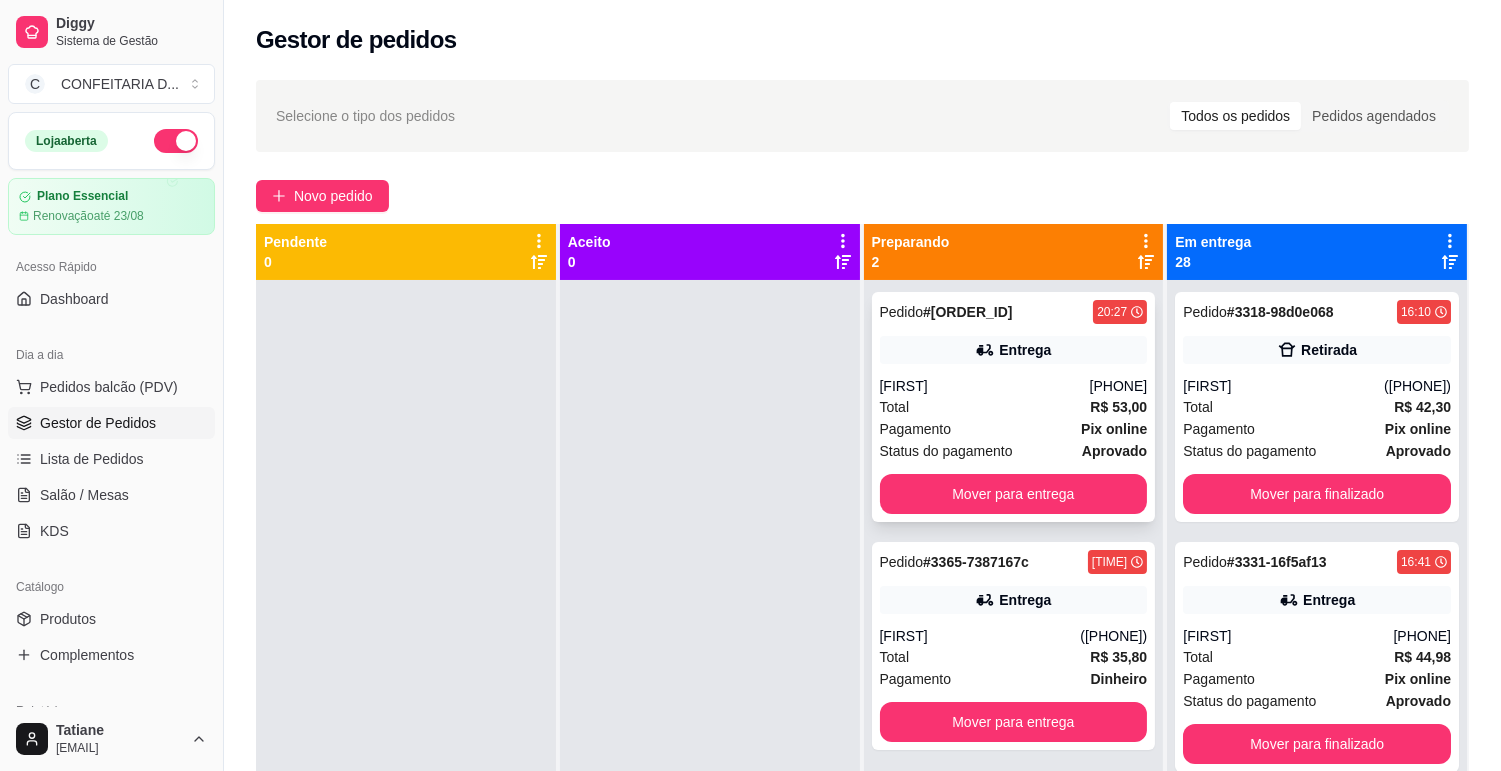 click on "Entrega" at bounding box center (1014, 350) 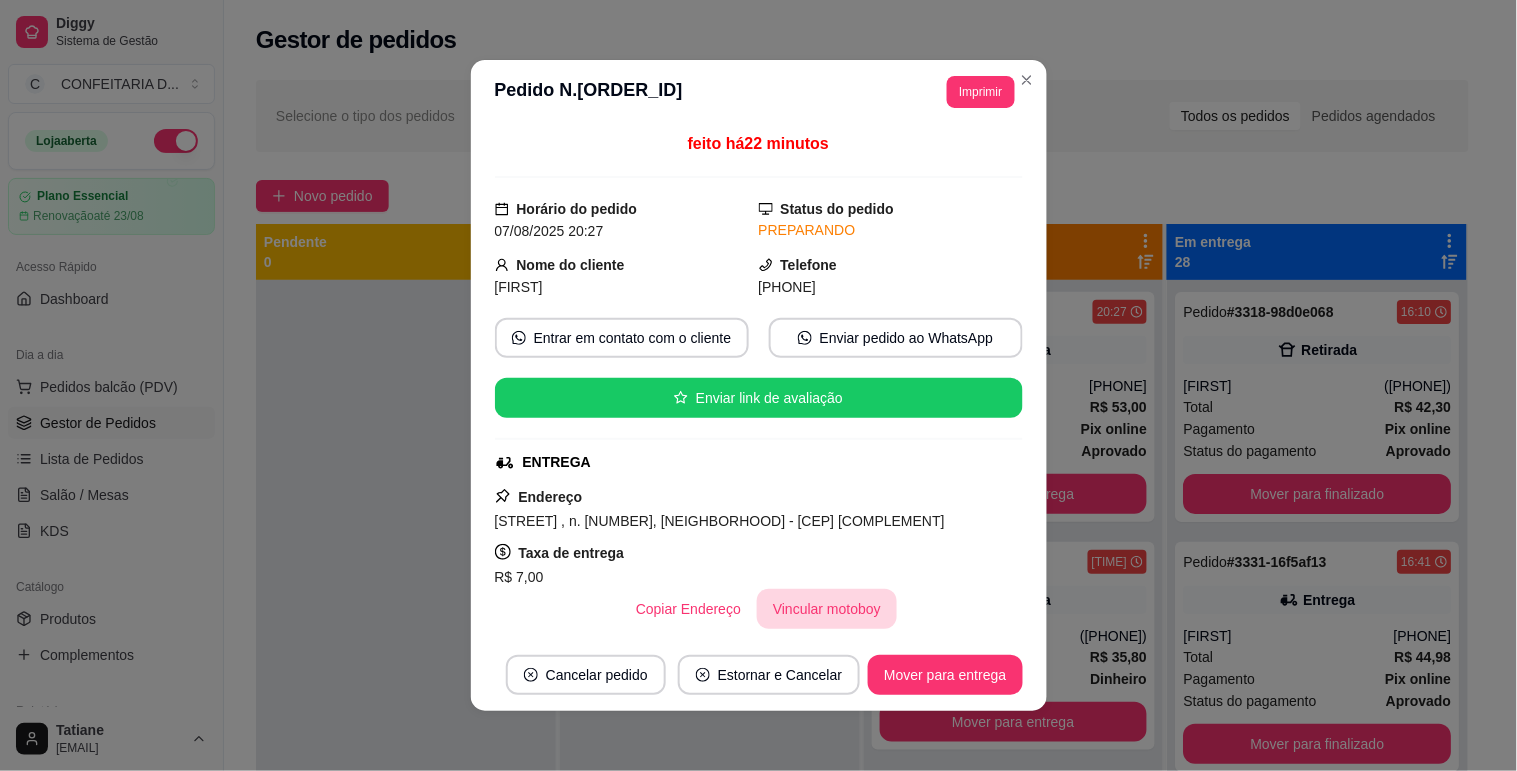 click on "Vincular motoboy" at bounding box center [827, 609] 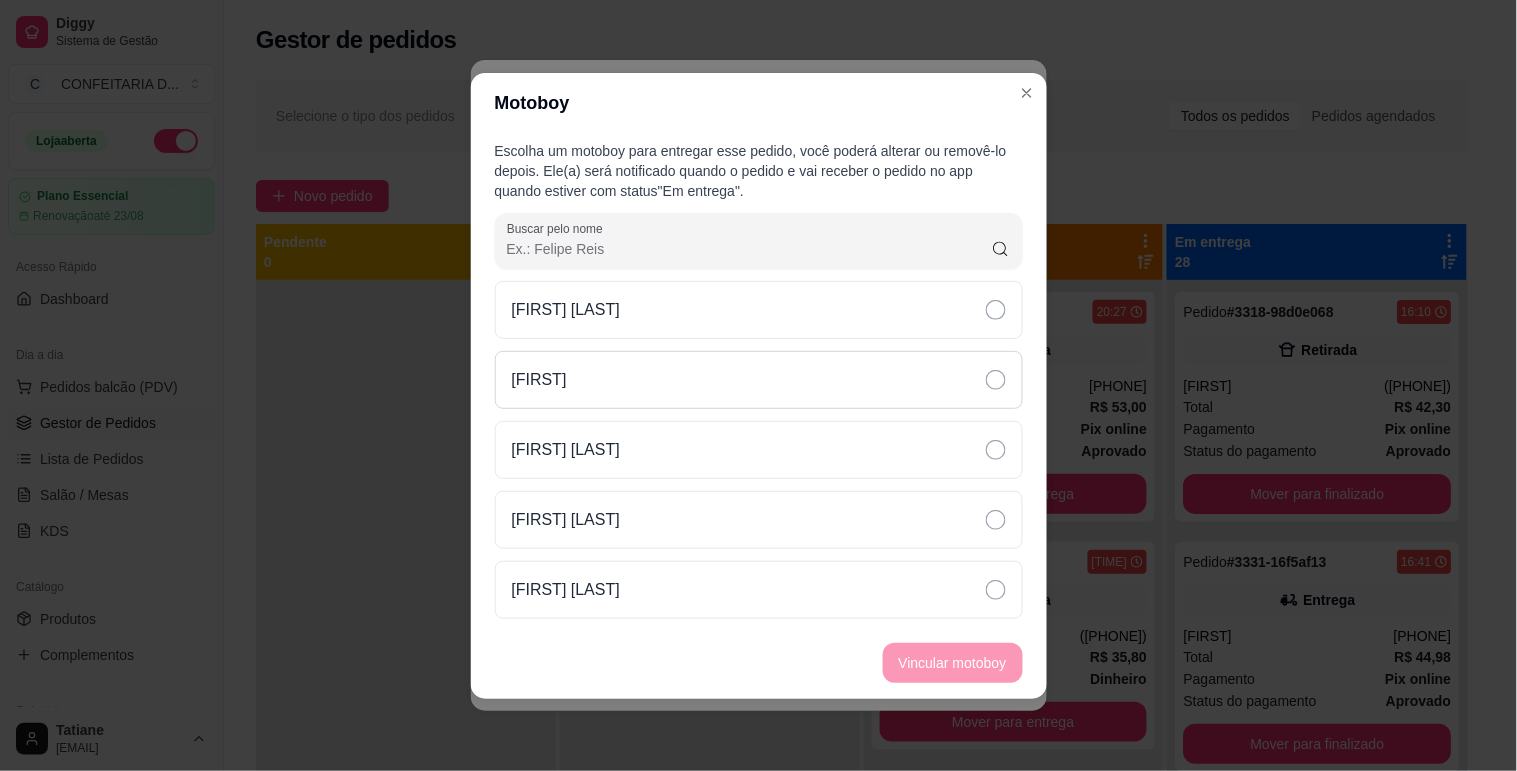 click on "[FIRST]" at bounding box center (759, 380) 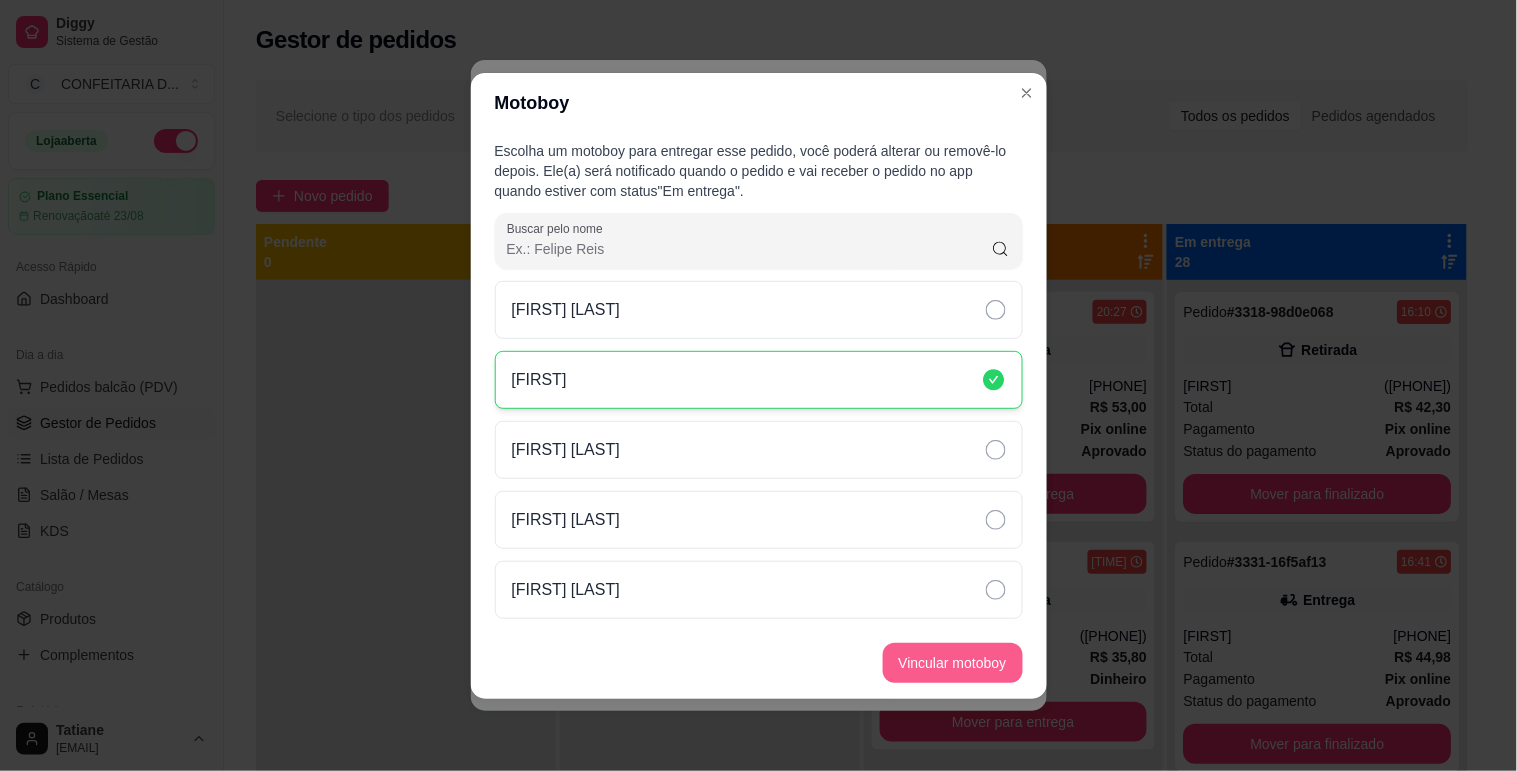 click on "Vincular motoboy" at bounding box center [953, 663] 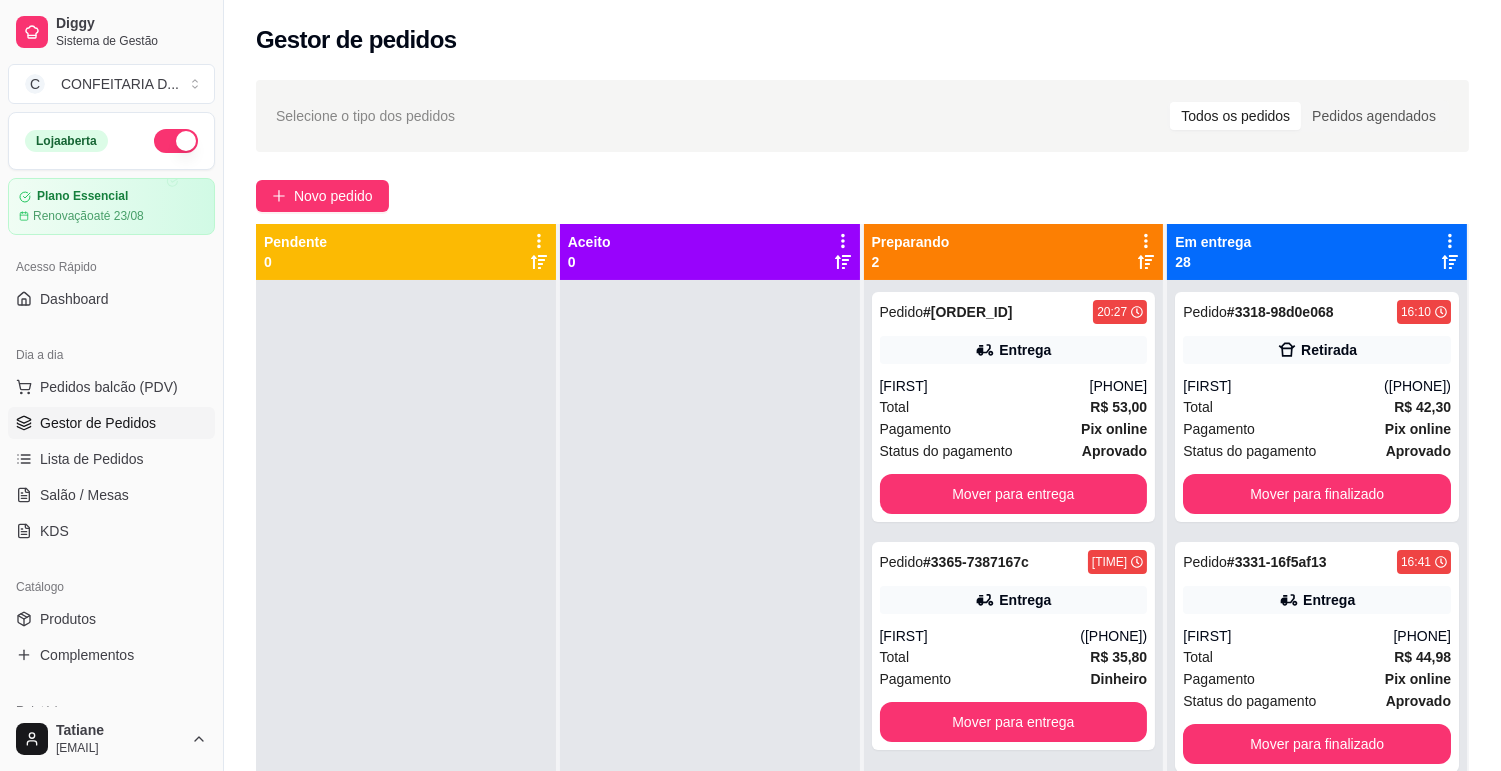 click on "Entrega" at bounding box center [1014, 600] 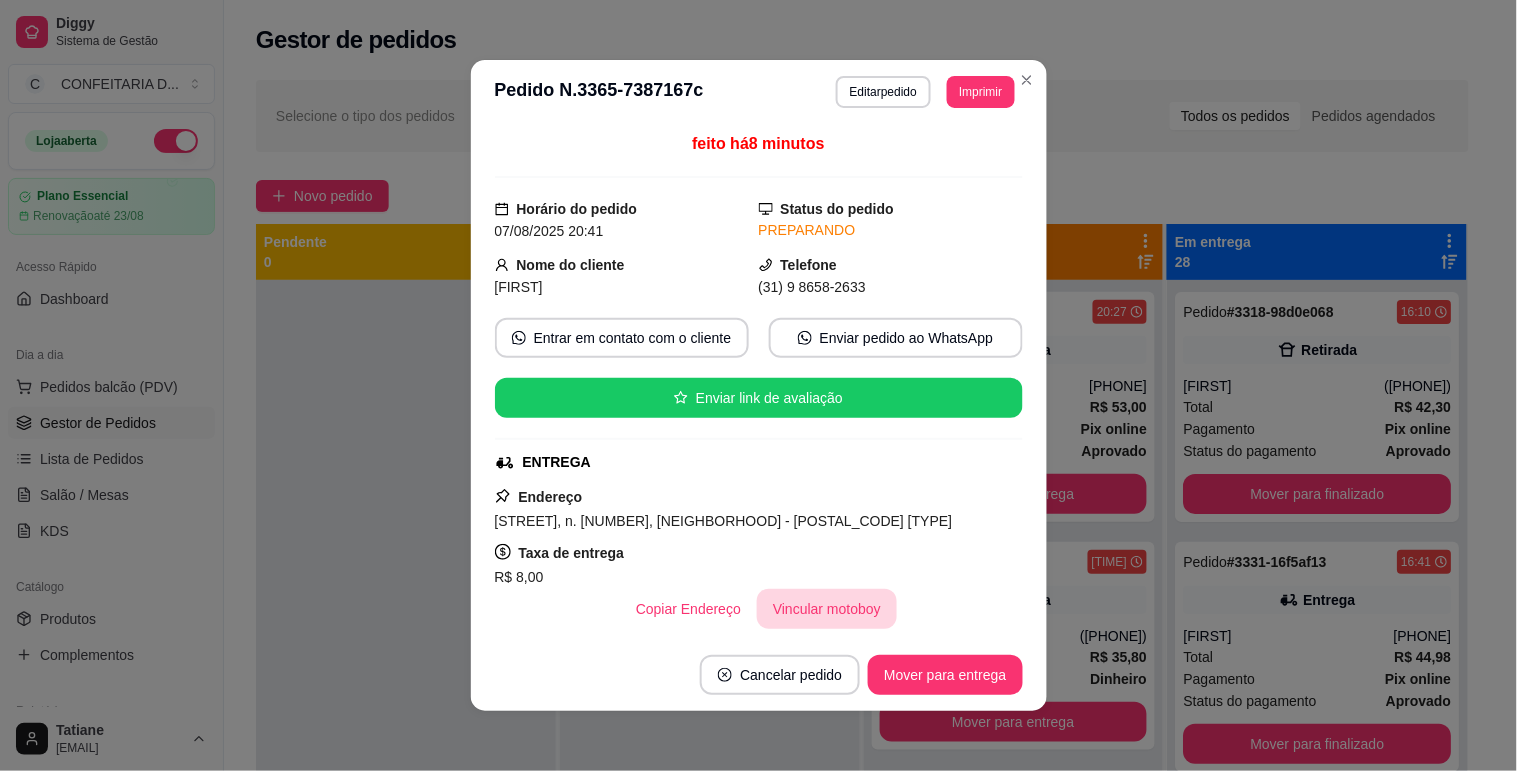 click on "Vincular motoboy" at bounding box center (827, 609) 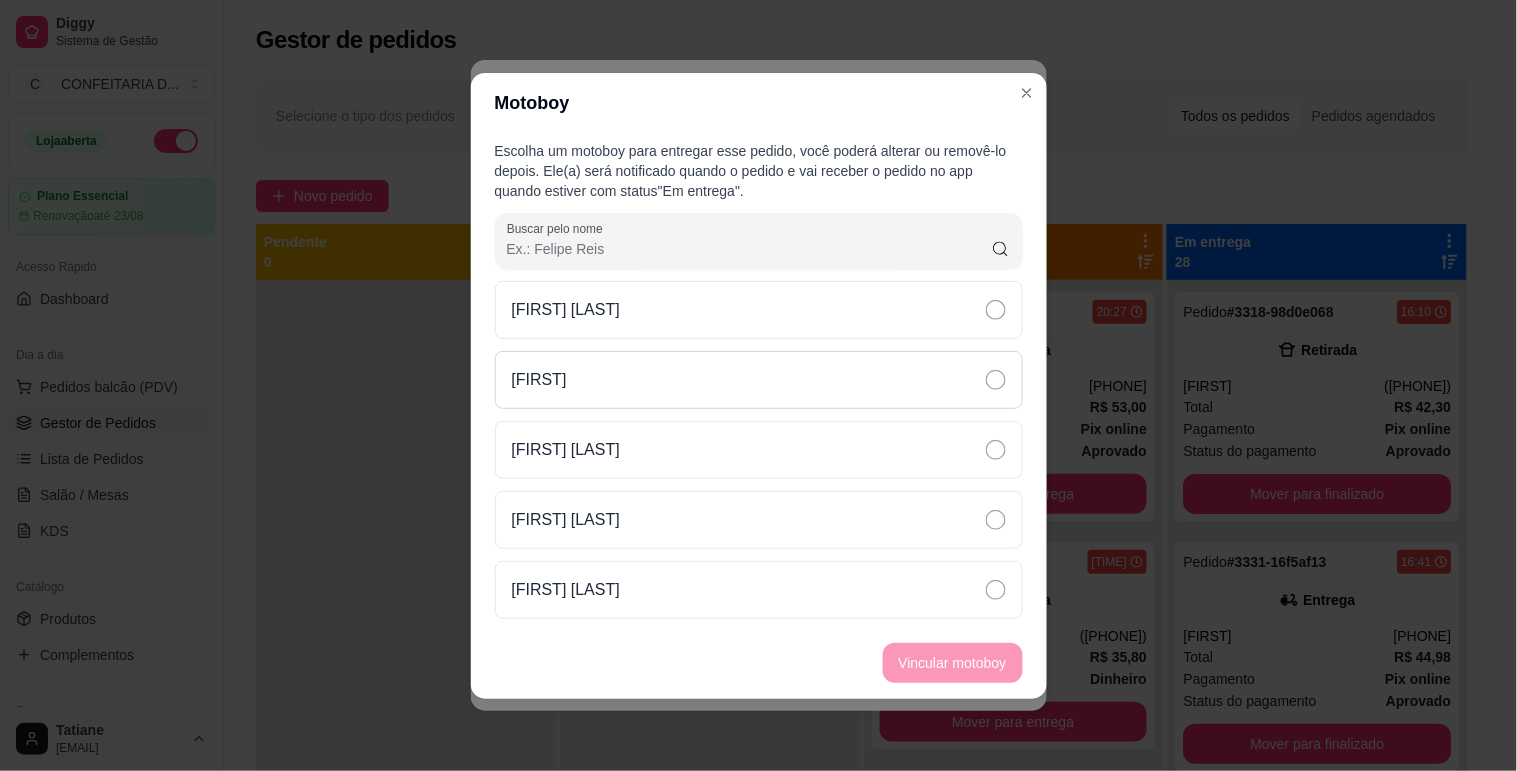 click on "[FIRST]" at bounding box center [759, 380] 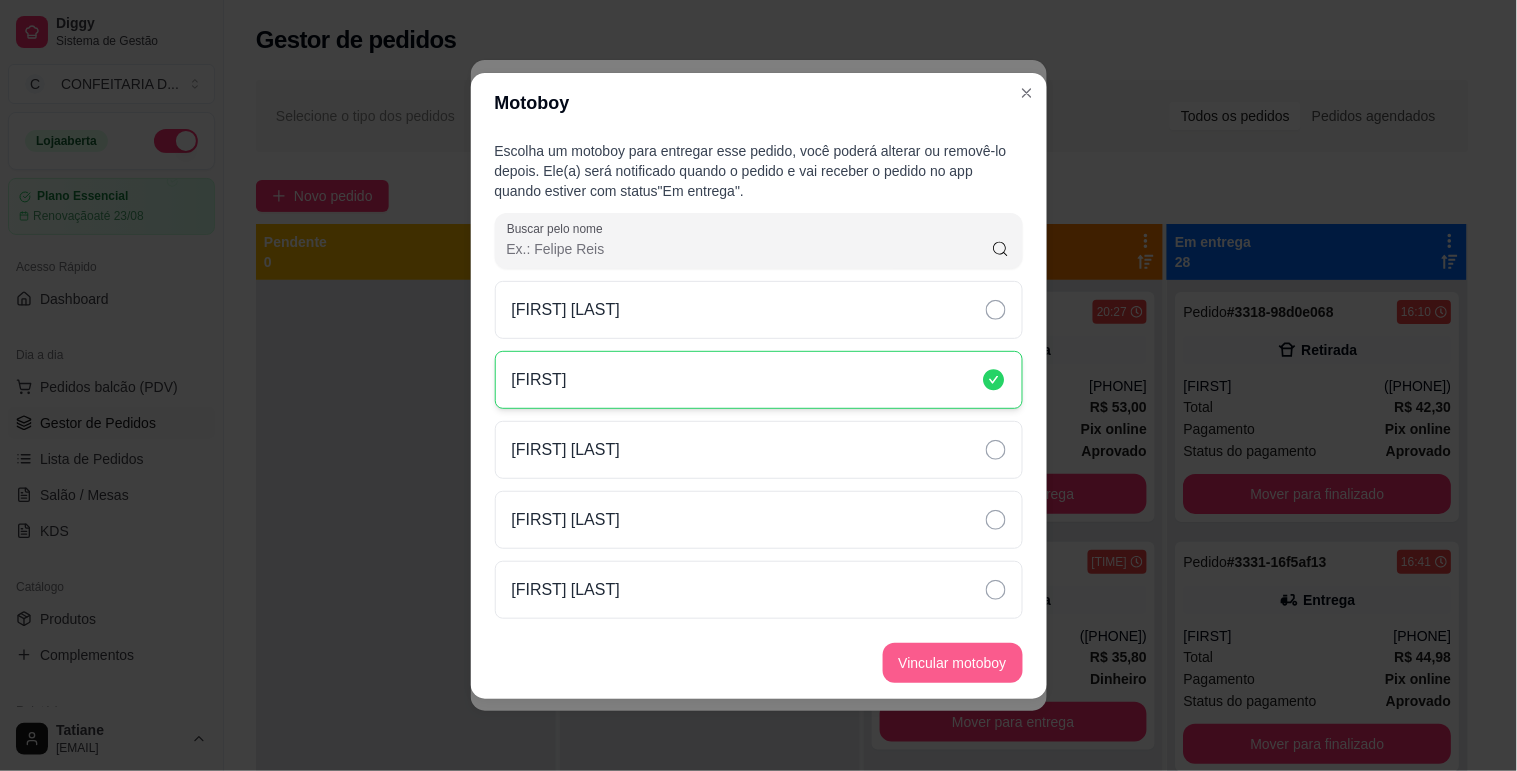 click on "Vincular motoboy" at bounding box center (953, 663) 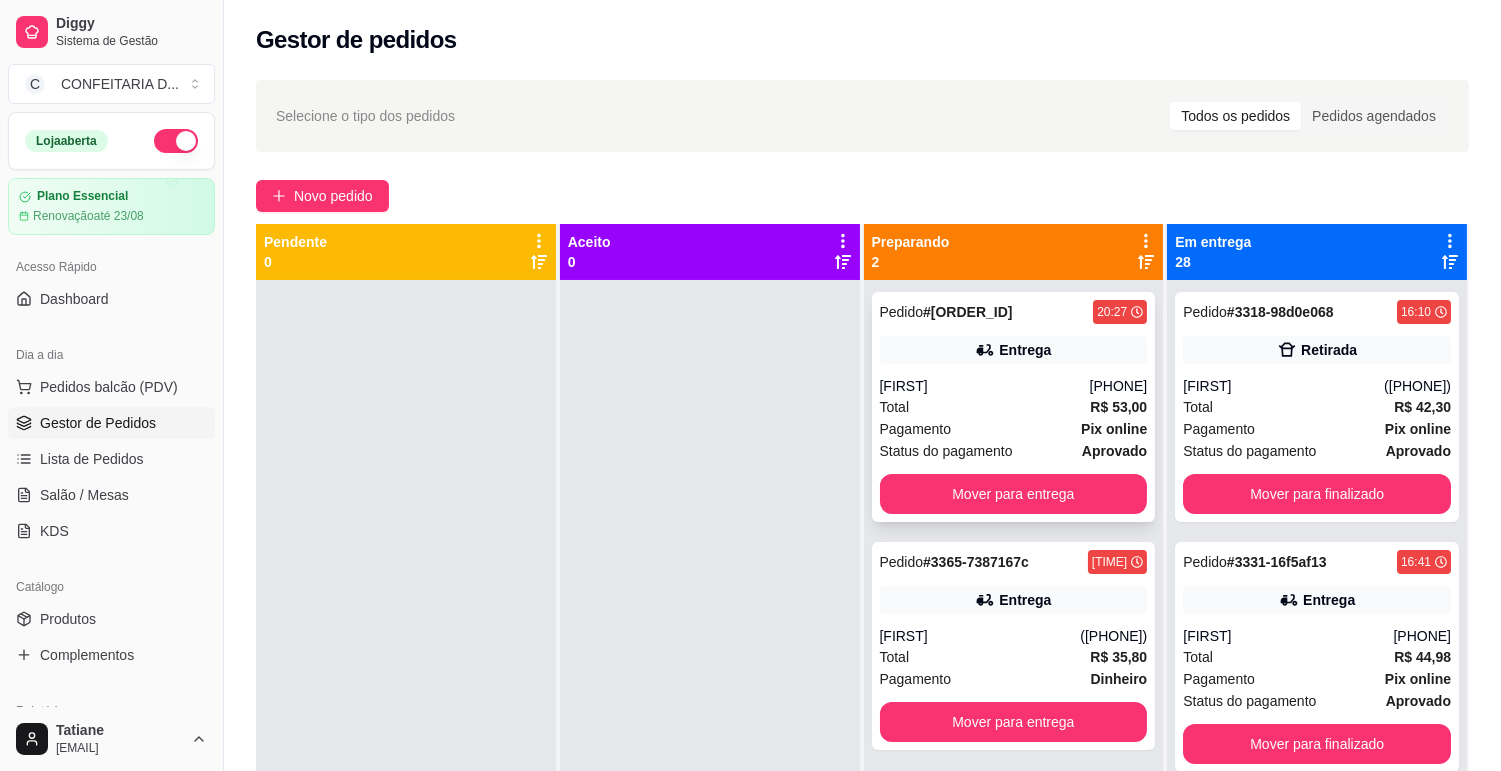 click at bounding box center [176, 141] 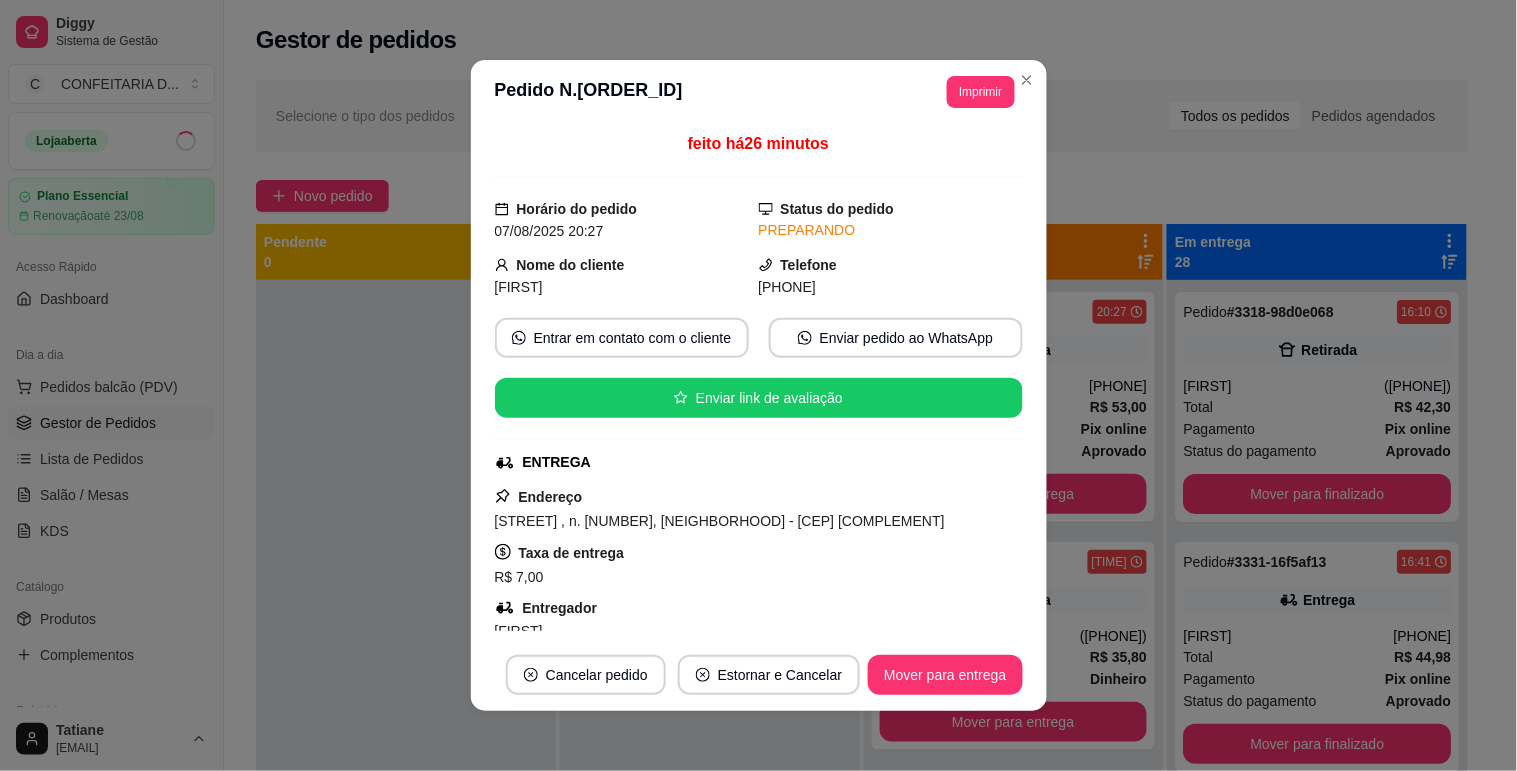 scroll, scrollTop: 222, scrollLeft: 0, axis: vertical 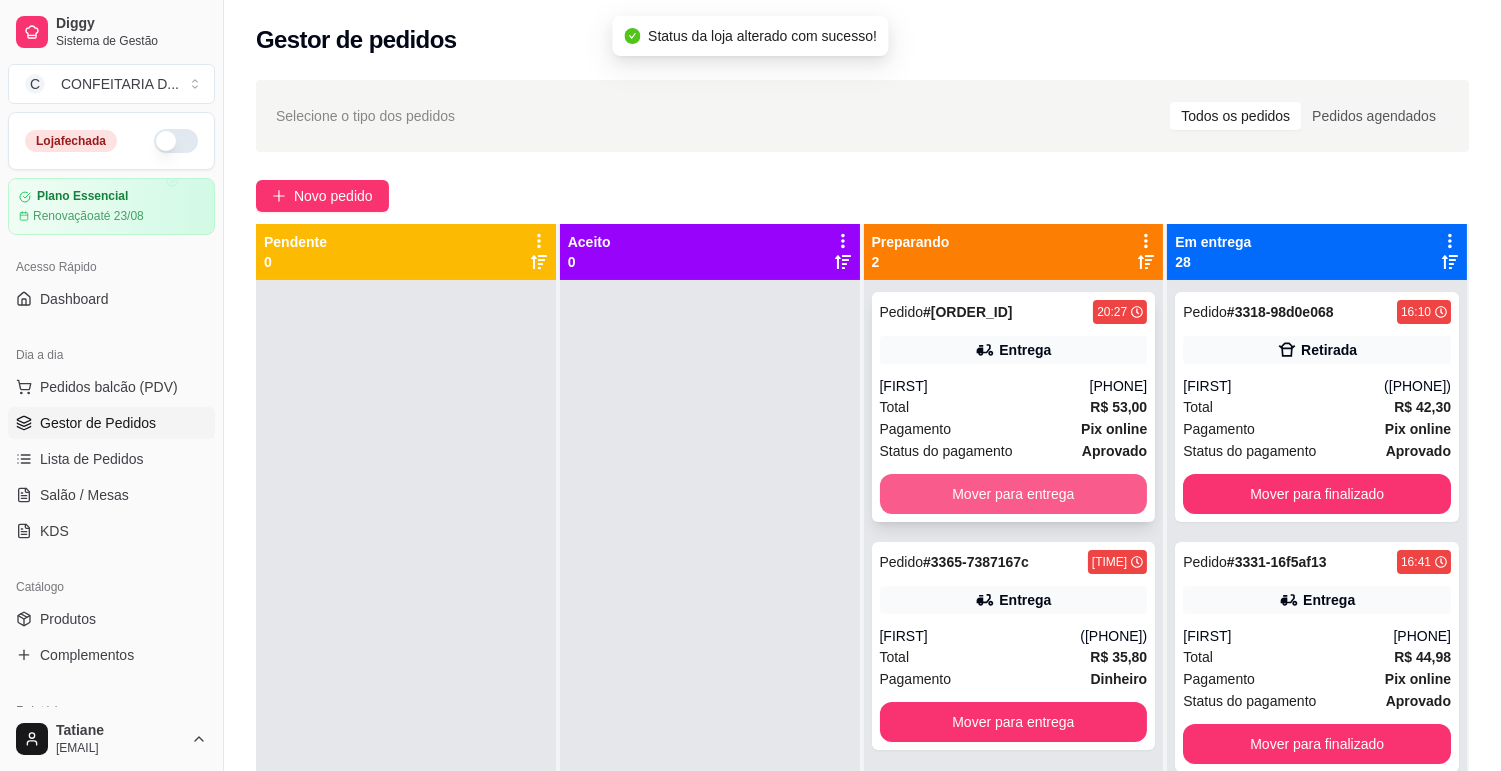 click on "Mover para entrega" at bounding box center [1014, 494] 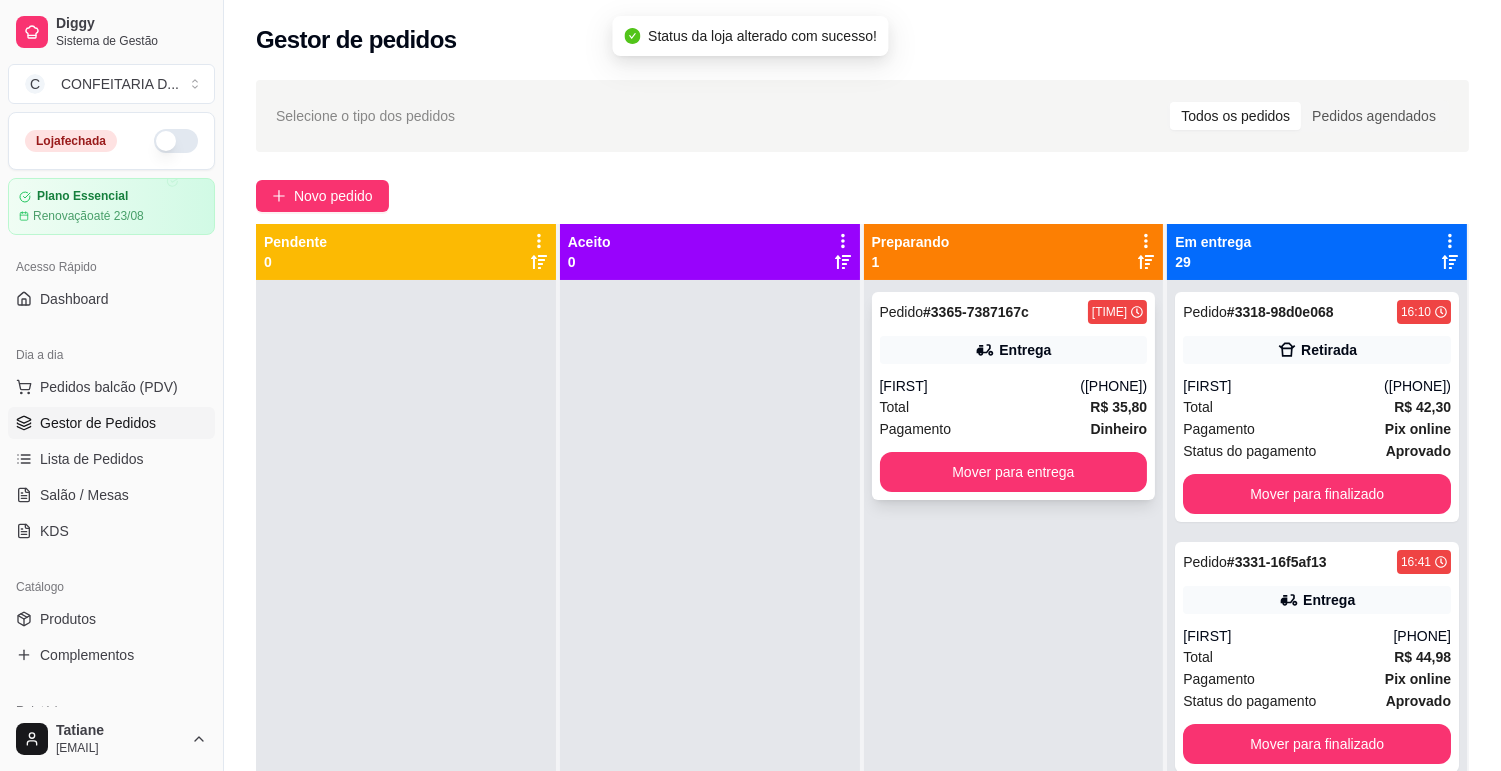 click on "[FIRST]" at bounding box center (980, 386) 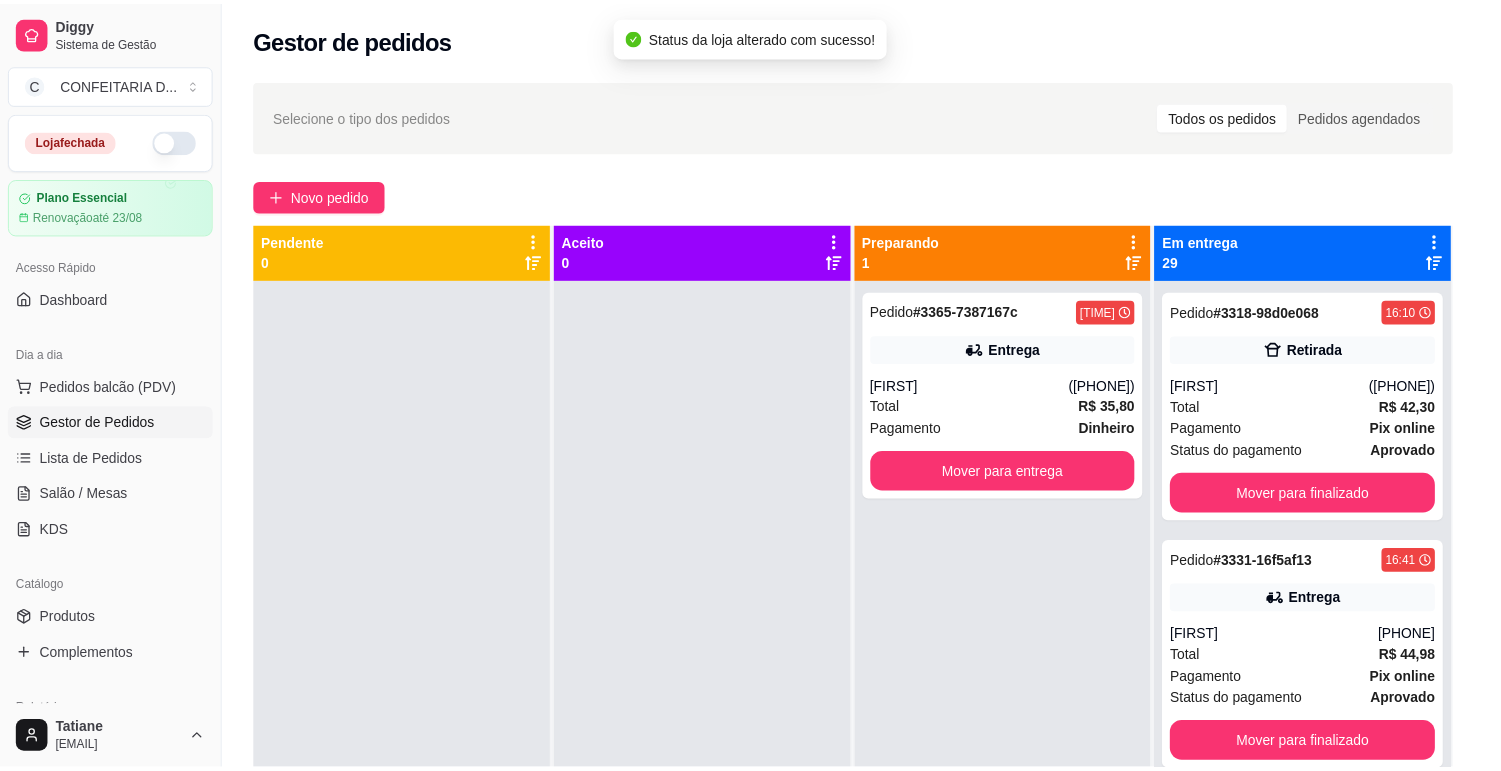 scroll, scrollTop: 111, scrollLeft: 0, axis: vertical 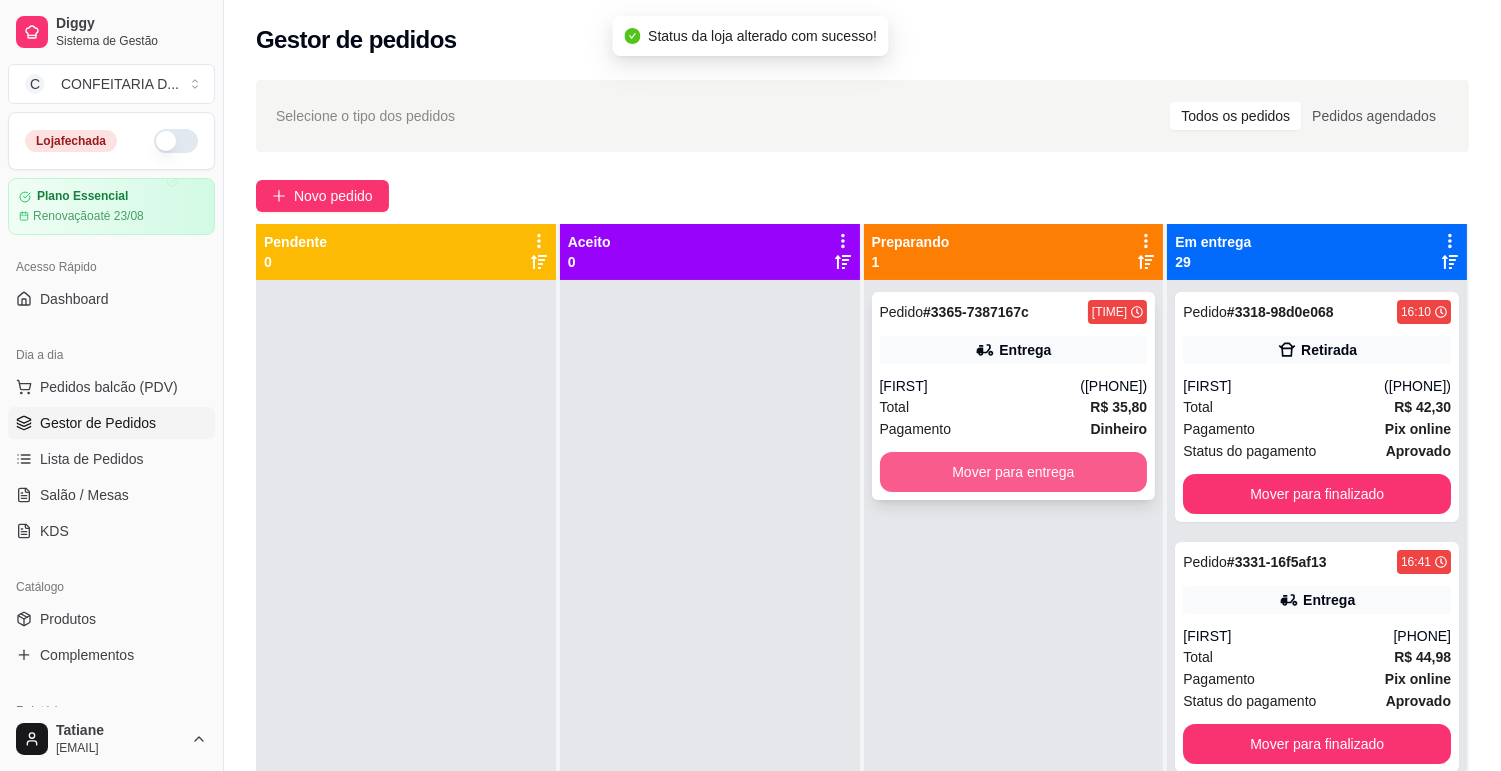 click on "Mover para entrega" at bounding box center (1014, 472) 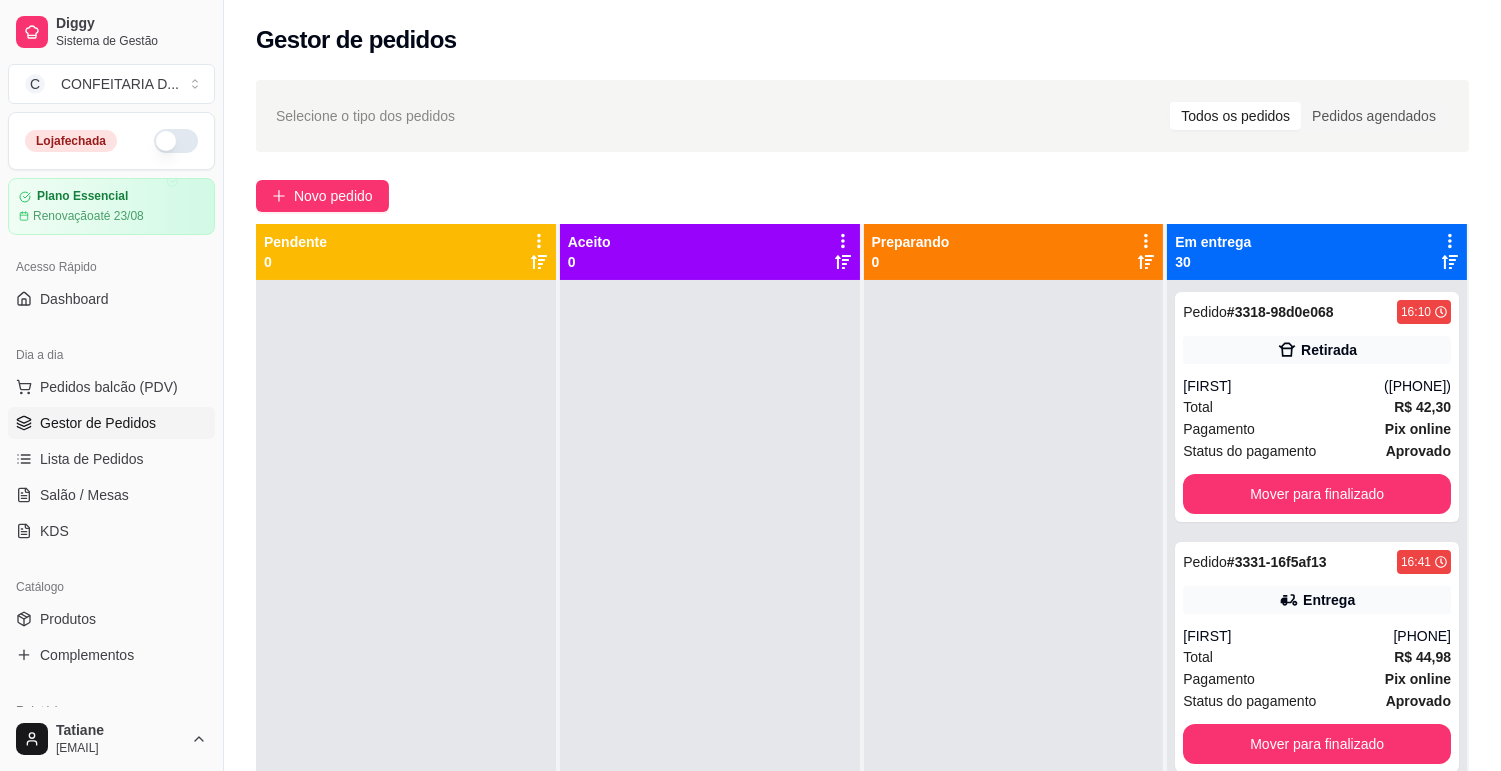 click at bounding box center [1014, 665] 